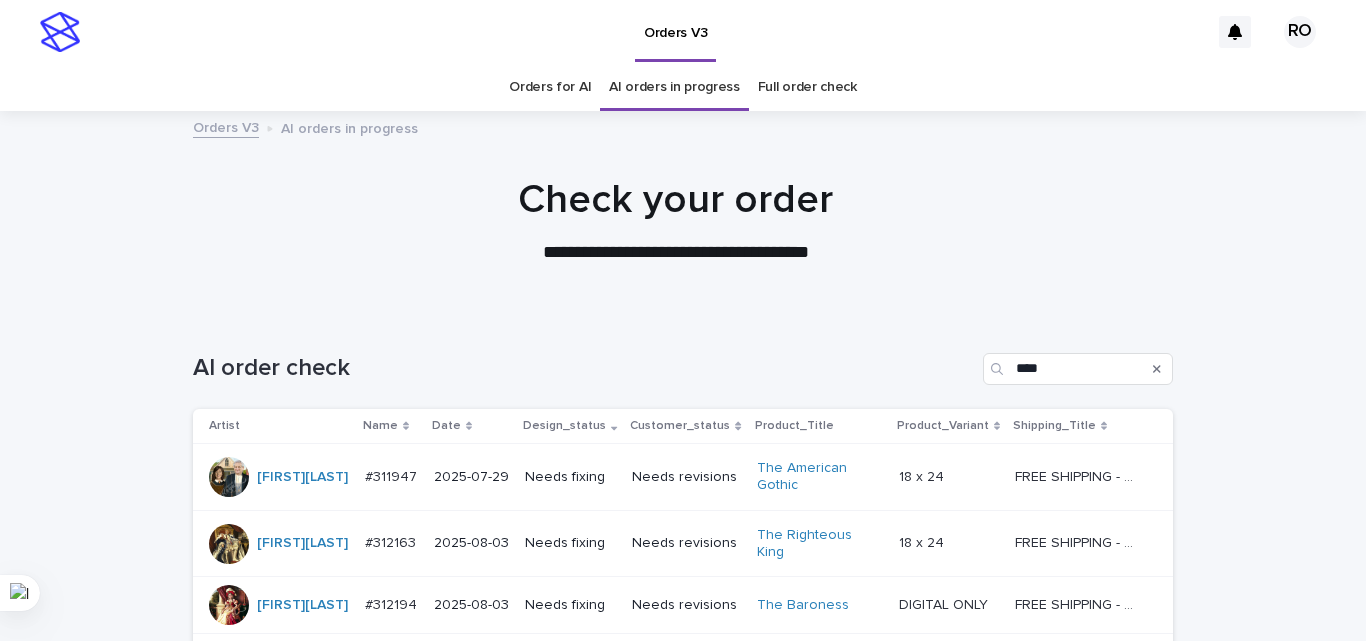 scroll, scrollTop: 0, scrollLeft: 0, axis: both 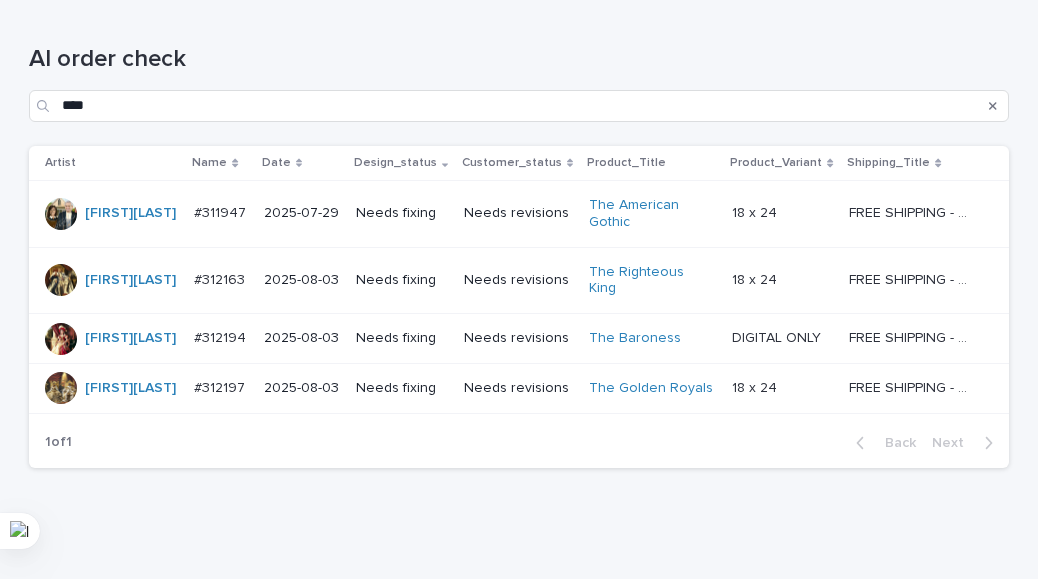 click on "Loading... Saving… Loading... Saving… AI order check **** Artist Name Date Design_status Customer_status Product_Title Product_Variant Shipping_Title [FIRST][LAST]   #[ID] #[ID]   [DATE] Needs fixing Needs revisions The American Gothic   18 x 24 18 x 24   FREE SHIPPING - preview in 1-2 business days, after your approval delivery will take 5-10 b.d. FREE SHIPPING - preview in 1-2 business days, after your approval delivery will take 5-10 b.d.   [FIRST][LAST]   #[ID] #[ID]   [DATE] Needs fixing Needs revisions The Righteous King   18 x 24 18 x 24   FREE SHIPPING - preview in 1-2 business days, after your approval delivery will take 5-10 b.d. FREE SHIPPING - preview in 1-2 business days, after your approval delivery will take 5-10 b.d.   [FIRST][LAST]   #[ID] #[ID]   [DATE] Needs fixing Needs revisions The Baroness   DIGITAL ONLY DIGITAL ONLY   FREE SHIPPING - preview in 1-2 business days, after your approval delivery will take 5-10 b.d.   [FIRST][LAST]   #[ID] #[ID]   [DATE]" at bounding box center (519, 269) 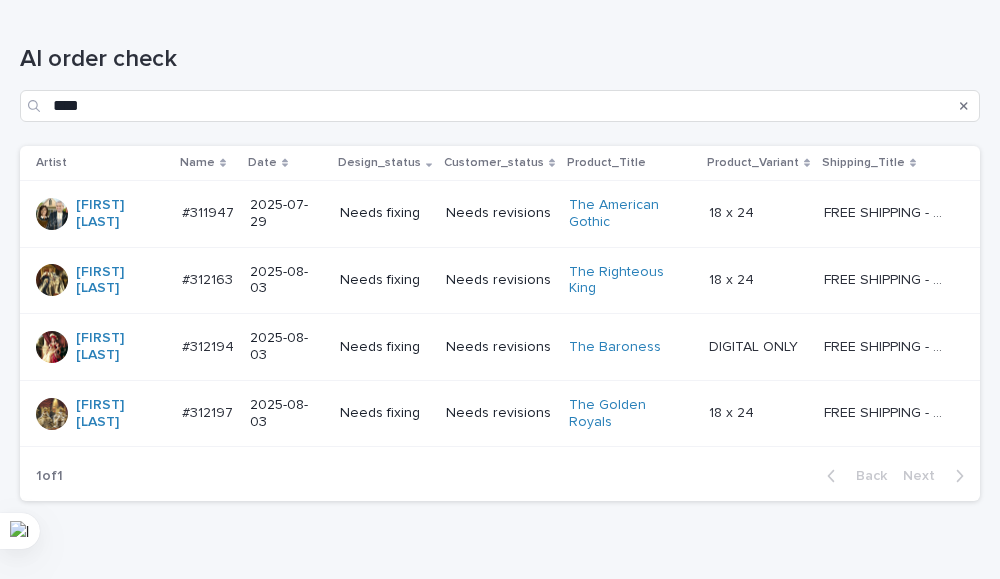 click on "2025-08-03" at bounding box center (287, 413) 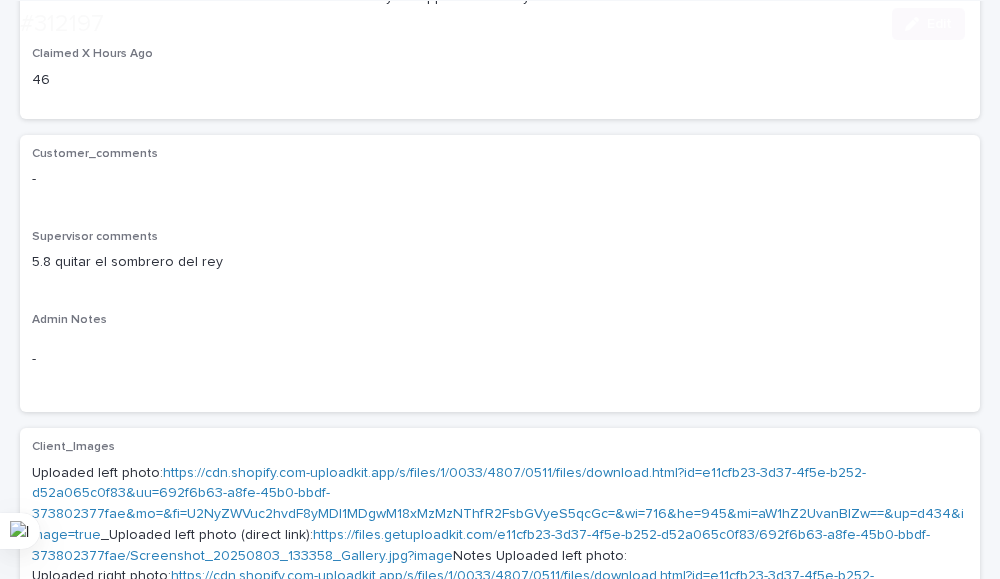scroll, scrollTop: 400, scrollLeft: 0, axis: vertical 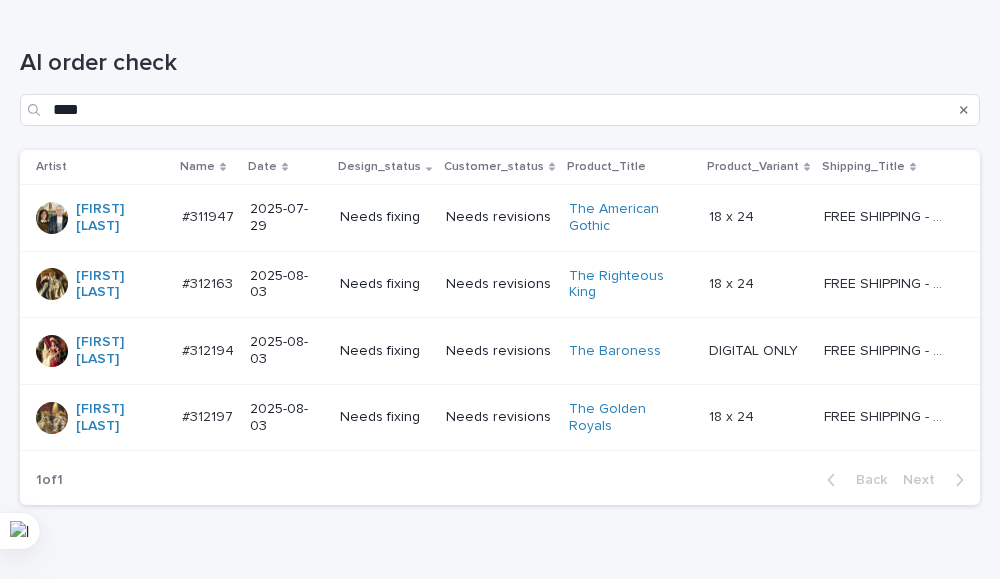 click on "Needs fixing" at bounding box center (385, 284) 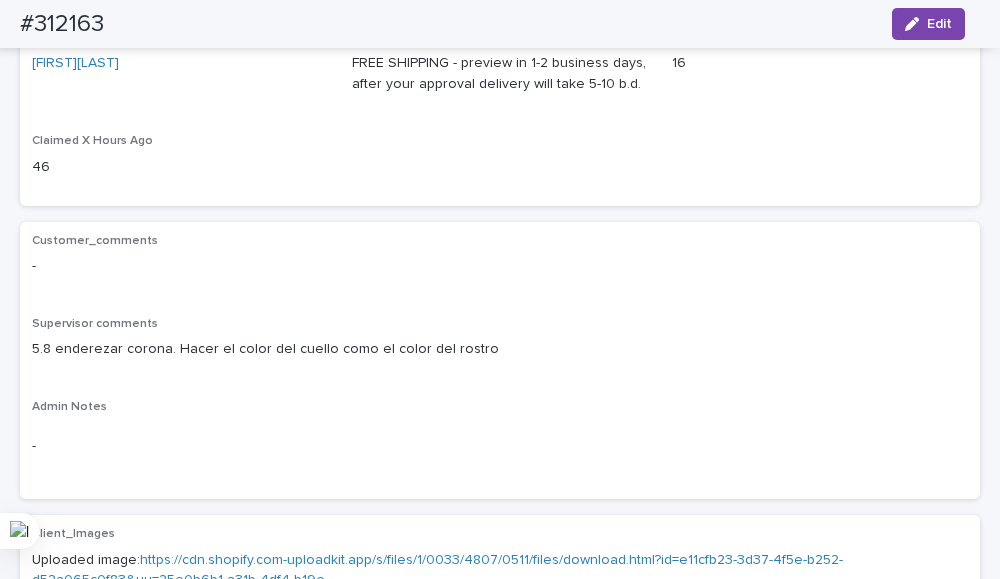 scroll, scrollTop: 100, scrollLeft: 0, axis: vertical 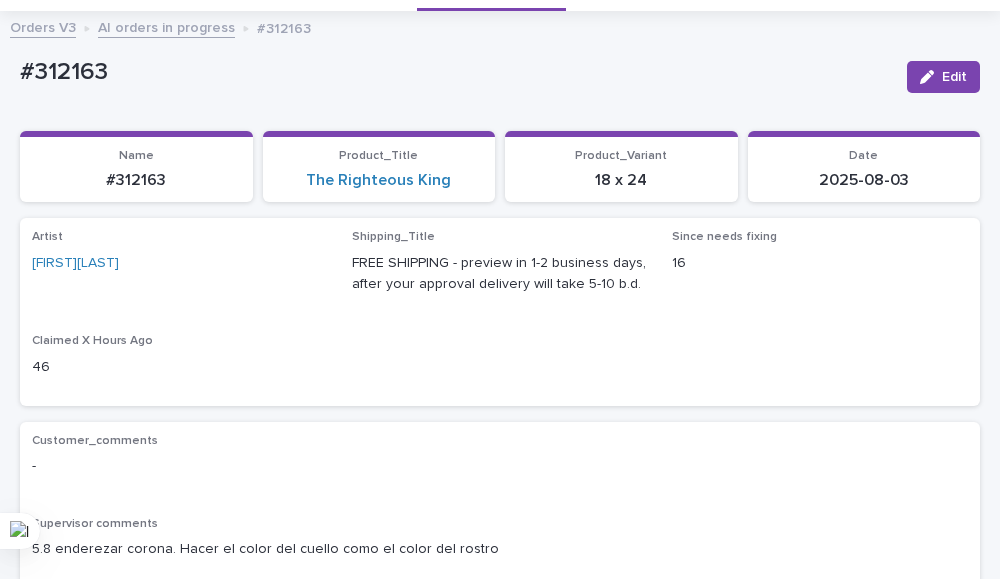 click on "#312163" at bounding box center [455, 72] 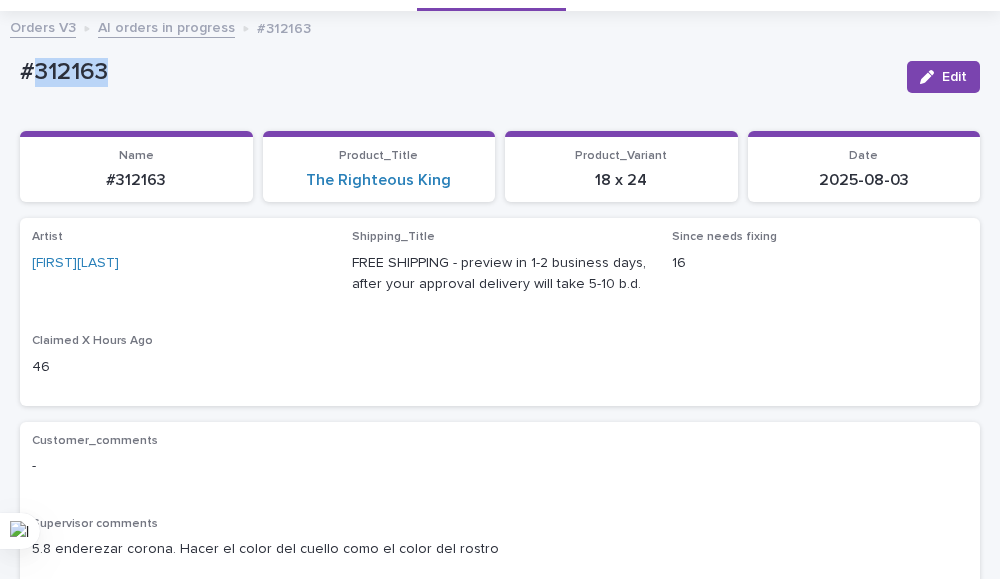 click on "#312163" at bounding box center [455, 72] 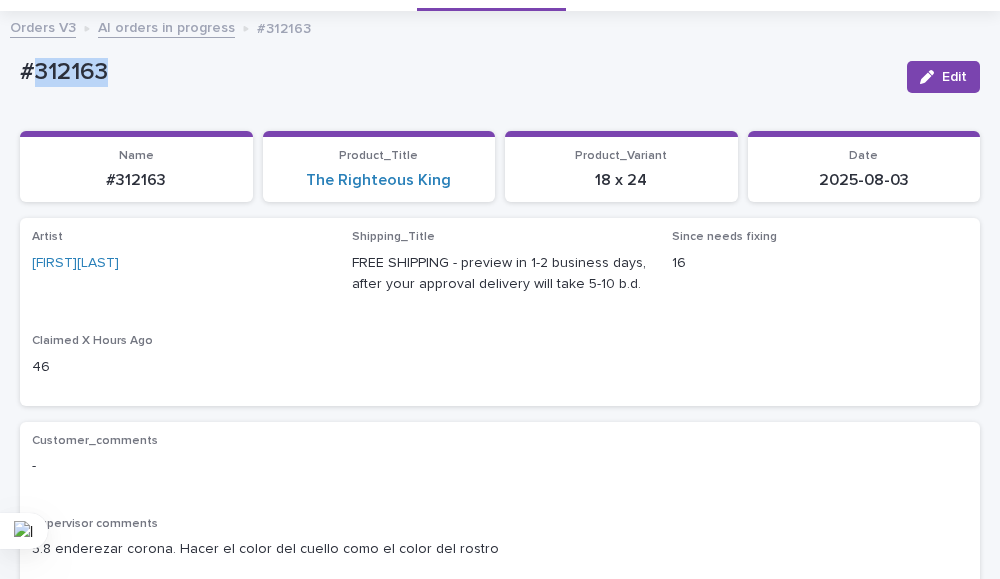 copy on "312163" 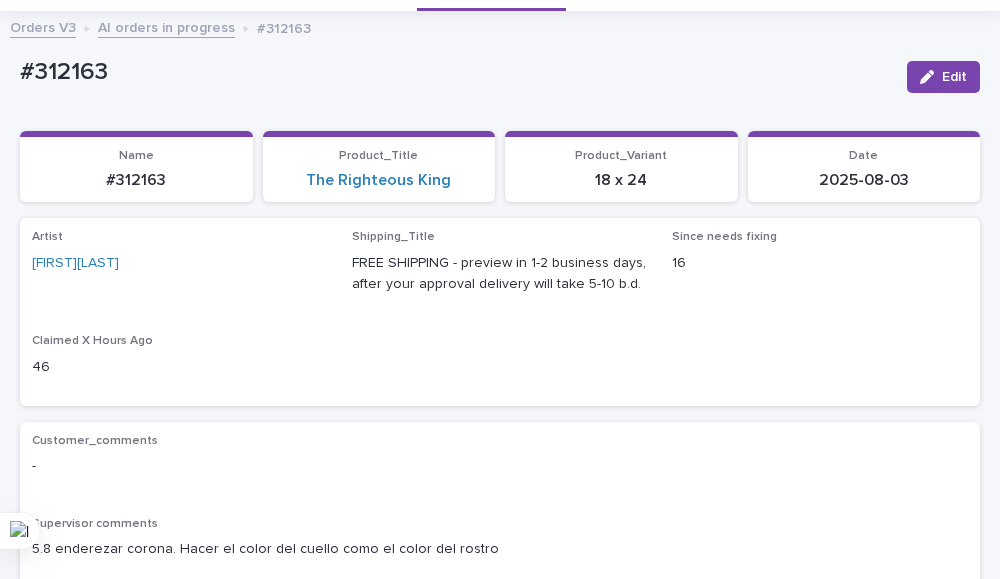 click on "FREE SHIPPING - preview in 1-2 business days, after your approval delivery will take 5-10 b.d." at bounding box center (500, 274) 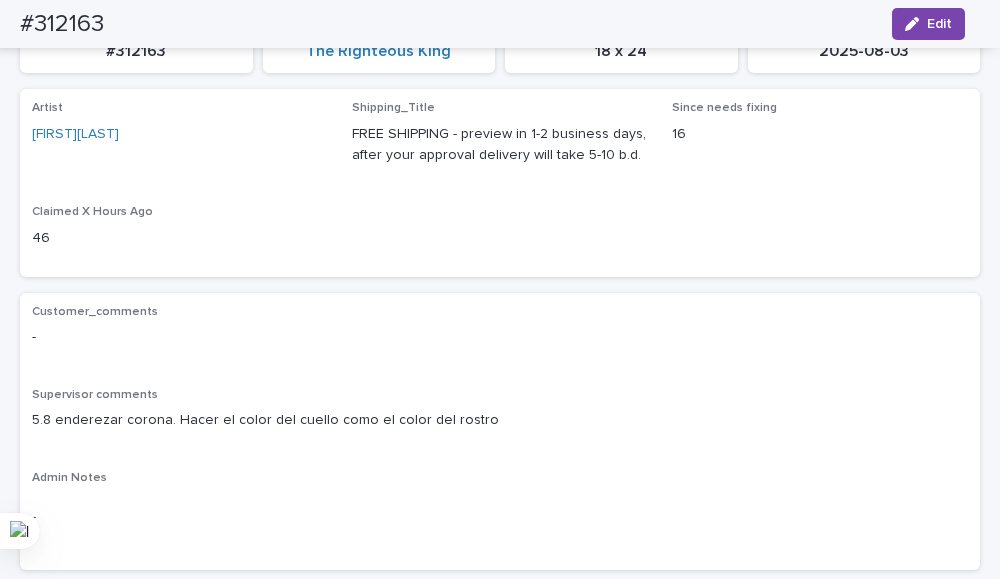 scroll, scrollTop: 200, scrollLeft: 0, axis: vertical 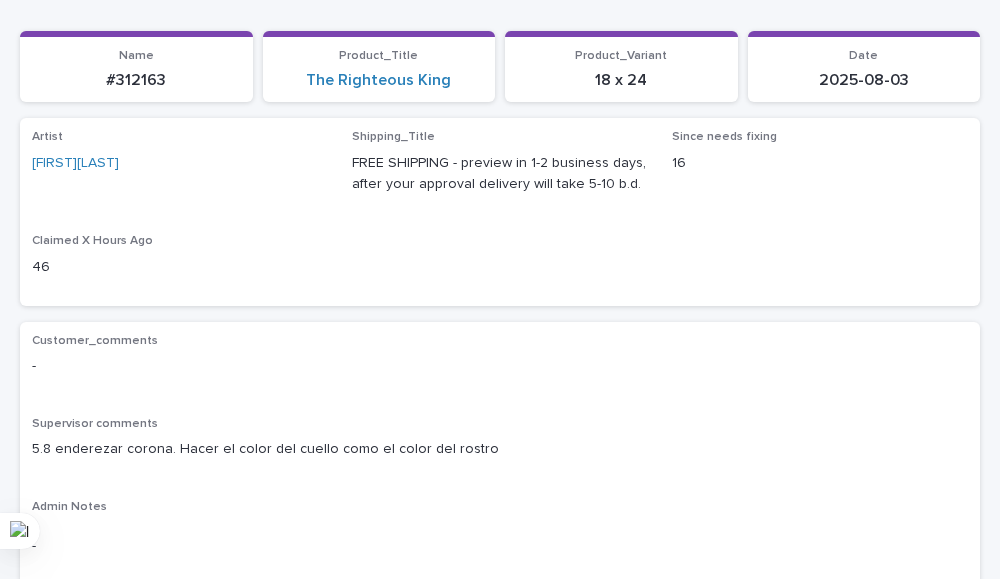 click on "Loading... Saving… Artist RoxsanaRoa   Shipping_Title FREE SHIPPING - preview in 1-2 business days, after your approval delivery will take 5-10 b.d. Since needs fixing 16 Claimed X Hours Ago 46" at bounding box center (500, 219) 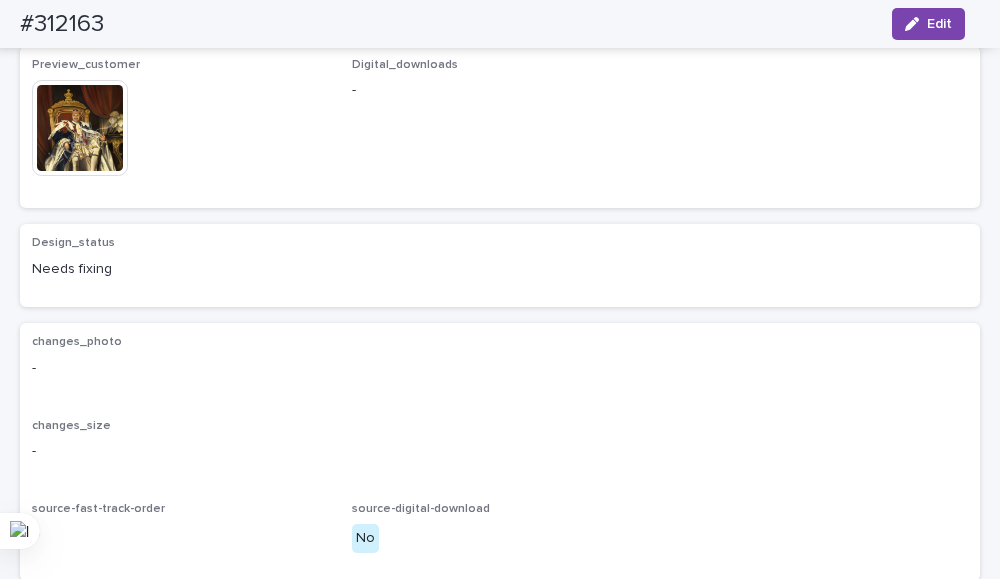 scroll, scrollTop: 1300, scrollLeft: 0, axis: vertical 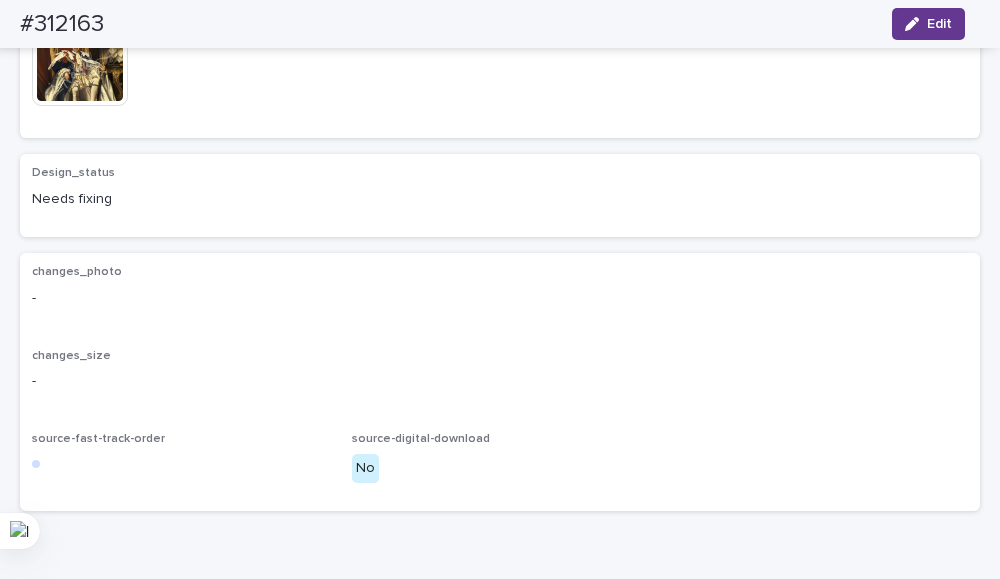 click 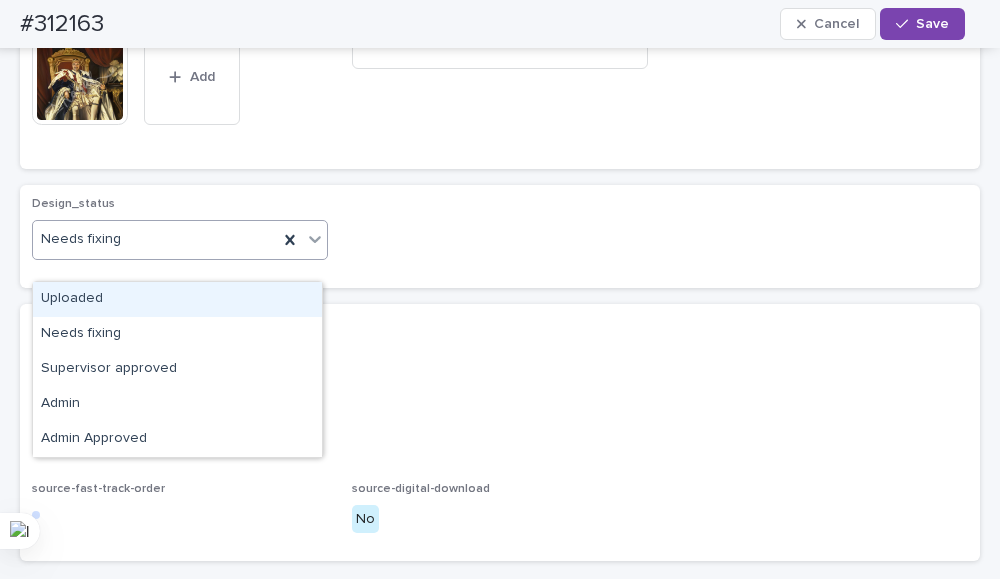 click on "Uploaded" at bounding box center (177, 299) 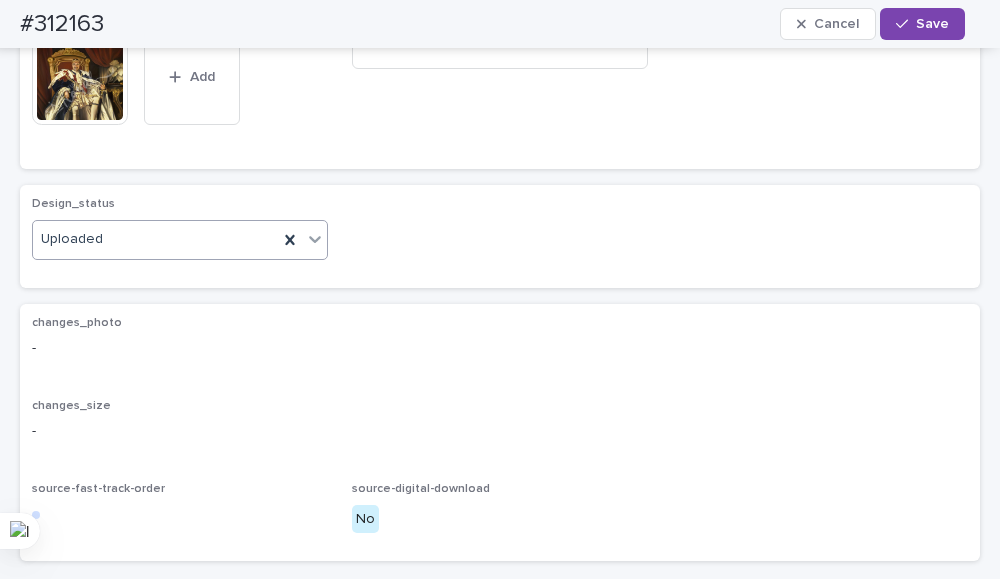 click at bounding box center [128, 29] 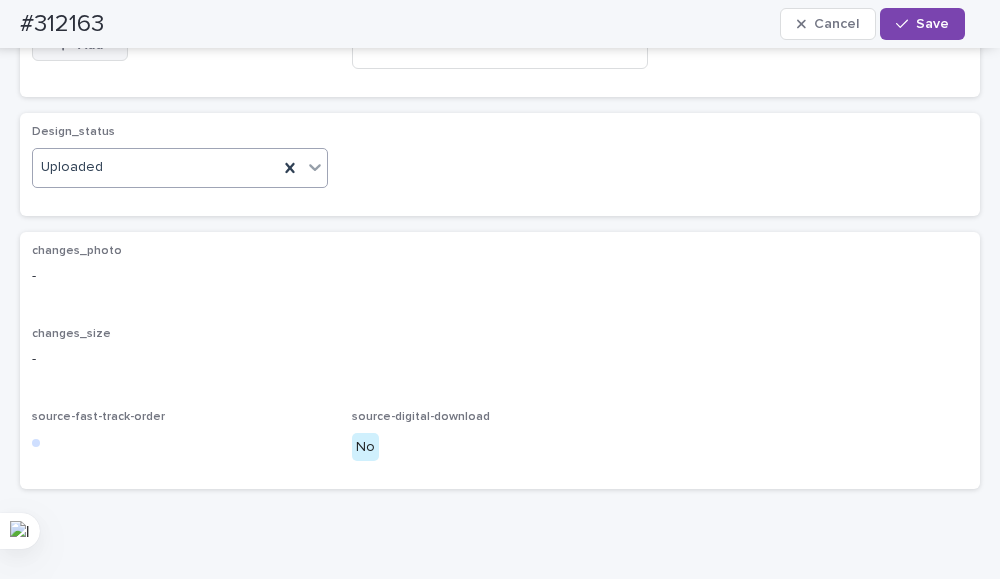 click on "Add" at bounding box center (90, 45) 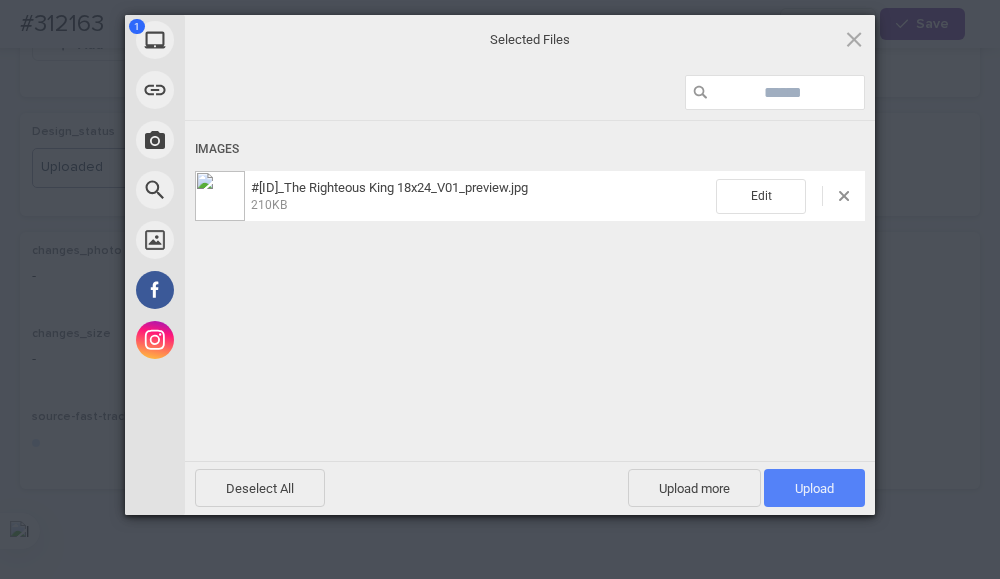 click on "Upload
1" at bounding box center [814, 488] 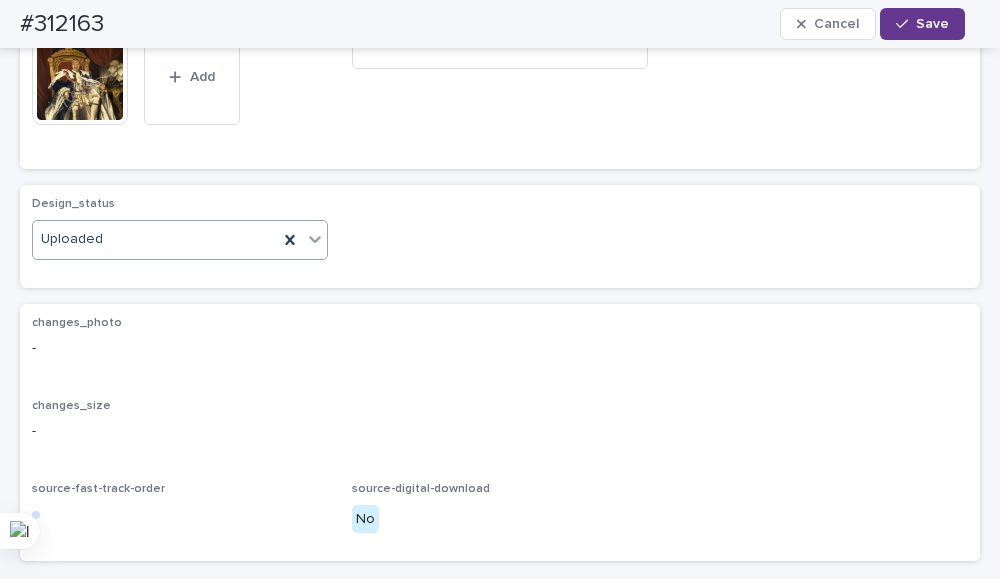 click on "Save" at bounding box center (932, 24) 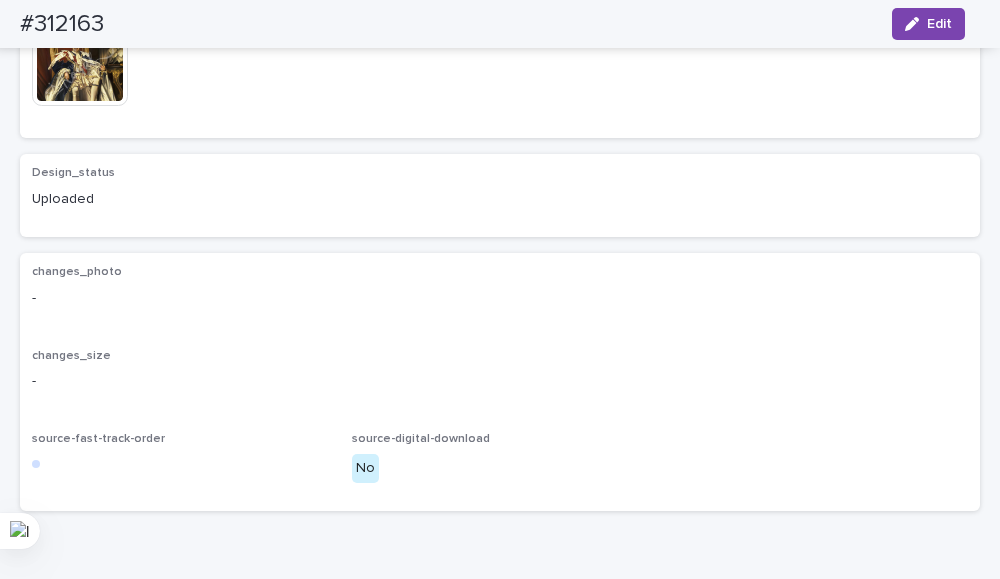 click on "Design_status Uploaded" at bounding box center (500, 195) 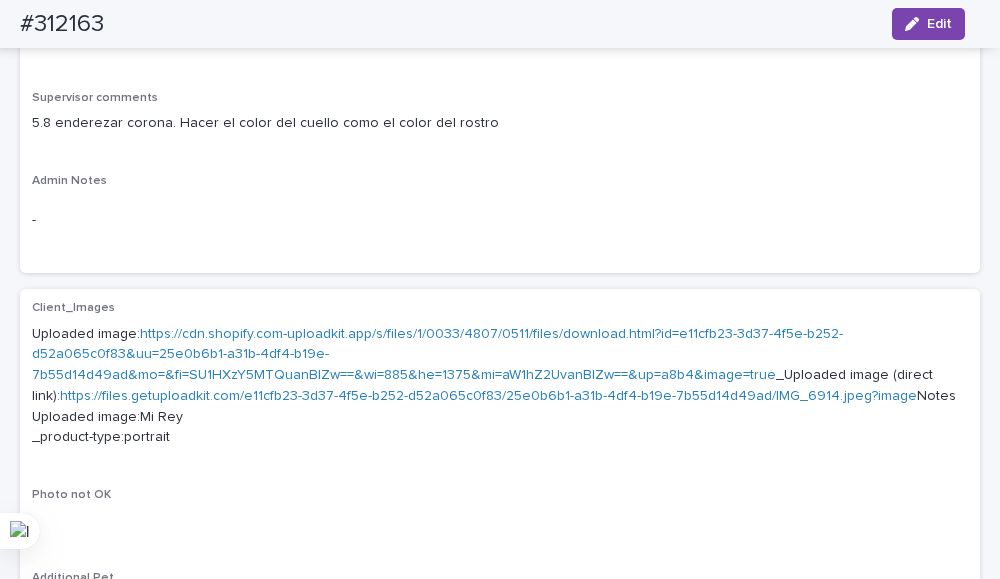 scroll, scrollTop: 0, scrollLeft: 0, axis: both 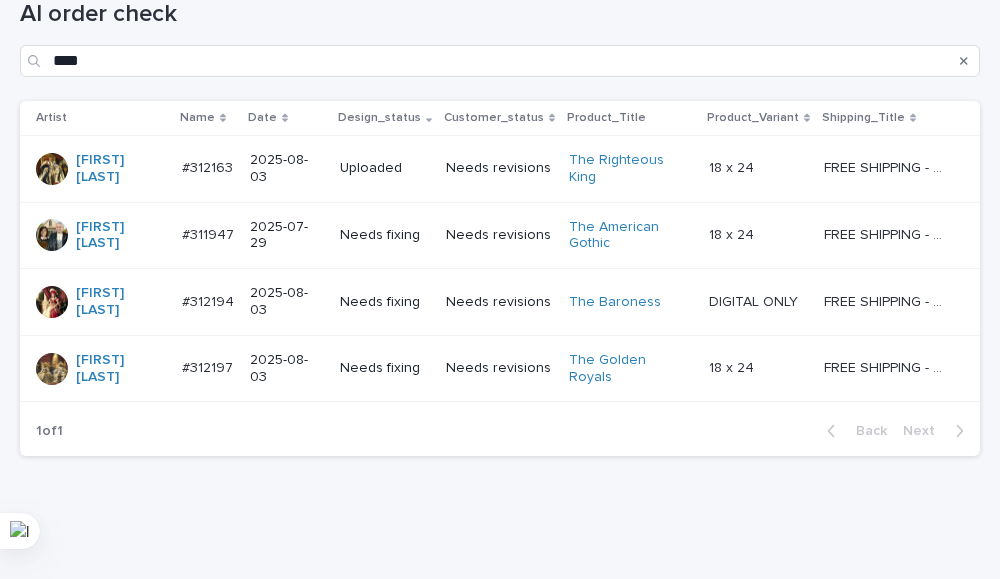click on "2025-08-03" at bounding box center [287, 302] 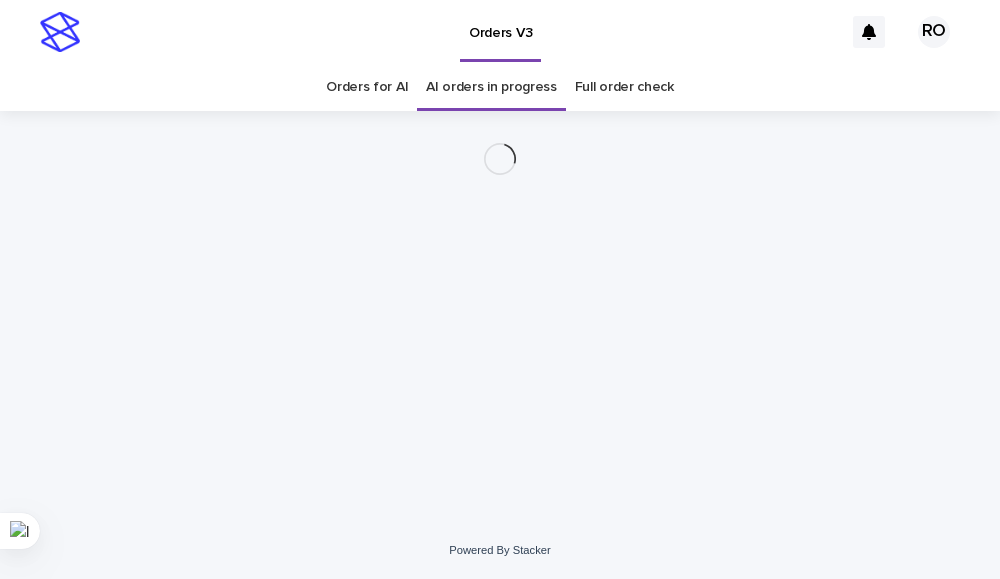 scroll, scrollTop: 0, scrollLeft: 0, axis: both 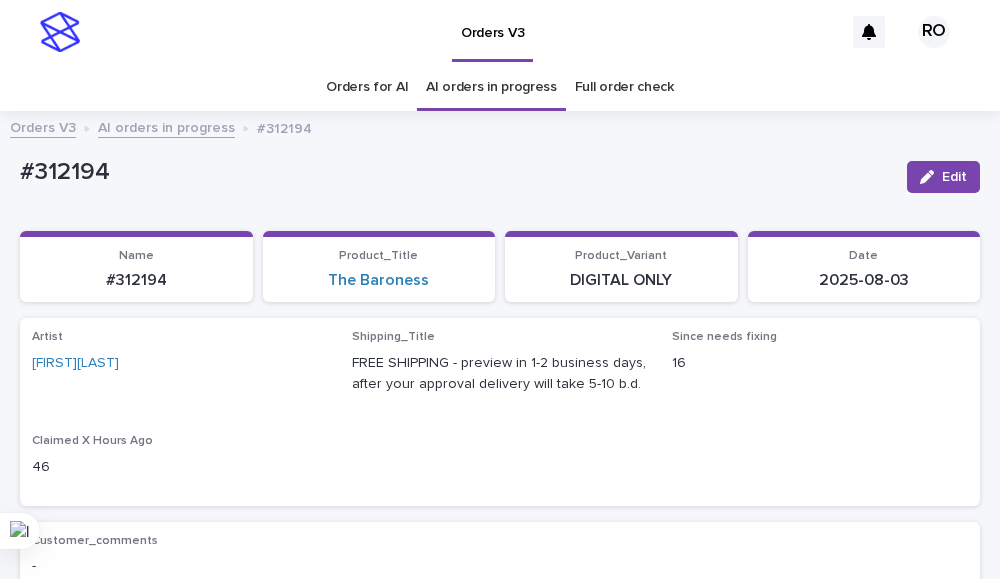 click on "#312194" at bounding box center (455, 172) 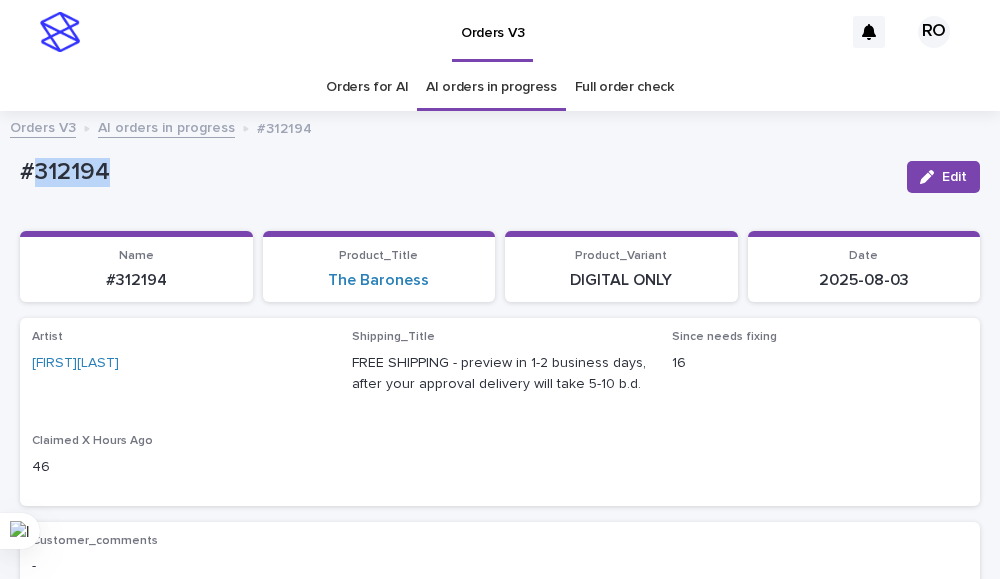 click on "#312194" at bounding box center (455, 172) 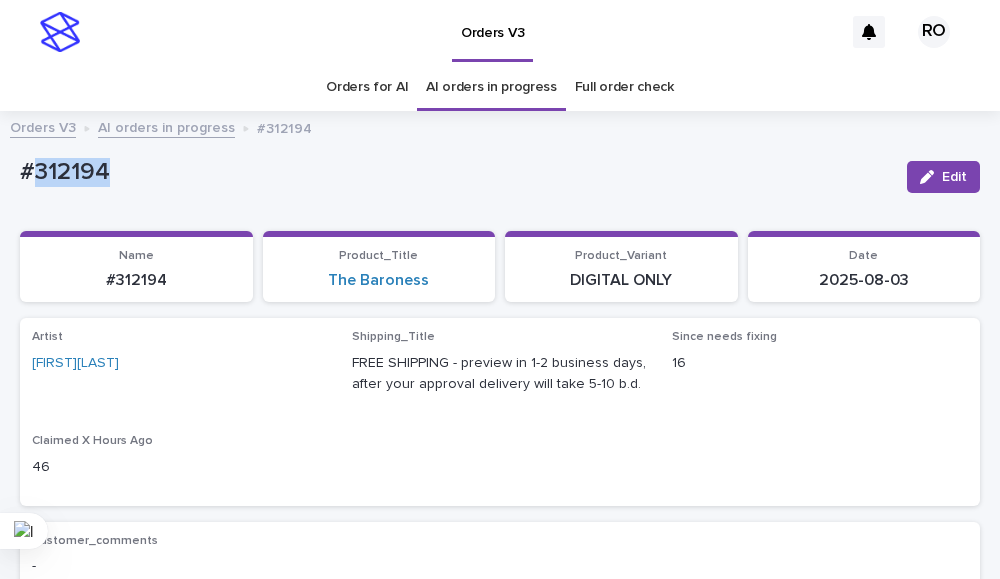 copy on "312194" 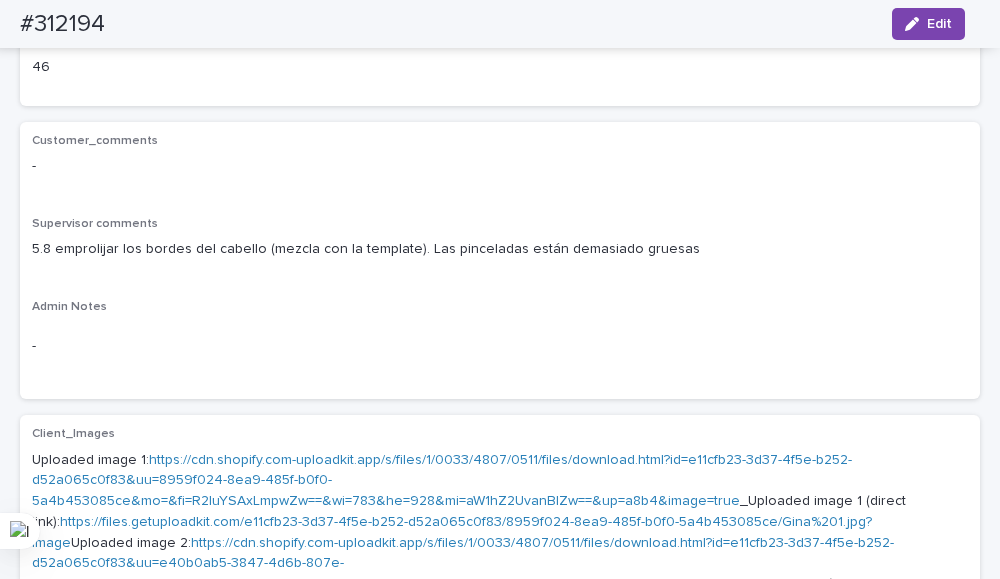 scroll, scrollTop: 300, scrollLeft: 0, axis: vertical 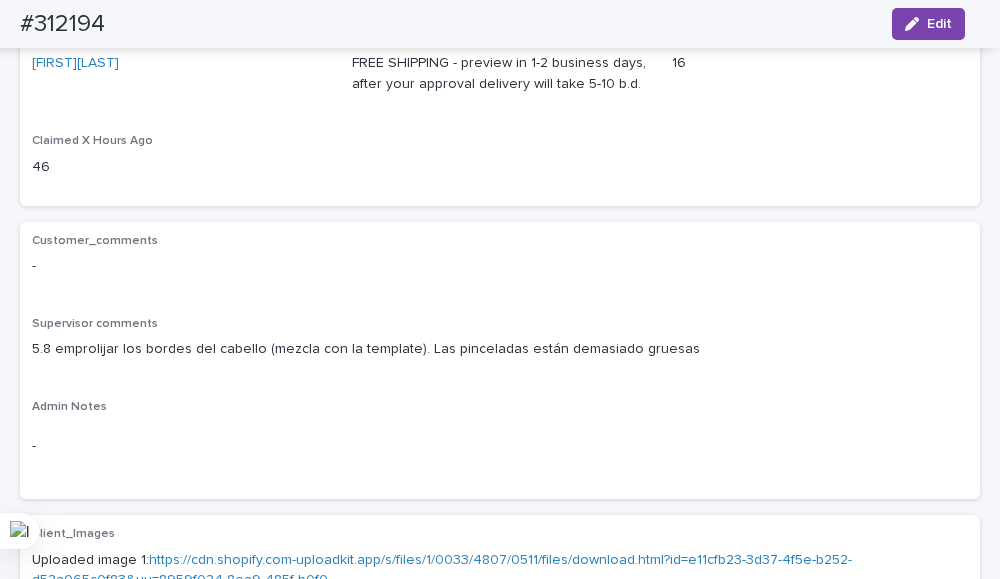 click on "5.8 emprolijar los bordes del cabello (mezcla con la template). Las pinceladas están demasiado gruesas" at bounding box center [500, 349] 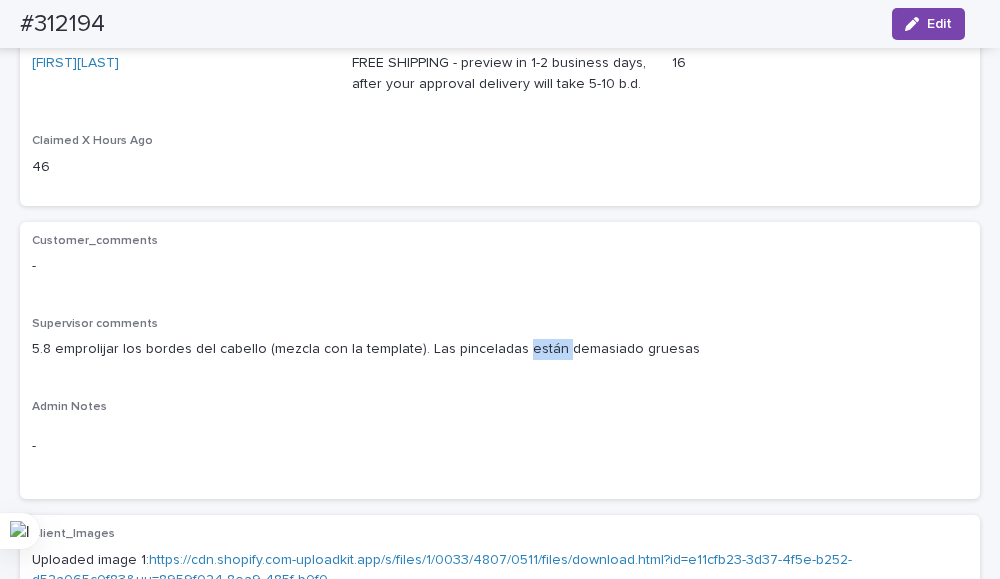 click on "5.8 emprolijar los bordes del cabello (mezcla con la template). Las pinceladas están demasiado gruesas" at bounding box center [500, 349] 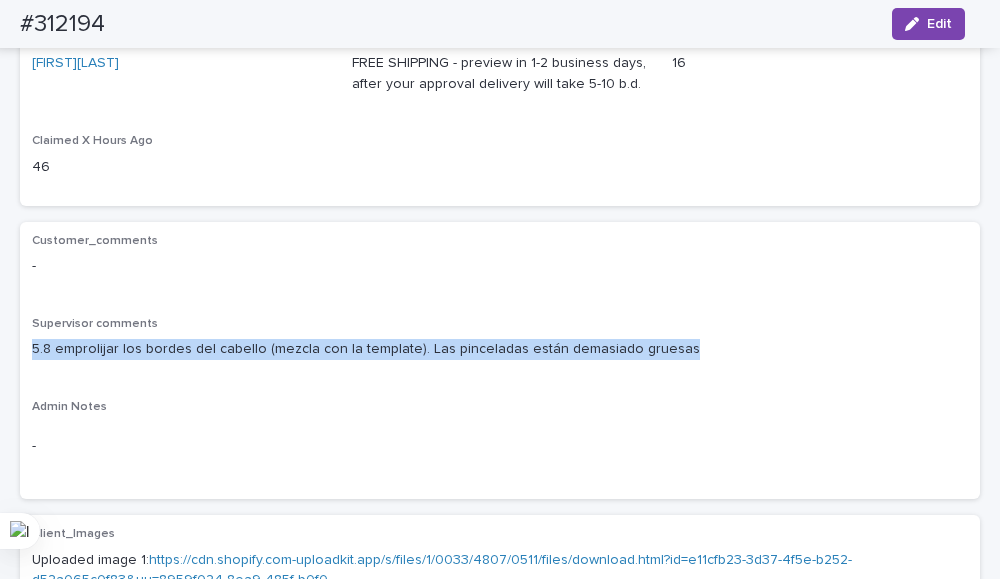 click on "5.8 emprolijar los bordes del cabello (mezcla con la template). Las pinceladas están demasiado gruesas" at bounding box center [500, 349] 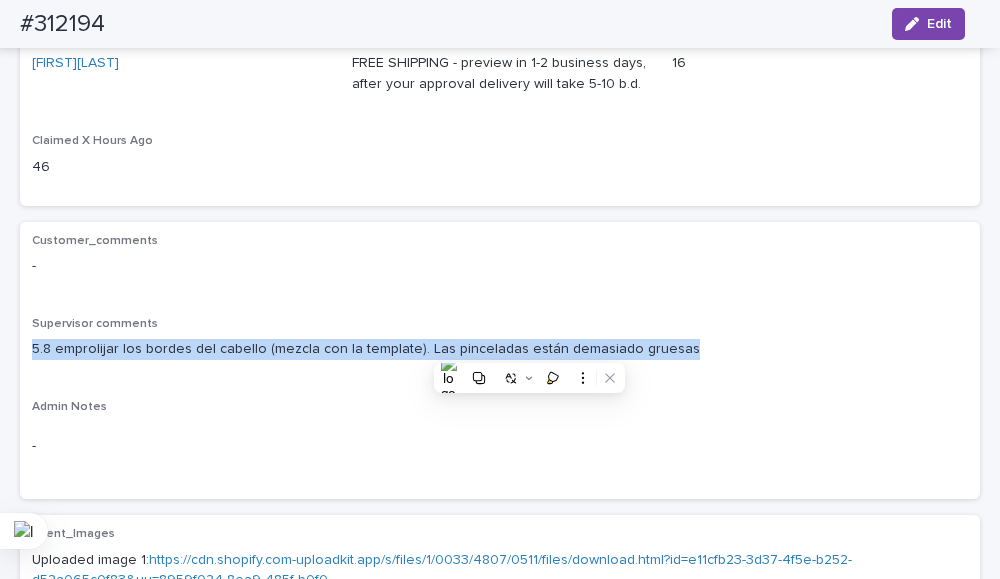 click on "5.8 emprolijar los bordes del cabello (mezcla con la template). Las pinceladas están demasiado gruesas" at bounding box center (500, 349) 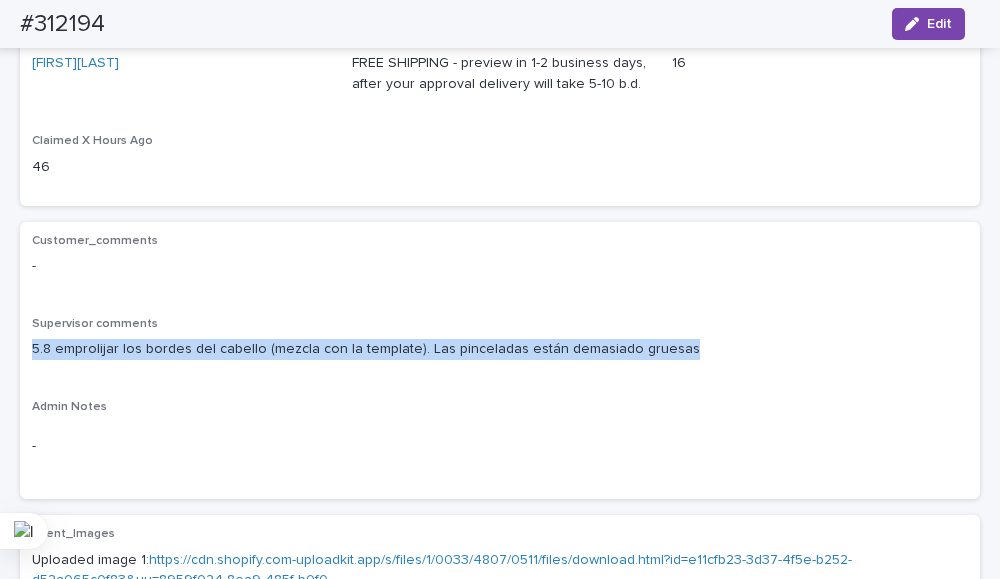 click on "5.8 emprolijar los bordes del cabello (mezcla con la template). Las pinceladas están demasiado gruesas" at bounding box center (500, 349) 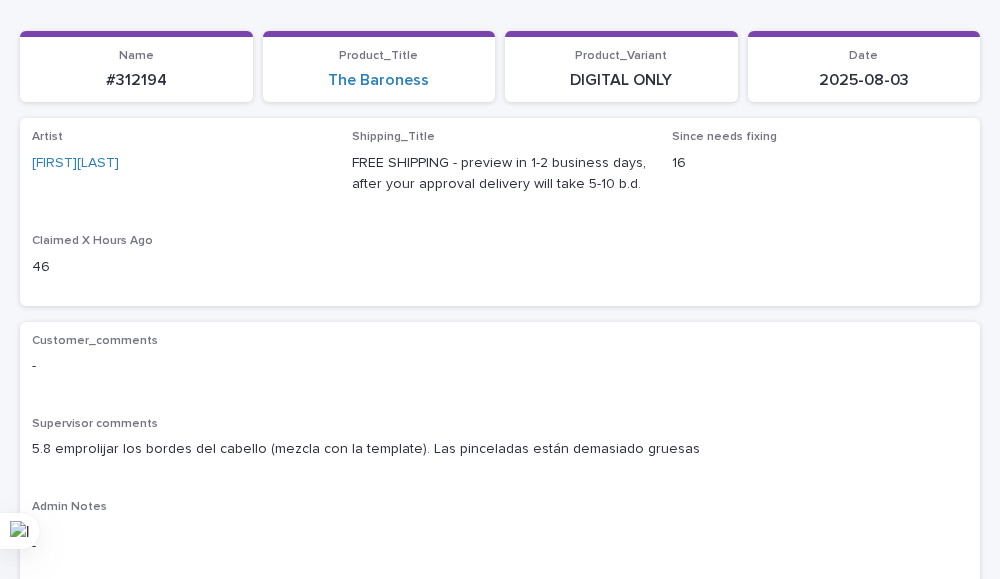 scroll, scrollTop: 300, scrollLeft: 0, axis: vertical 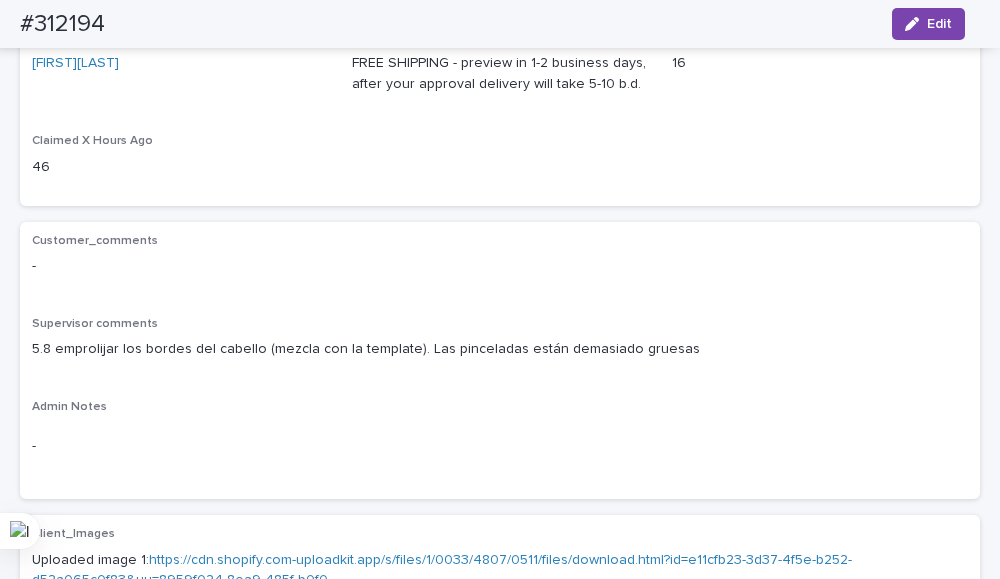click on "5.8 emprolijar los bordes del cabello (mezcla con la template). Las pinceladas están demasiado gruesas" at bounding box center [500, 349] 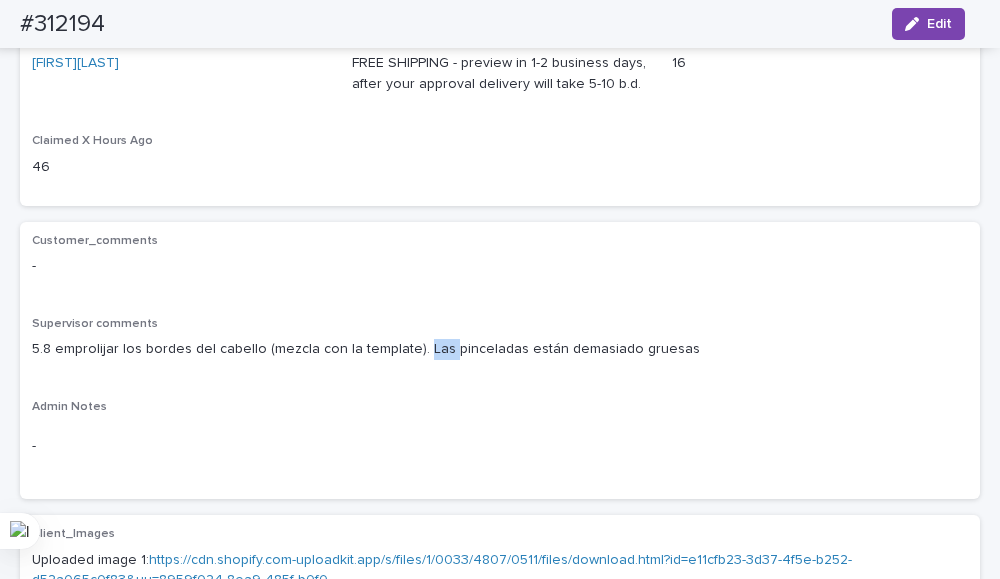 click on "5.8 emprolijar los bordes del cabello (mezcla con la template). Las pinceladas están demasiado gruesas" at bounding box center (500, 349) 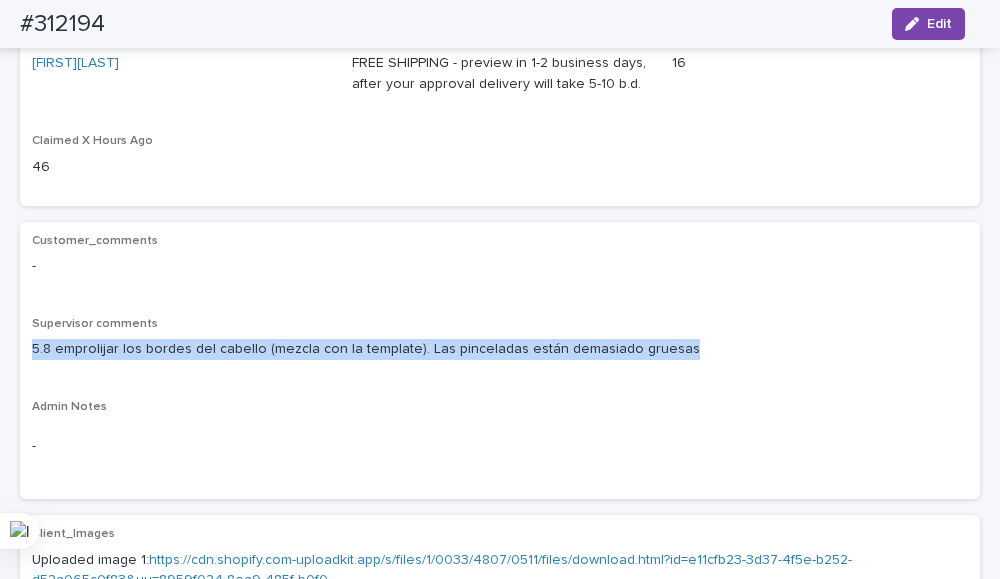 click on "5.8 emprolijar los bordes del cabello (mezcla con la template). Las pinceladas están demasiado gruesas" at bounding box center [500, 349] 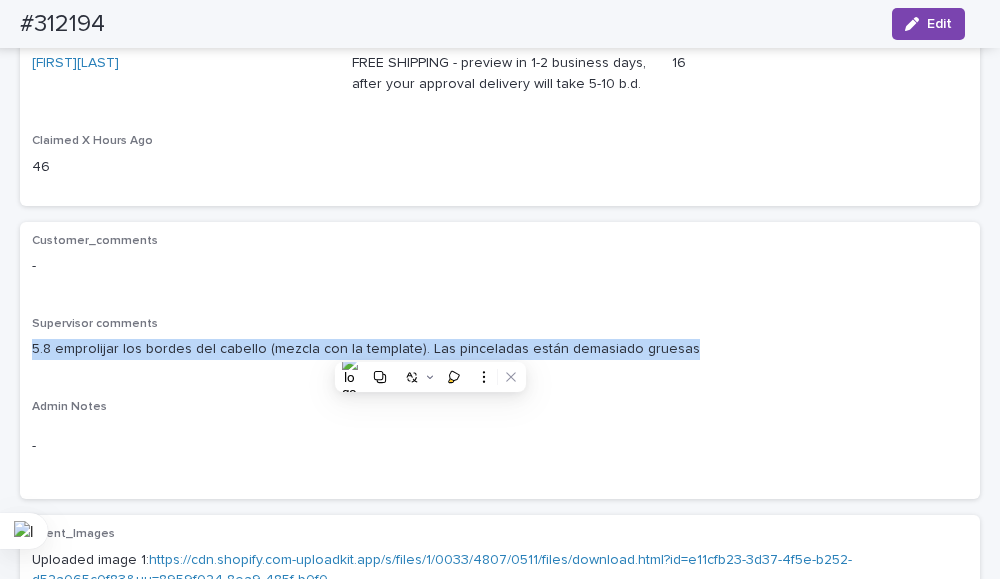 click on "5.8 emprolijar los bordes del cabello (mezcla con la template). Las pinceladas están demasiado gruesas" at bounding box center (500, 349) 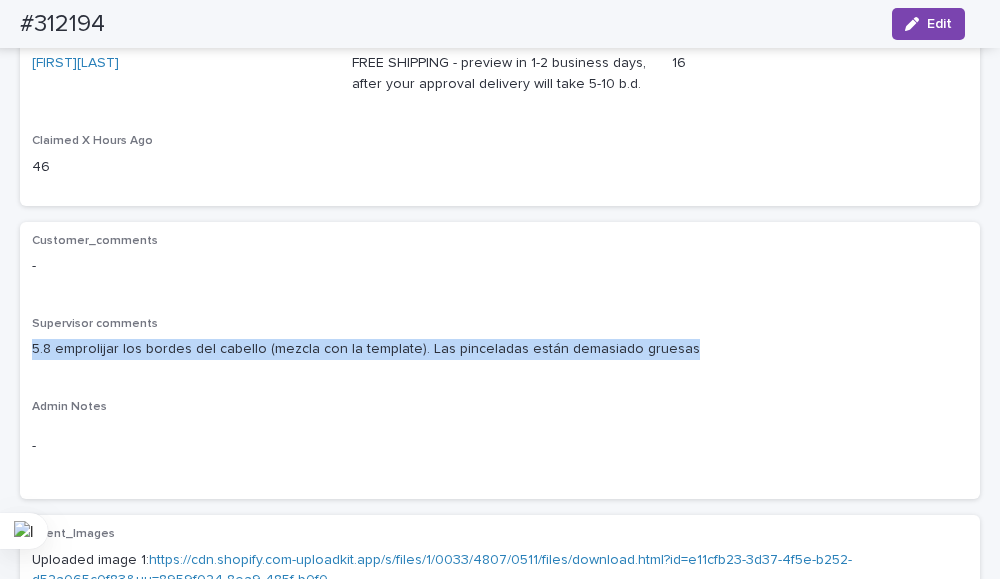 click on "5.8 emprolijar los bordes del cabello (mezcla con la template). Las pinceladas están demasiado gruesas" at bounding box center [500, 349] 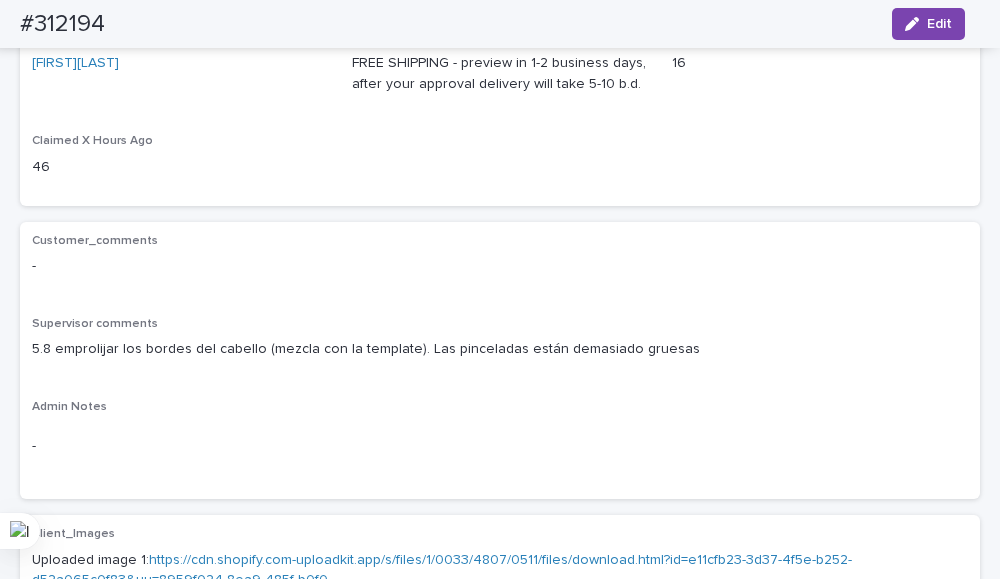 click on "5.8 emprolijar los bordes del cabello (mezcla con la template). Las pinceladas están demasiado gruesas" at bounding box center (500, 349) 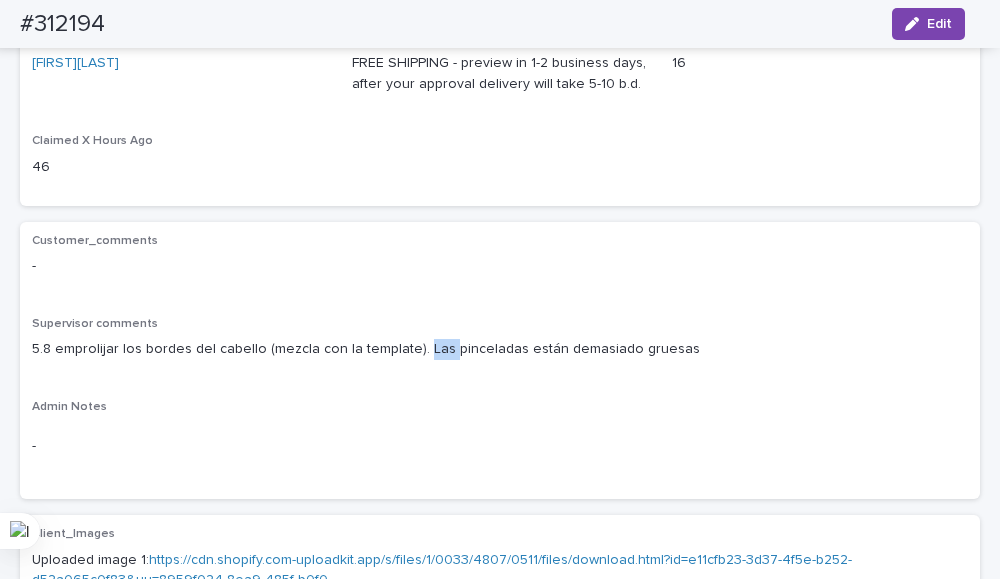click on "5.8 emprolijar los bordes del cabello (mezcla con la template). Las pinceladas están demasiado gruesas" at bounding box center (500, 349) 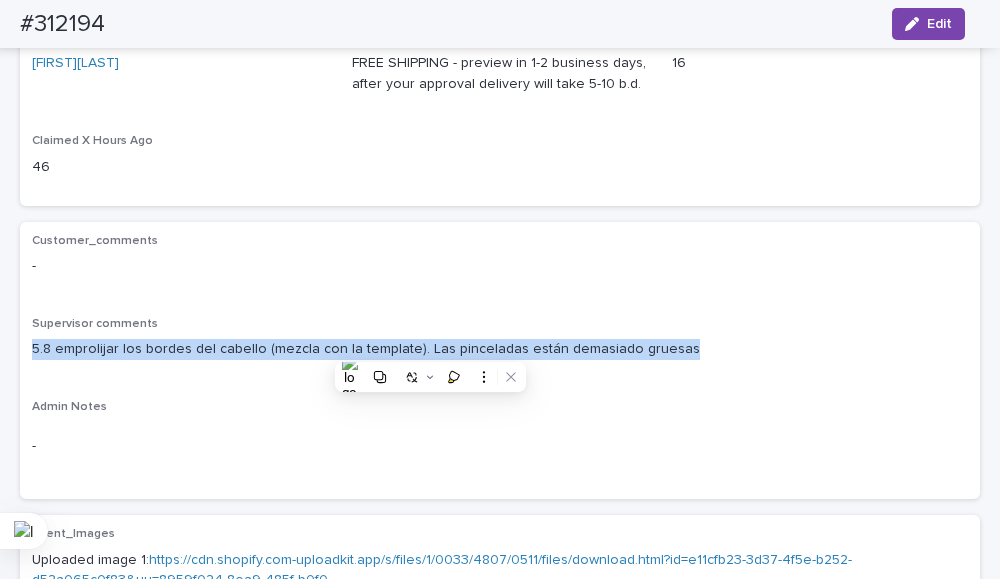 click on "5.8 emprolijar los bordes del cabello (mezcla con la template). Las pinceladas están demasiado gruesas" at bounding box center [500, 349] 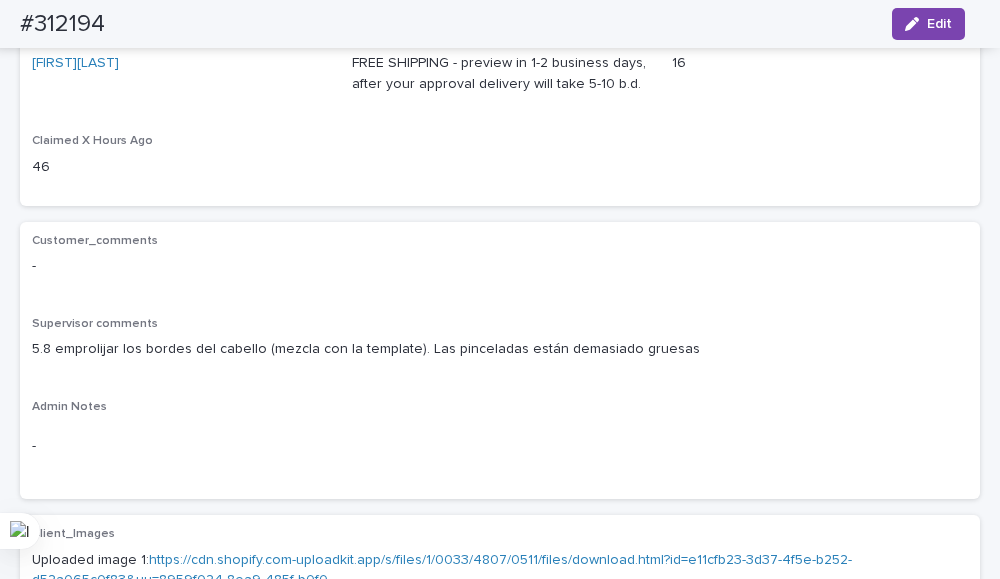 click on "5.8 emprolijar los bordes del cabello (mezcla con la template). Las pinceladas están demasiado gruesas" at bounding box center (500, 349) 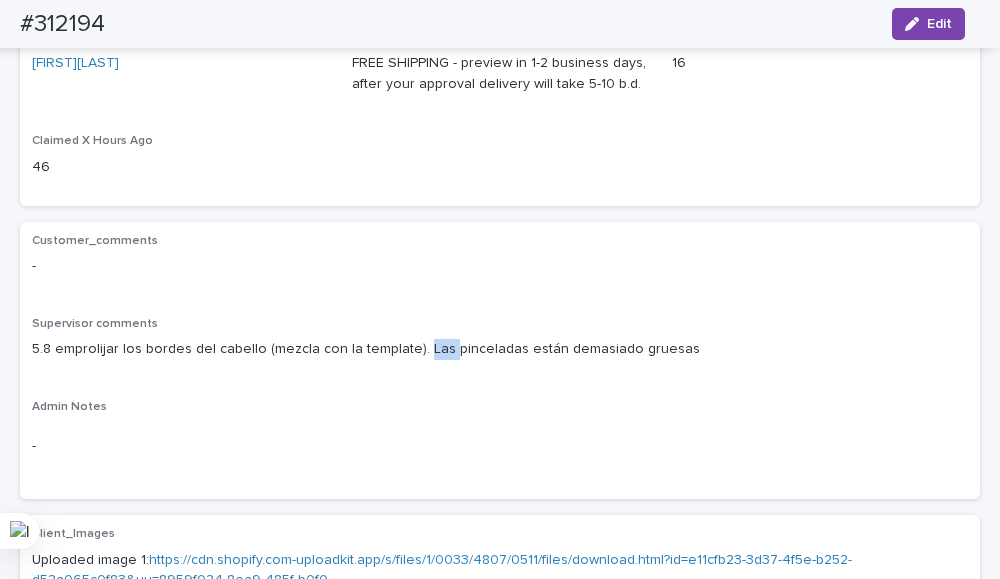 click on "5.8 emprolijar los bordes del cabello (mezcla con la template). Las pinceladas están demasiado gruesas" at bounding box center (500, 349) 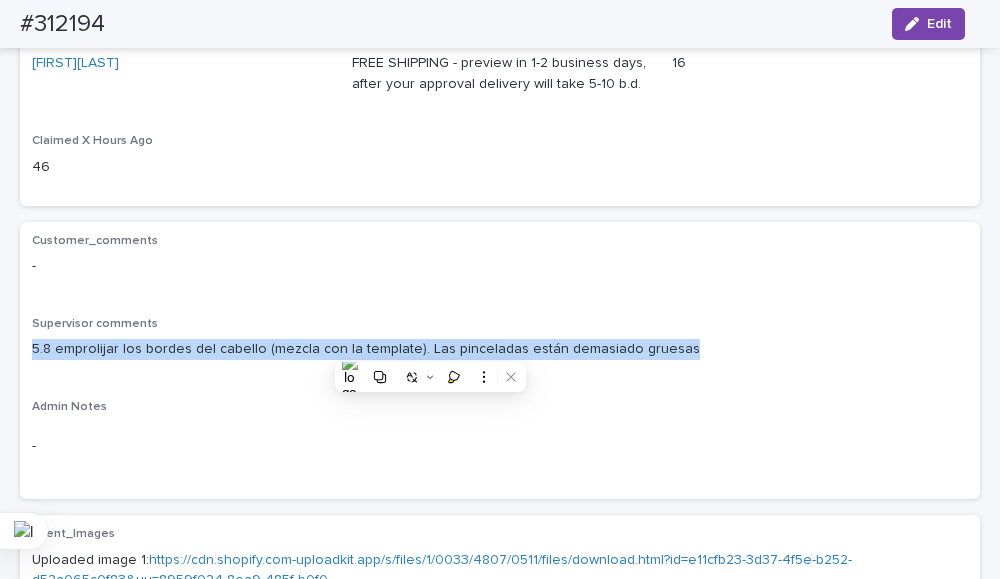 click on "5.8 emprolijar los bordes del cabello (mezcla con la template). Las pinceladas están demasiado gruesas" at bounding box center [500, 349] 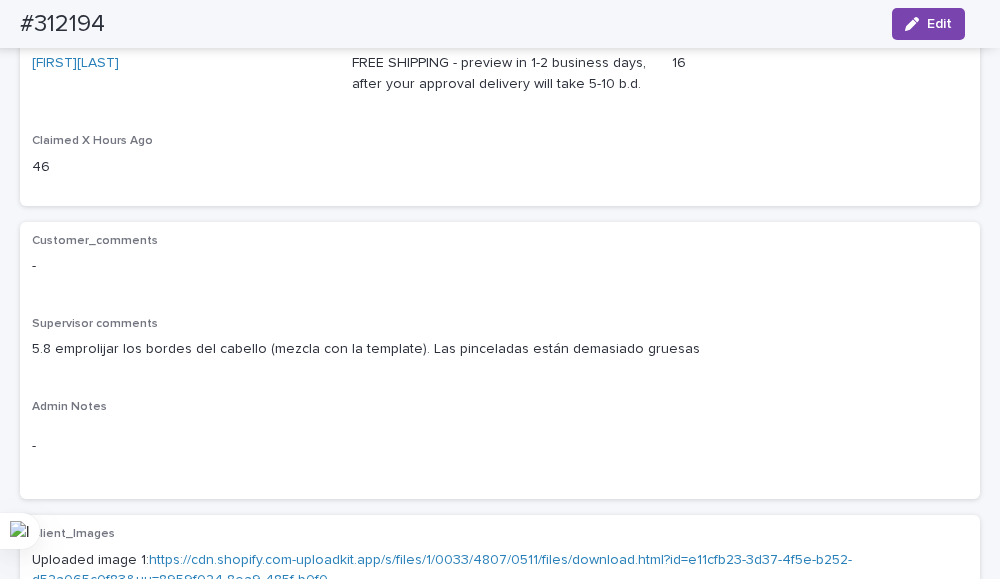 click on "5.8 emprolijar los bordes del cabello (mezcla con la template). Las pinceladas están demasiado gruesas" at bounding box center (500, 349) 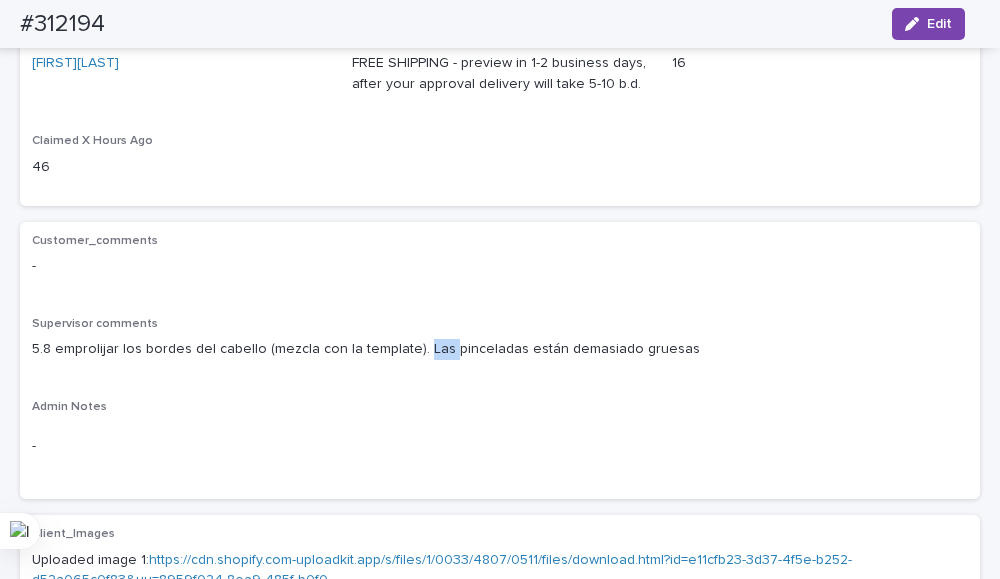 click on "5.8 emprolijar los bordes del cabello (mezcla con la template). Las pinceladas están demasiado gruesas" at bounding box center (500, 349) 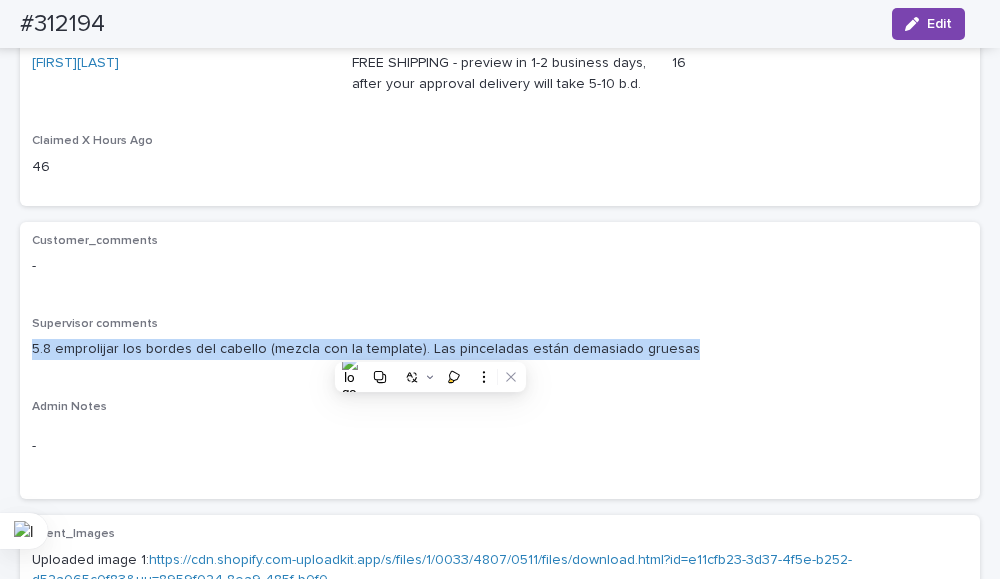 click on "5.8 emprolijar los bordes del cabello (mezcla con la template). Las pinceladas están demasiado gruesas" at bounding box center [500, 349] 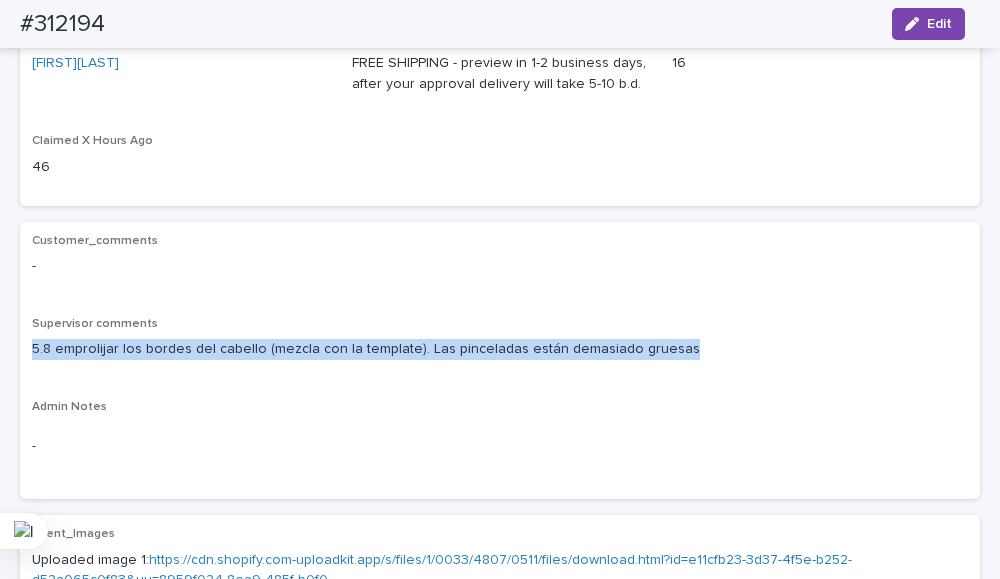 click on "5.8 emprolijar los bordes del cabello (mezcla con la template). Las pinceladas están demasiado gruesas" at bounding box center [500, 349] 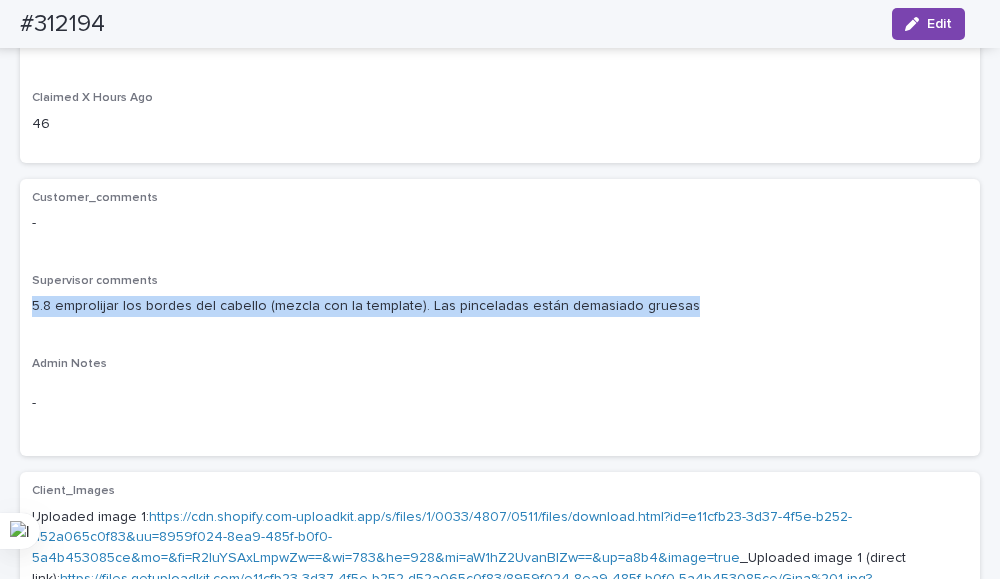 scroll, scrollTop: 300, scrollLeft: 0, axis: vertical 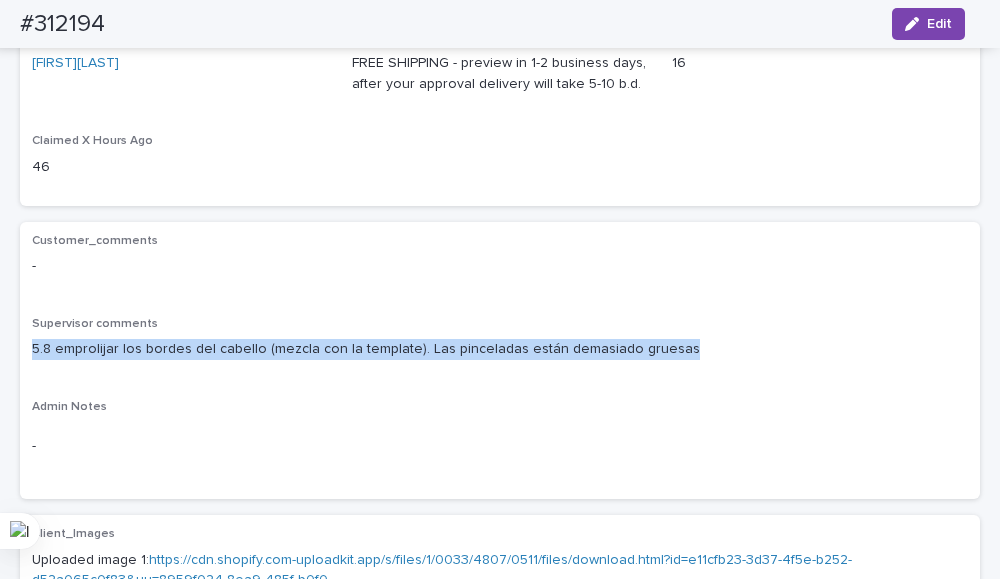 click on "5.8 emprolijar los bordes del cabello (mezcla con la template). Las pinceladas están demasiado gruesas" at bounding box center [500, 349] 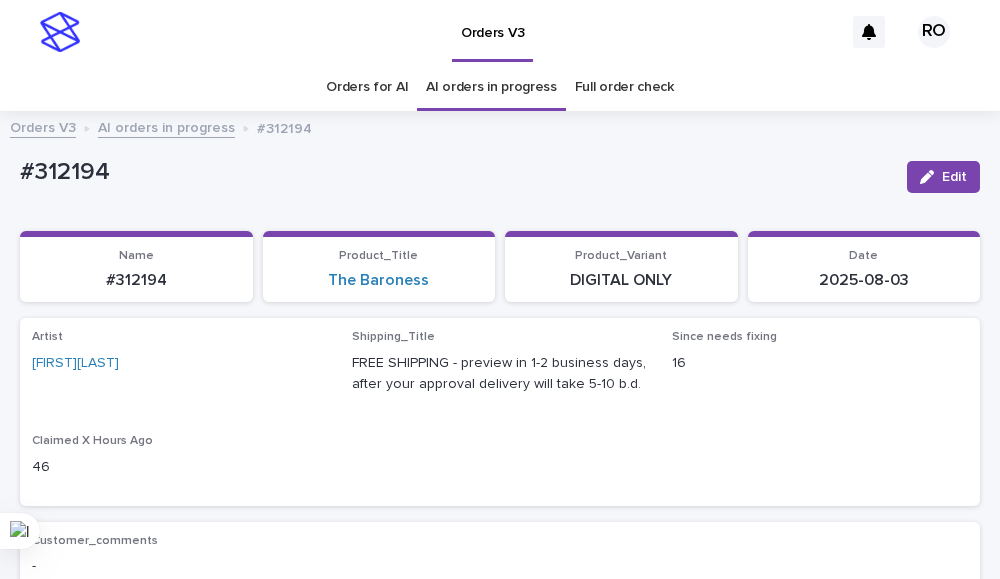 scroll, scrollTop: 100, scrollLeft: 0, axis: vertical 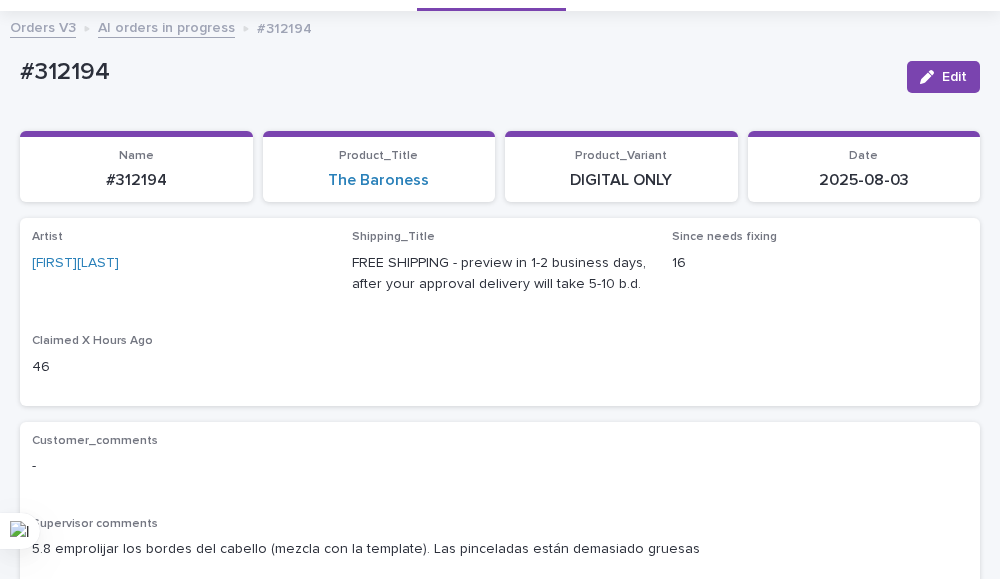 click on "Supervisor comments 5.8 emprolijar los bordes del cabello (mezcla con la template). Las pinceladas están demasiado gruesas" at bounding box center [500, 546] 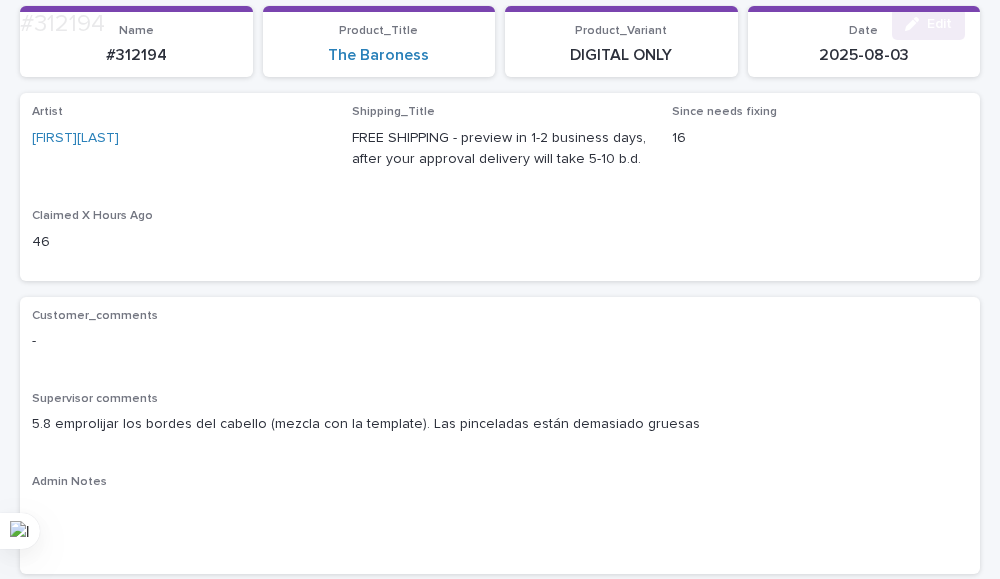 scroll, scrollTop: 300, scrollLeft: 0, axis: vertical 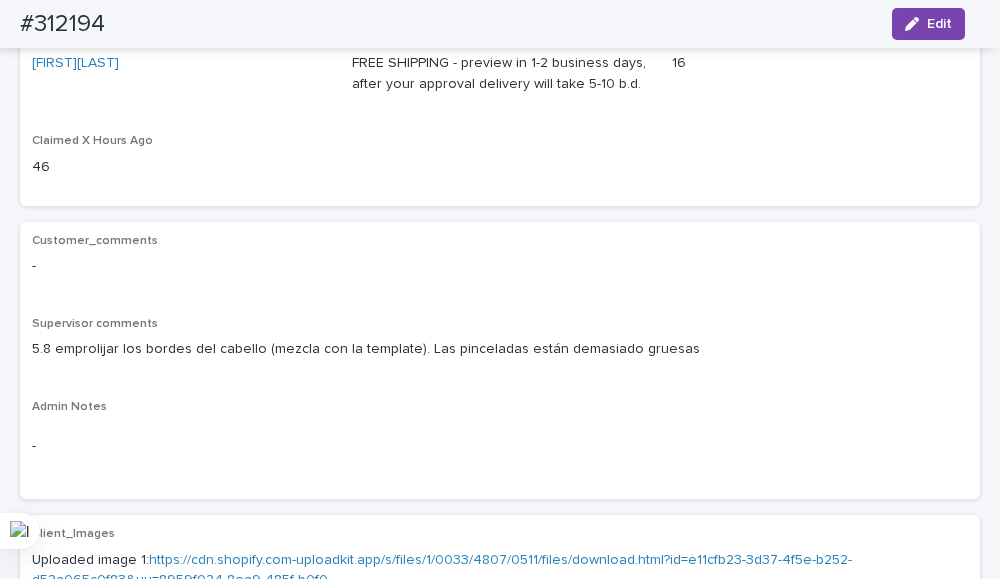 click on "5.8 emprolijar los bordes del cabello (mezcla con la template). Las pinceladas están demasiado gruesas" at bounding box center [500, 349] 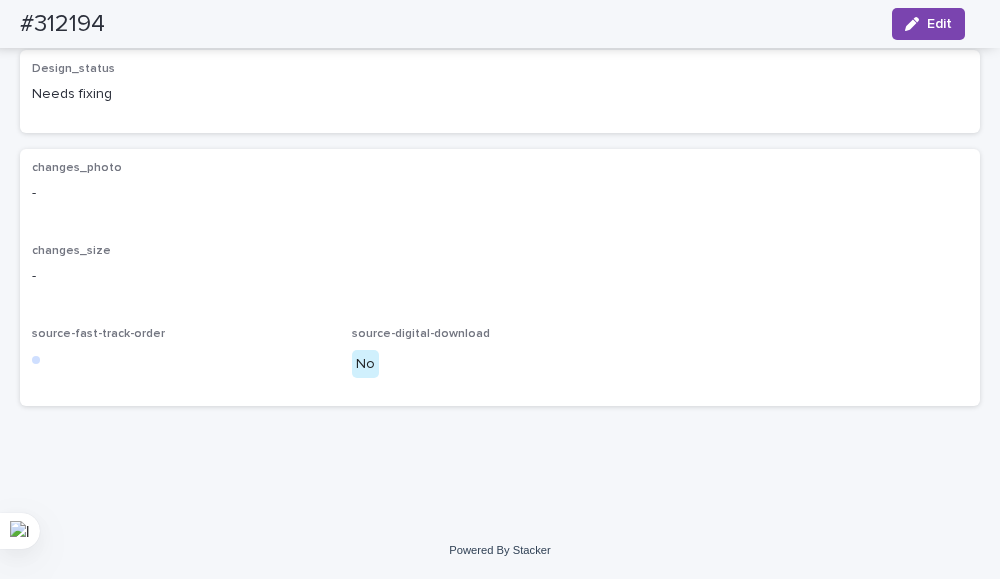 scroll, scrollTop: 1600, scrollLeft: 0, axis: vertical 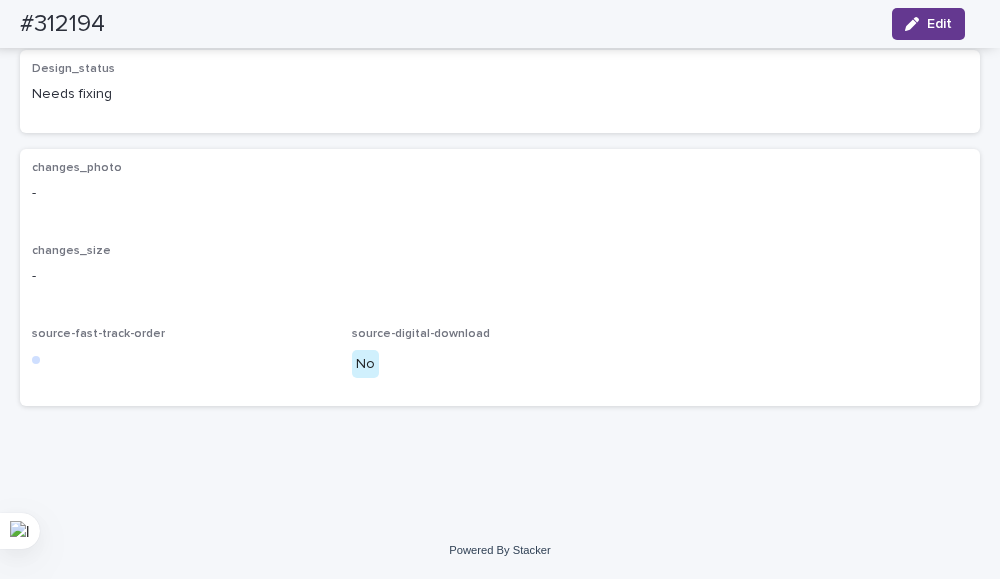 click on "Edit" at bounding box center [928, 24] 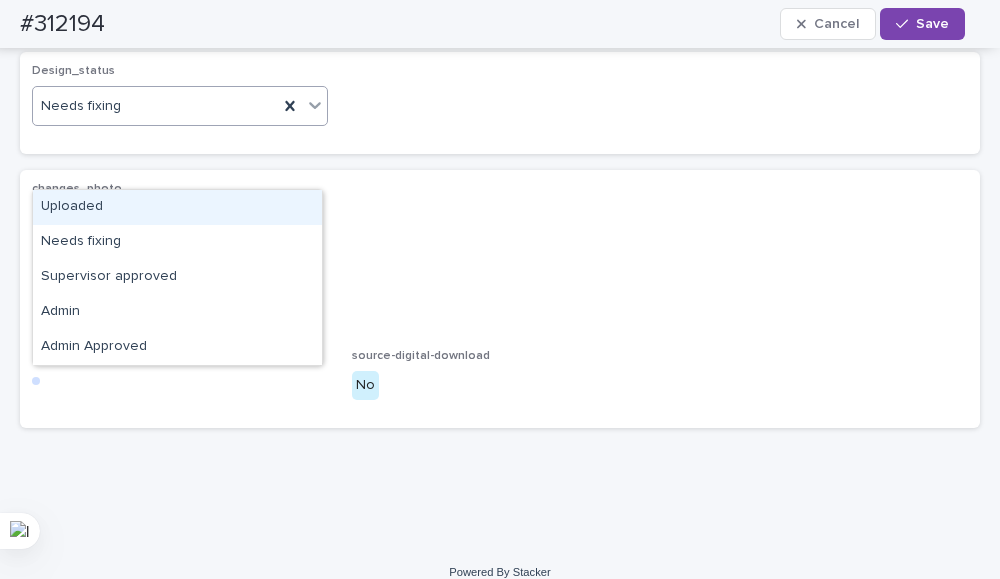 click on "Needs fixing" at bounding box center (155, 106) 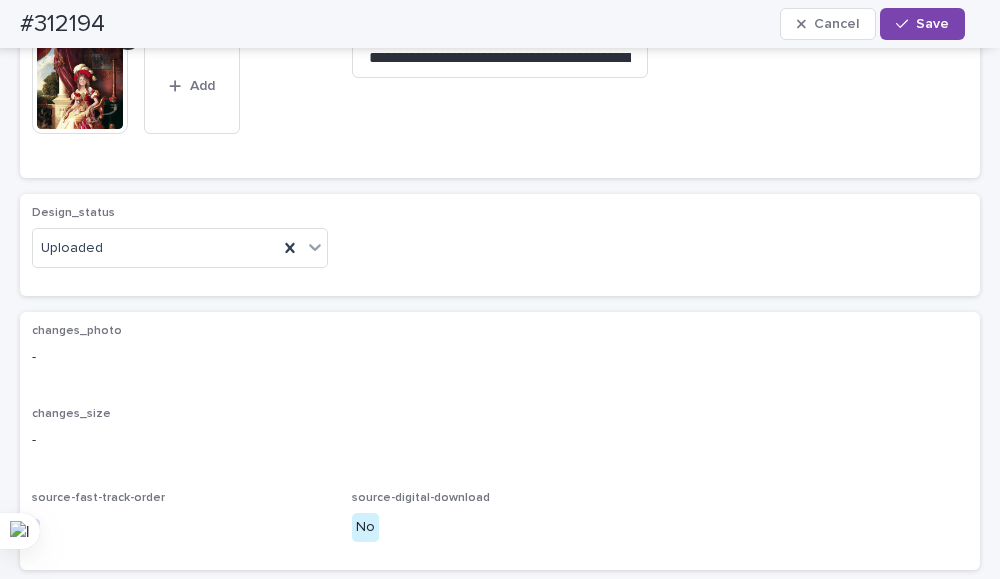 scroll, scrollTop: 1300, scrollLeft: 0, axis: vertical 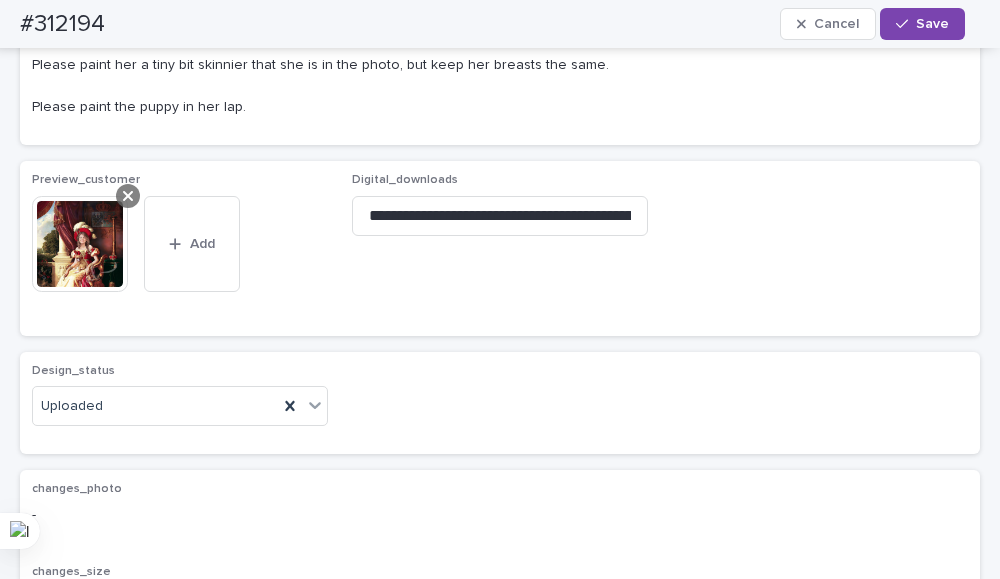 click 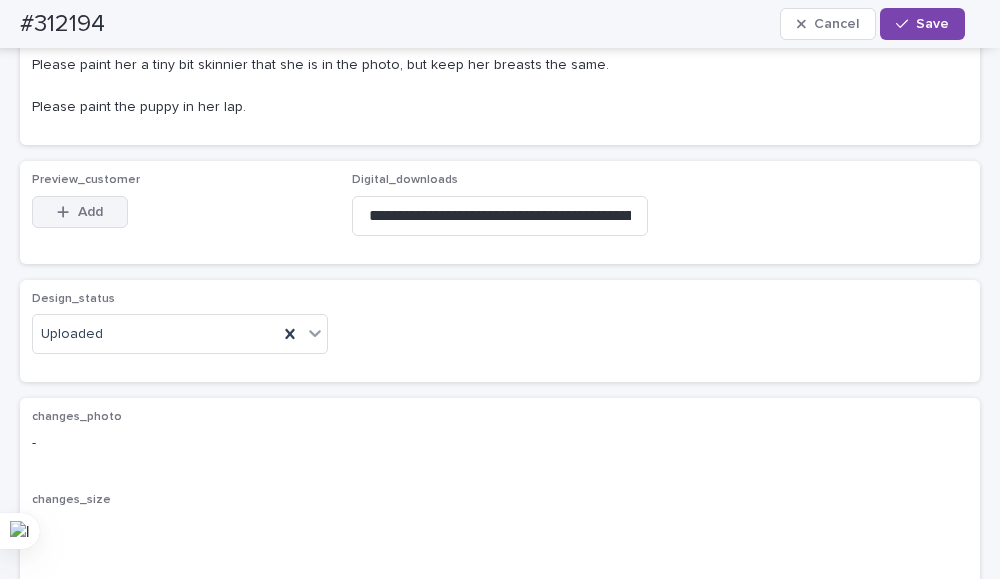 click on "Add" at bounding box center (80, 212) 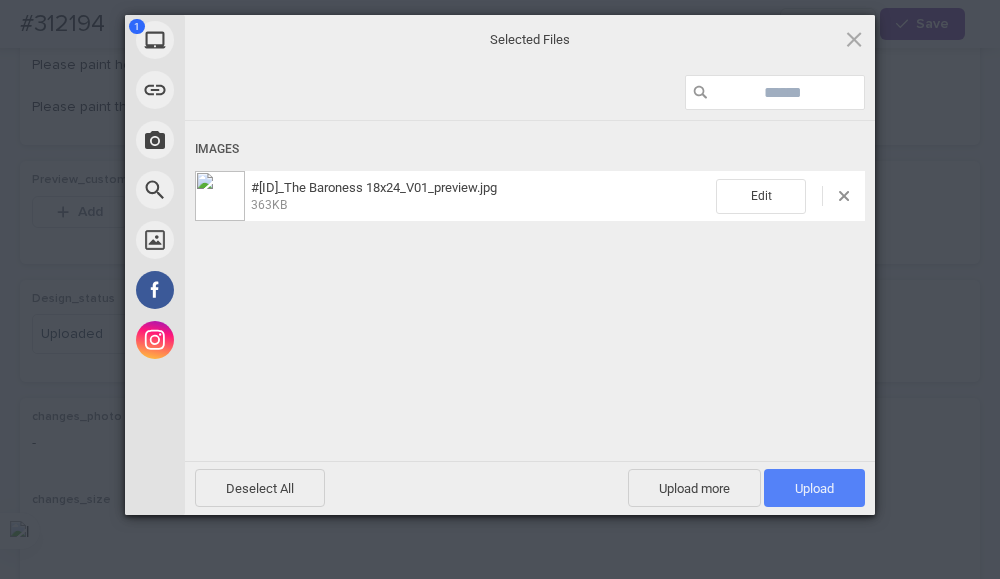 click on "Upload
1" at bounding box center [814, 488] 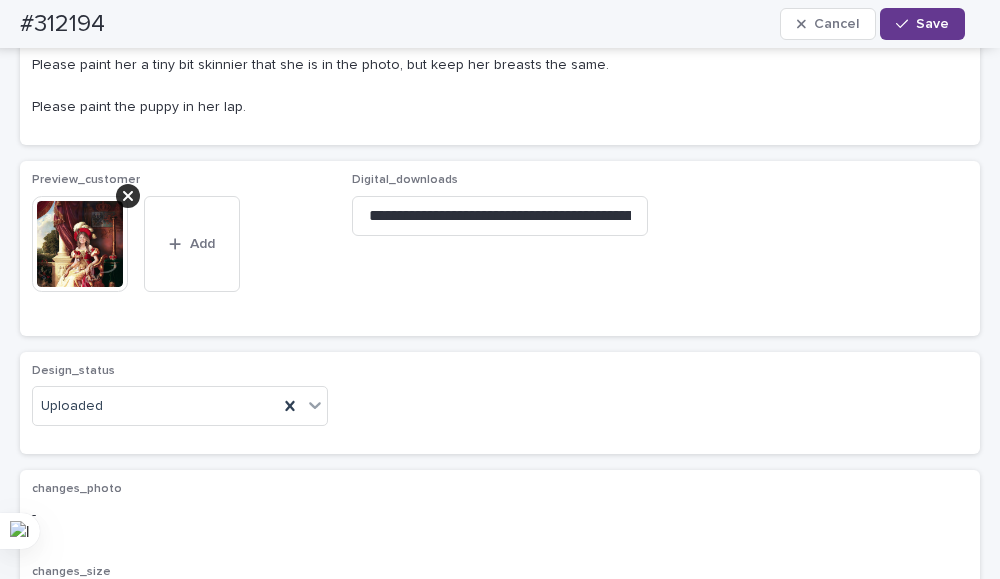 click on "Save" at bounding box center (932, 24) 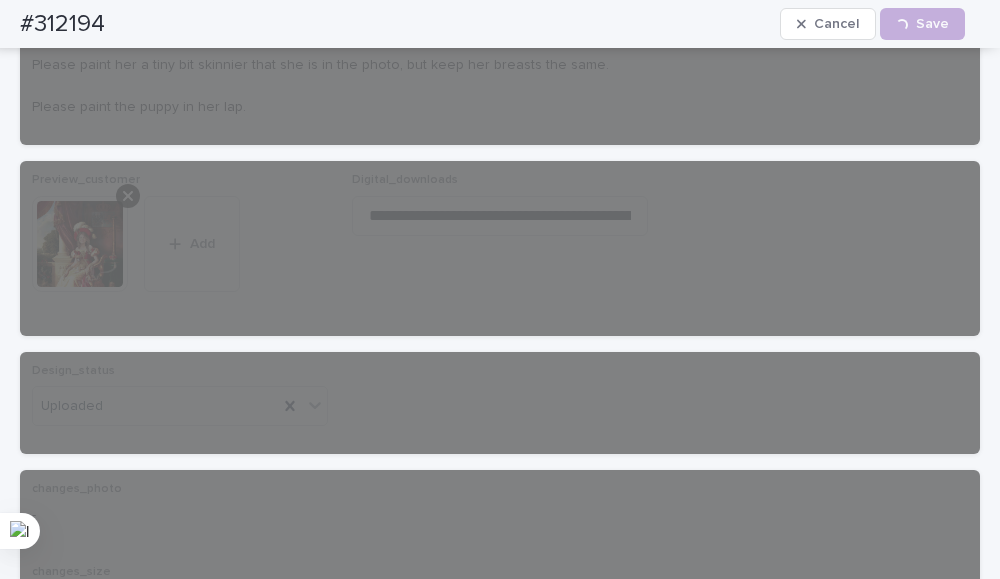 click on "#312194" at bounding box center (62, 24) 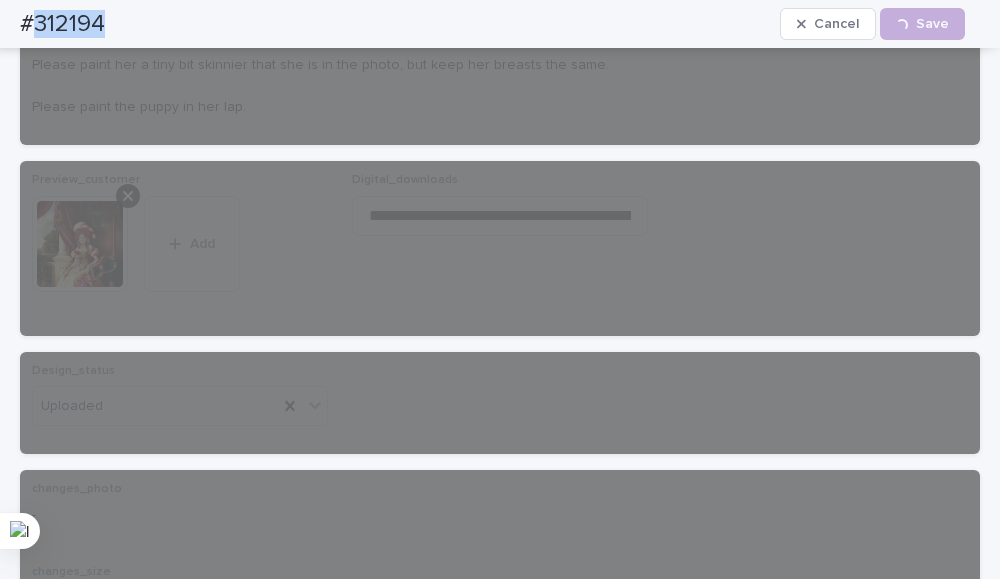 click on "#312194" at bounding box center [62, 24] 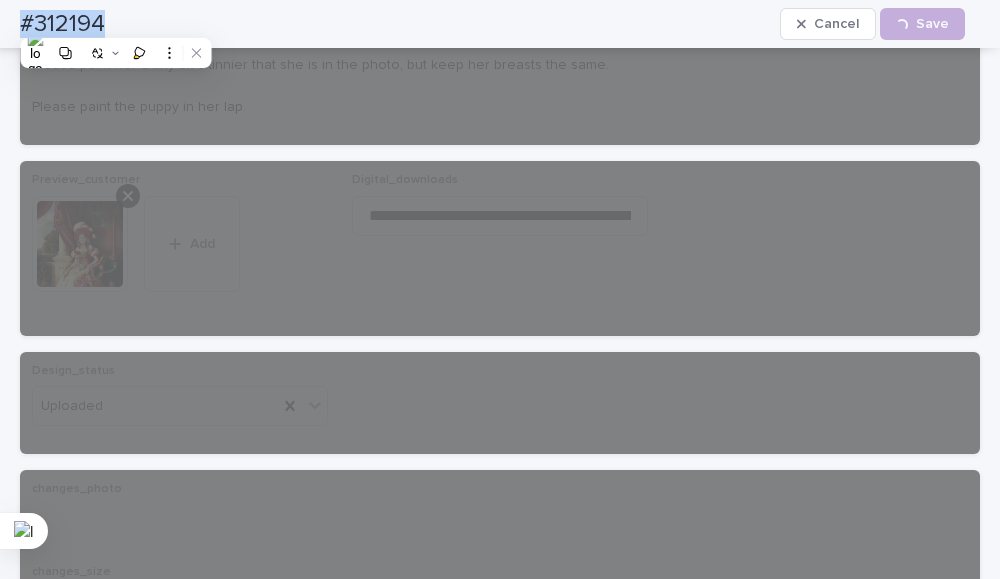 click on "#312194" at bounding box center [62, 24] 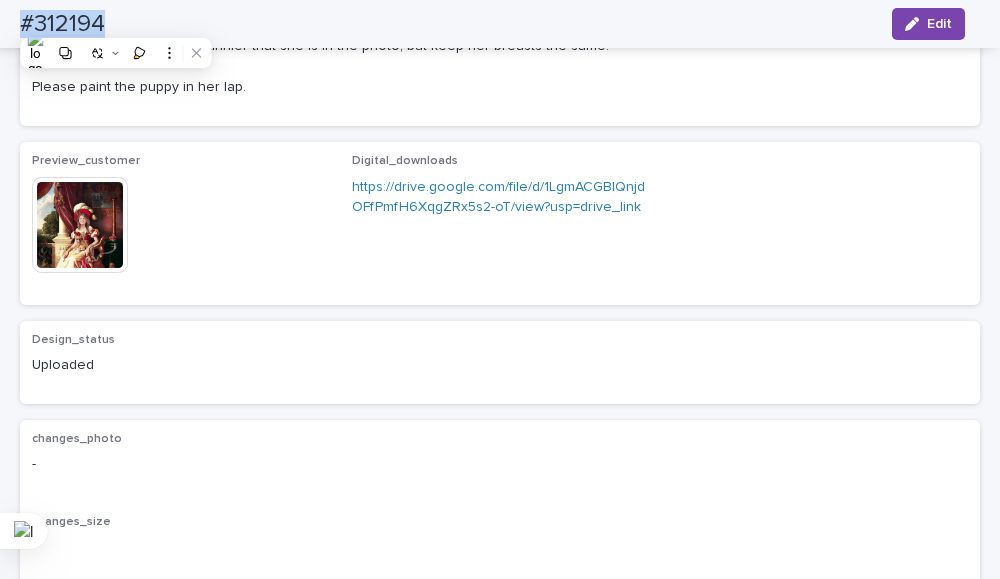click on "#312194" at bounding box center (62, 24) 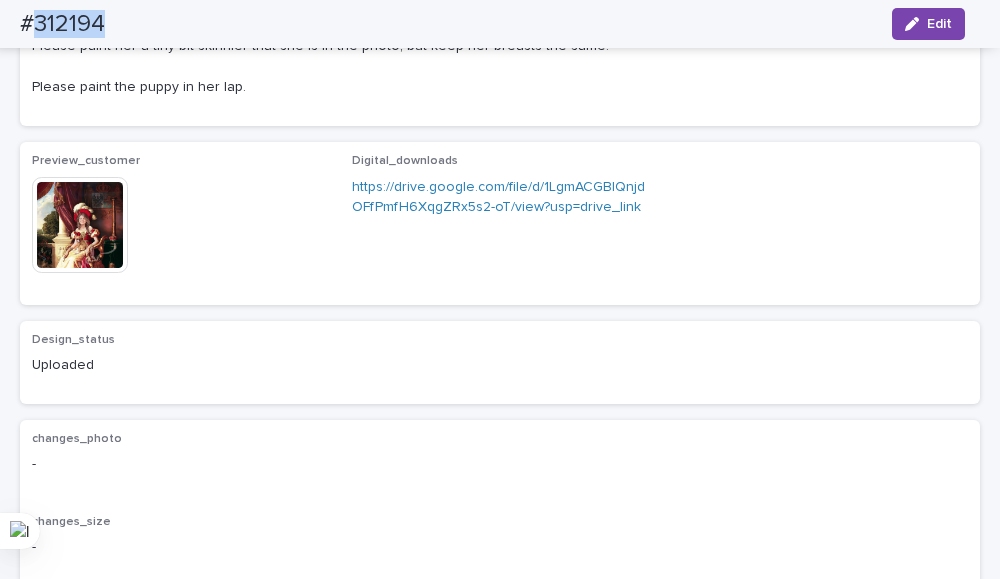 click on "#312194" at bounding box center (62, 24) 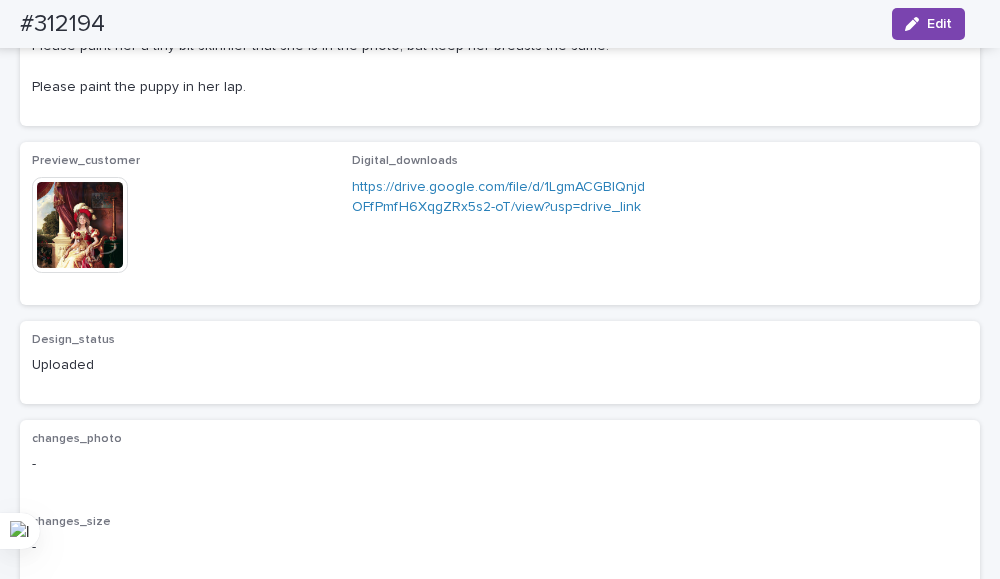 click on "Design_status Uploaded" at bounding box center (500, 362) 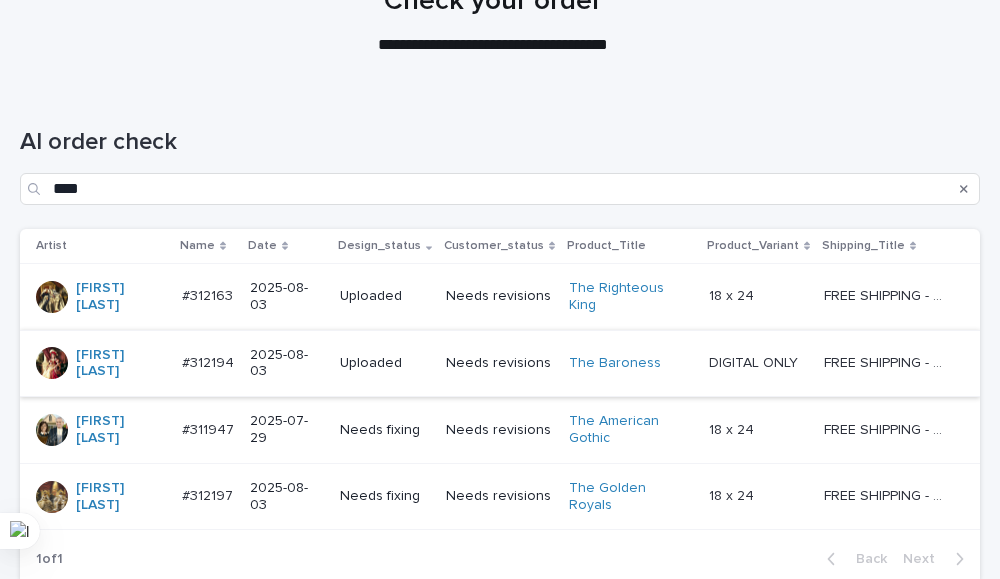 scroll, scrollTop: 313, scrollLeft: 0, axis: vertical 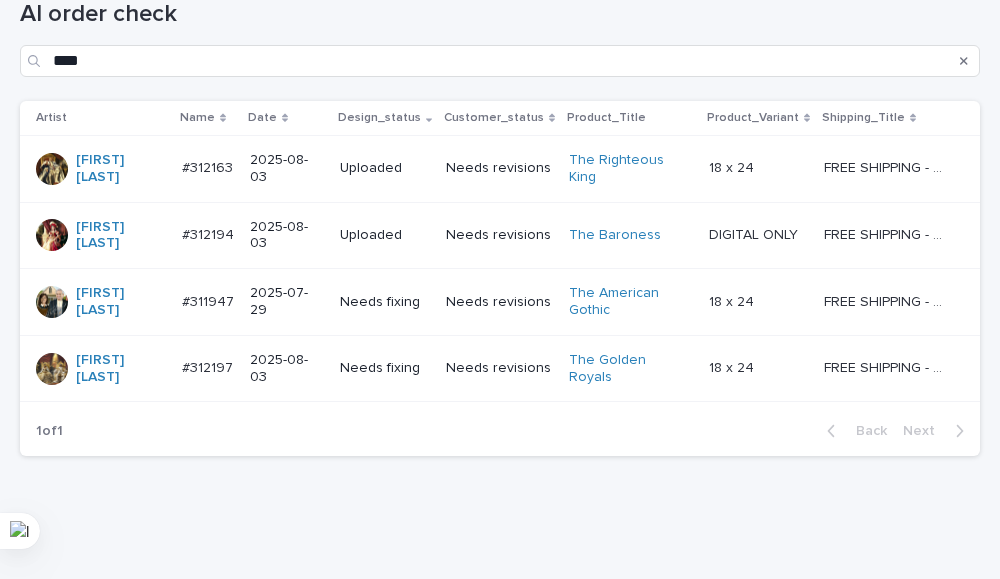 click on "Needs fixing" at bounding box center [385, 302] 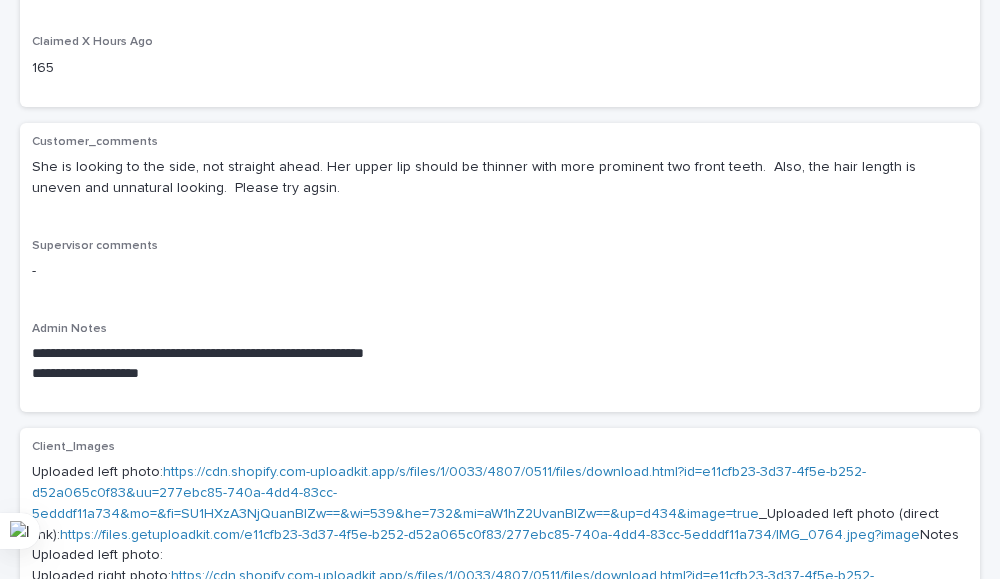 scroll, scrollTop: 400, scrollLeft: 0, axis: vertical 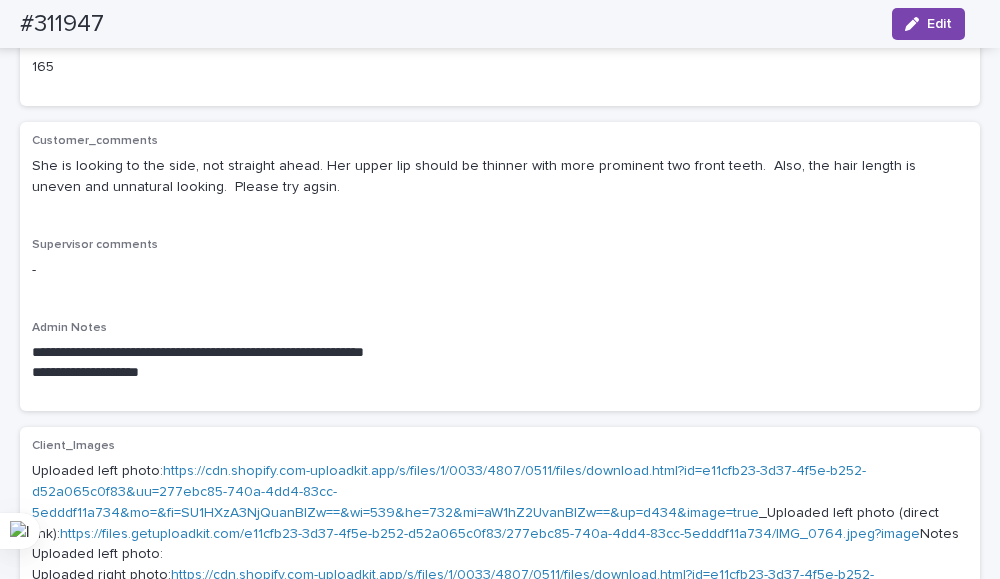 drag, startPoint x: 449, startPoint y: 282, endPoint x: 77, endPoint y: 19, distance: 455.57986 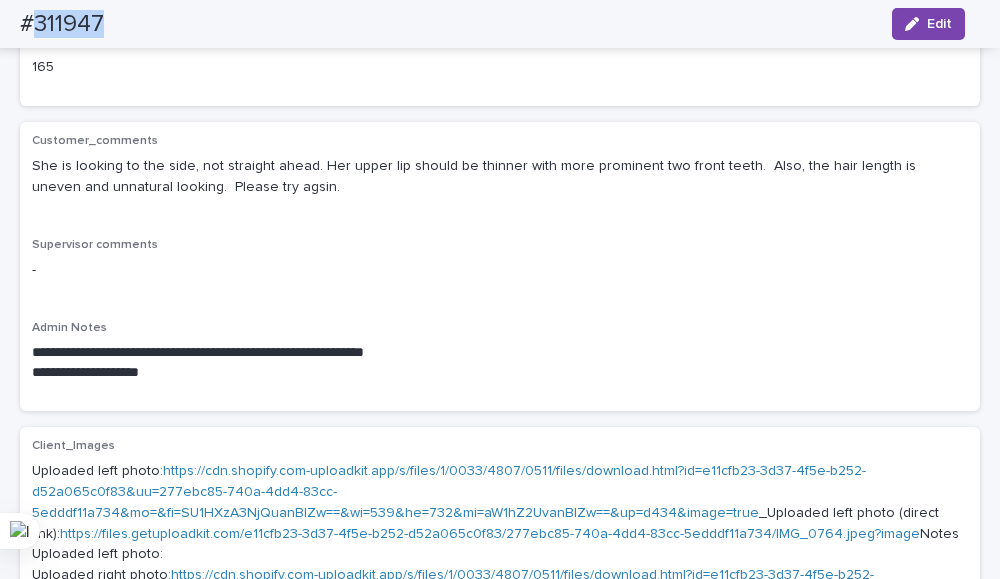 click on "#311947" at bounding box center [62, 24] 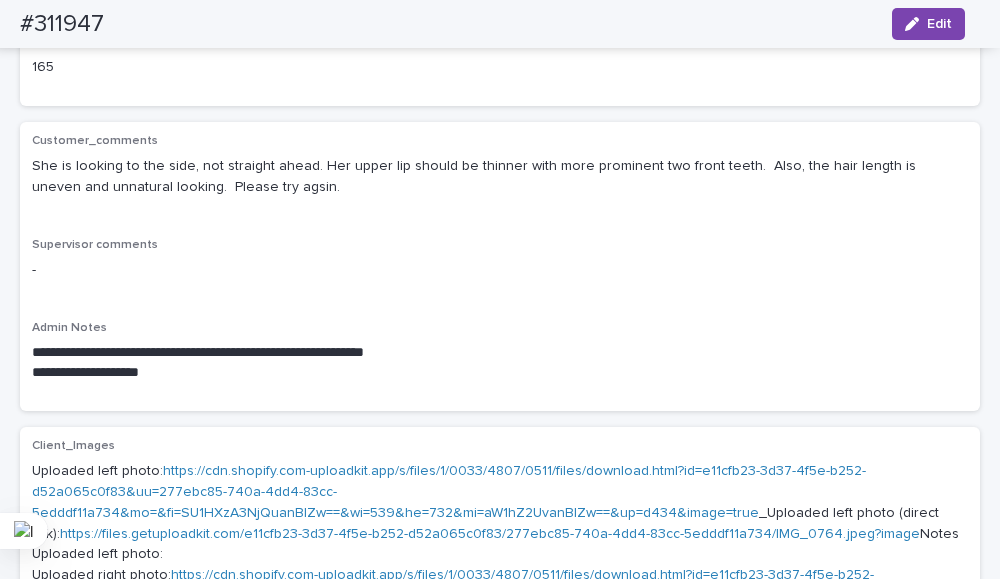 drag, startPoint x: 77, startPoint y: 19, endPoint x: 523, endPoint y: 85, distance: 450.85696 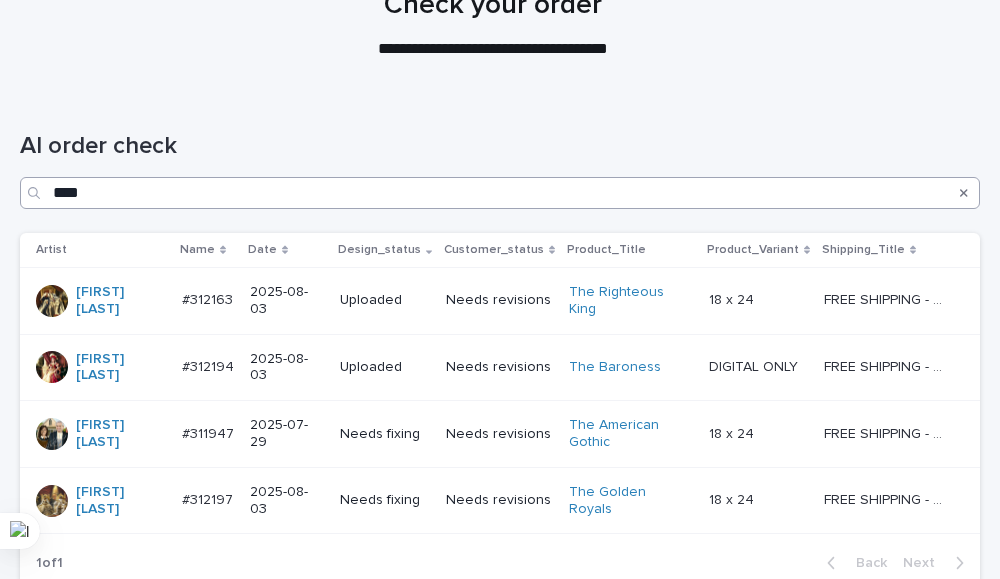 scroll, scrollTop: 313, scrollLeft: 0, axis: vertical 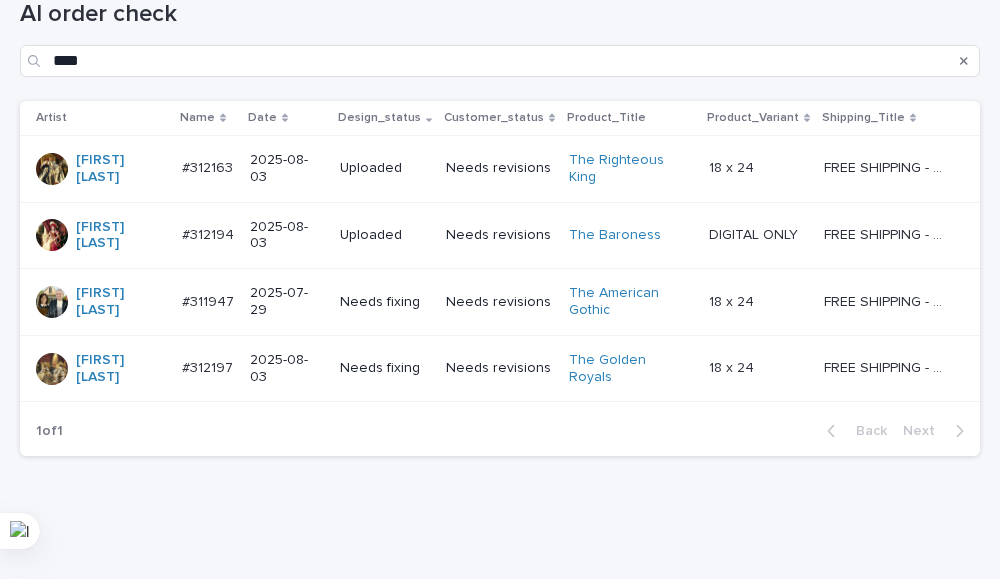 click on "Needs fixing" at bounding box center (385, 368) 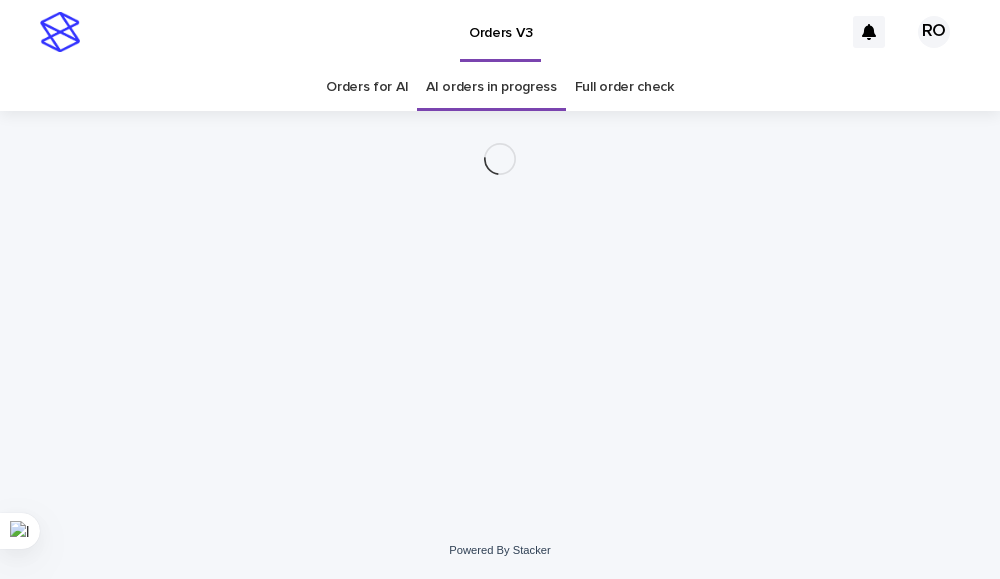 scroll, scrollTop: 0, scrollLeft: 0, axis: both 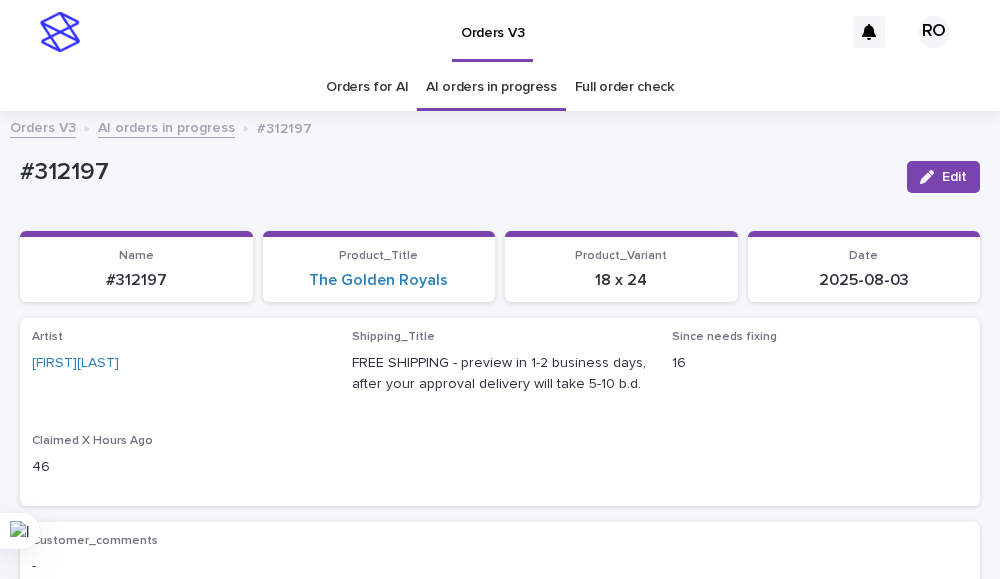 click on "#312197" at bounding box center [455, 172] 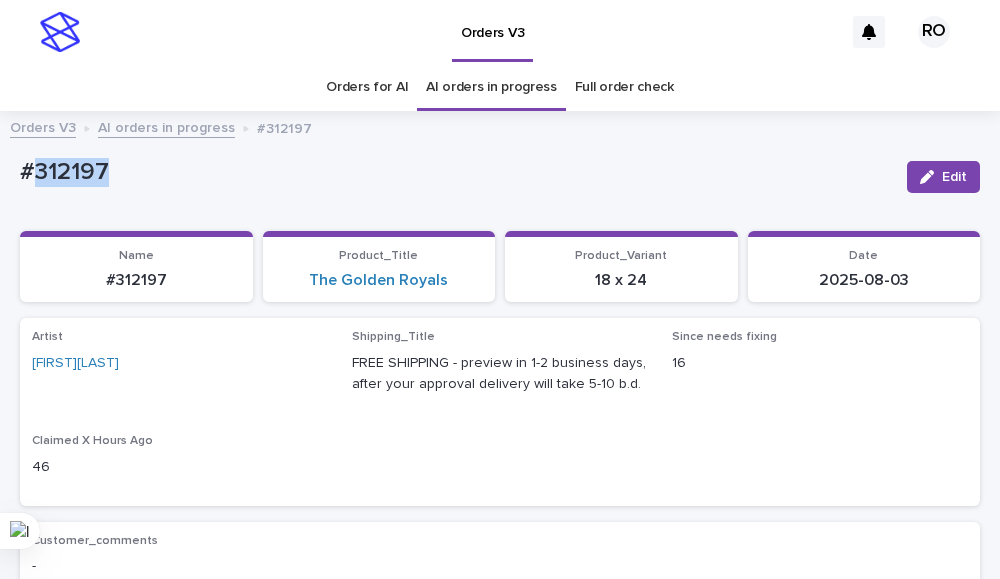 click on "#312197" at bounding box center [455, 172] 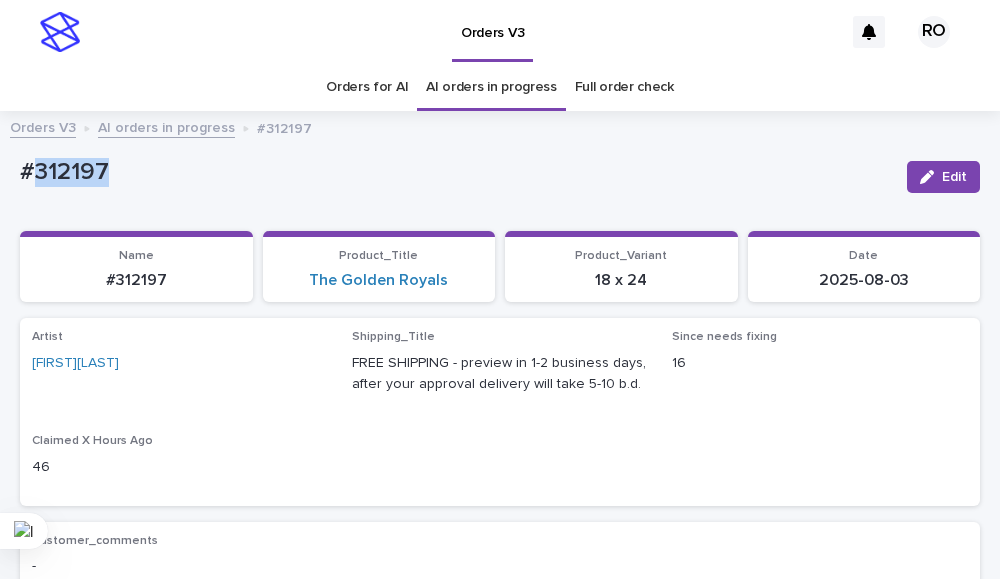 copy on "312197" 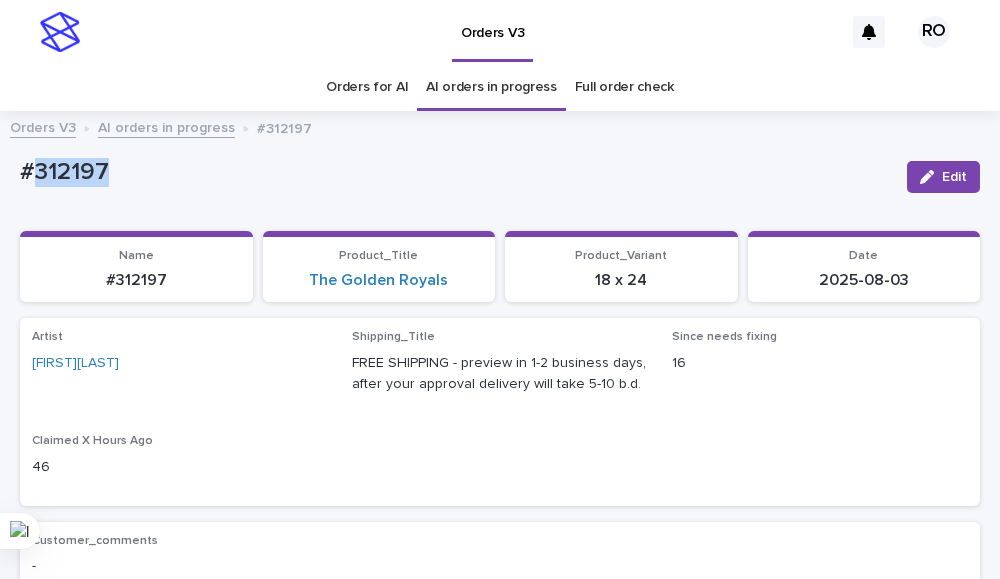 click on "#312197" at bounding box center (455, 172) 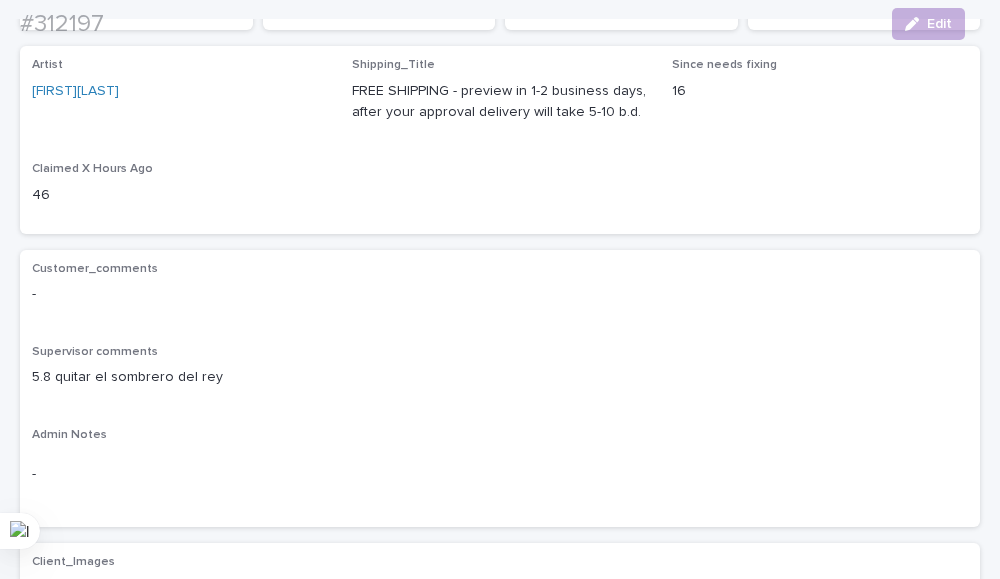 scroll, scrollTop: 300, scrollLeft: 0, axis: vertical 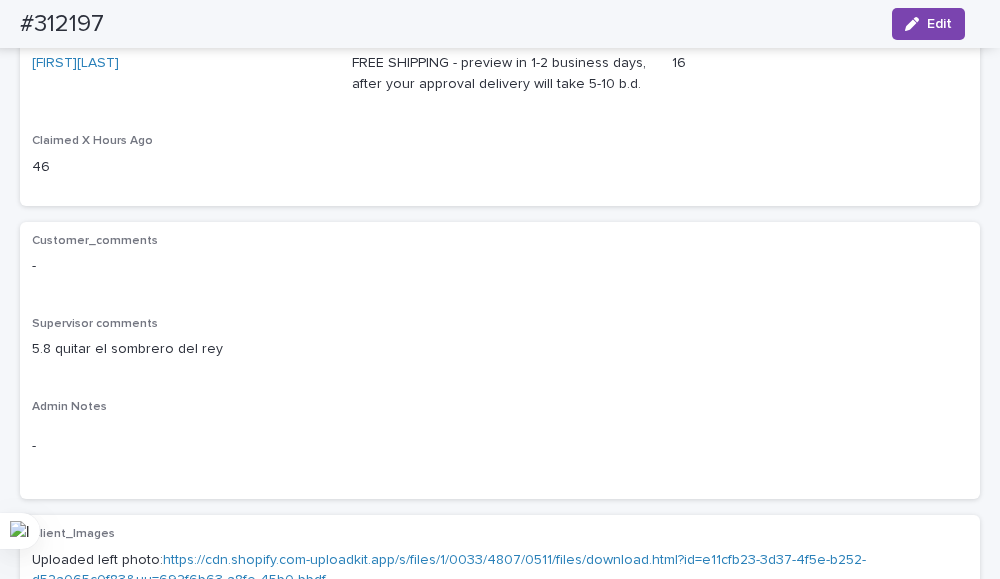 click on "Customer_comments - Supervisor comments 5.8 quitar el sombrero del rey Admin Notes -" at bounding box center [500, 361] 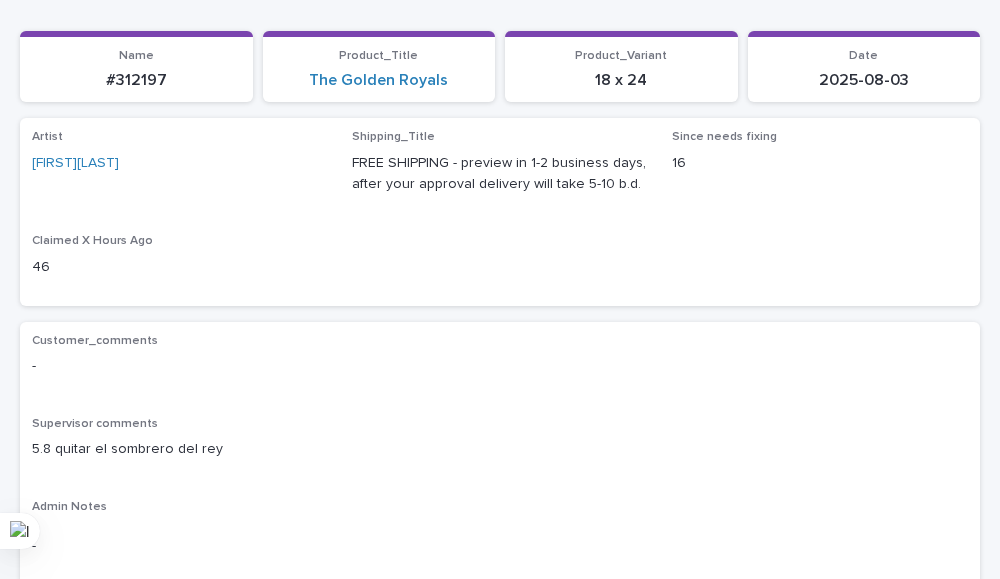 drag, startPoint x: 556, startPoint y: 336, endPoint x: 545, endPoint y: 324, distance: 16.27882 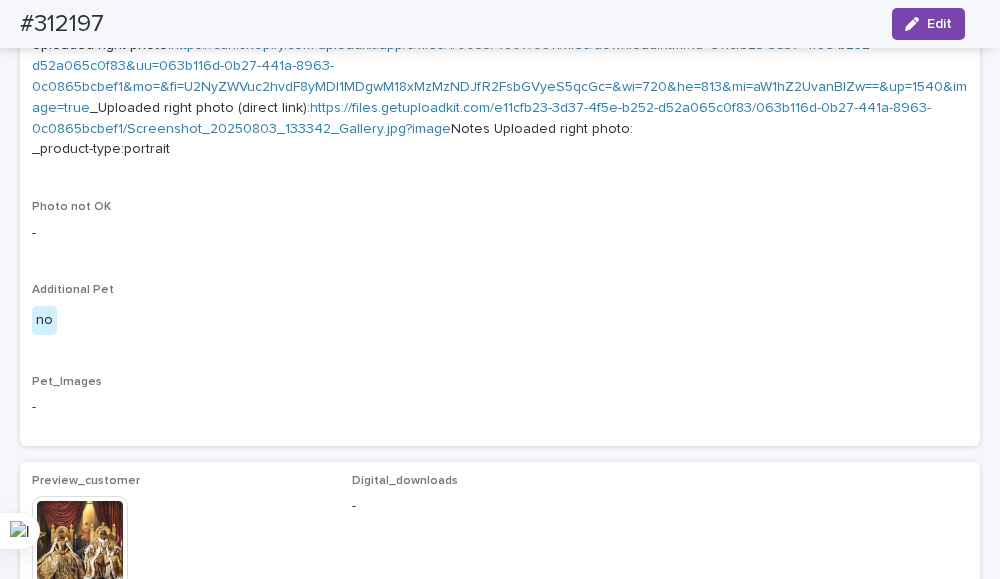 scroll, scrollTop: 1100, scrollLeft: 0, axis: vertical 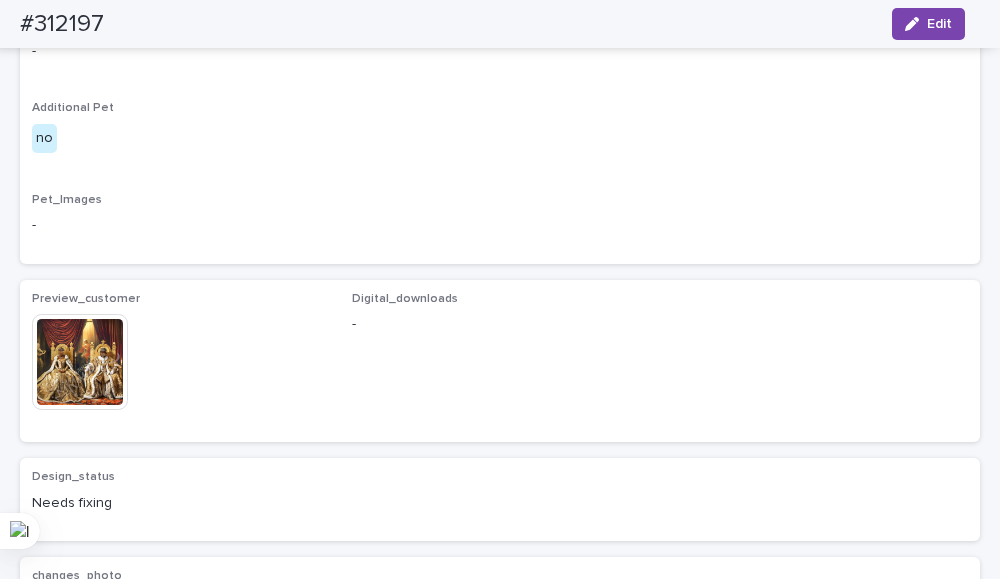 drag, startPoint x: 544, startPoint y: 200, endPoint x: 591, endPoint y: 181, distance: 50.695168 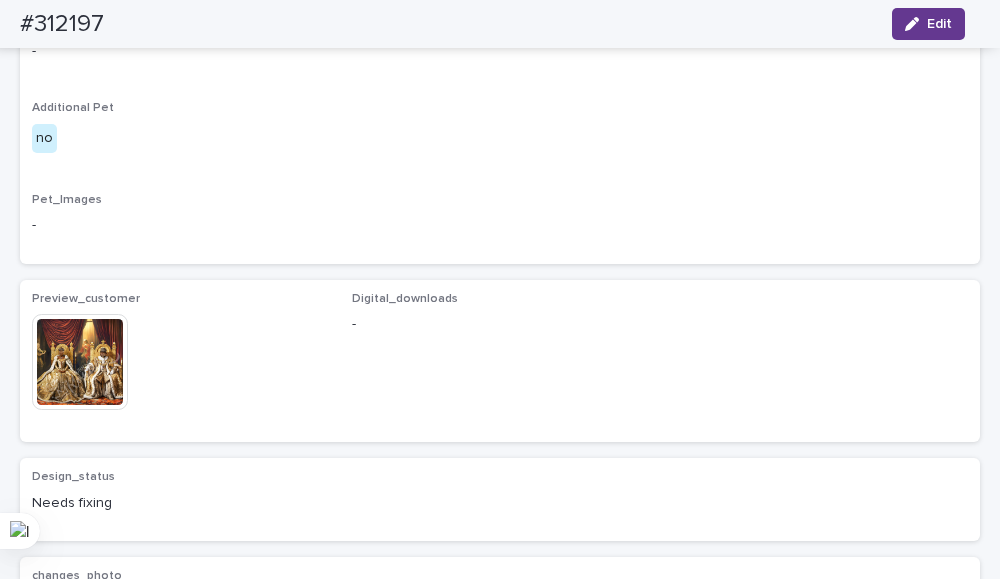 click at bounding box center (916, 24) 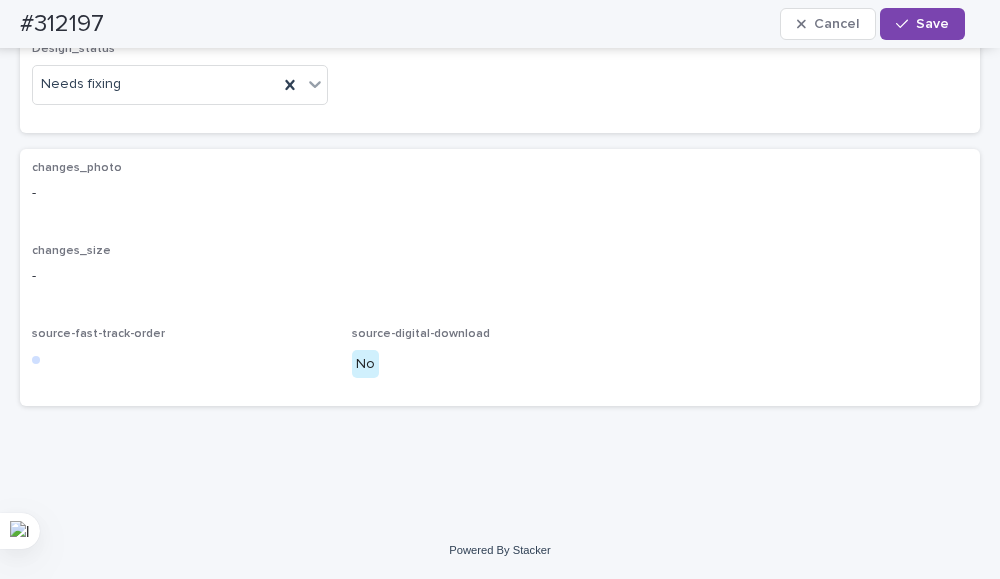 scroll, scrollTop: 1542, scrollLeft: 0, axis: vertical 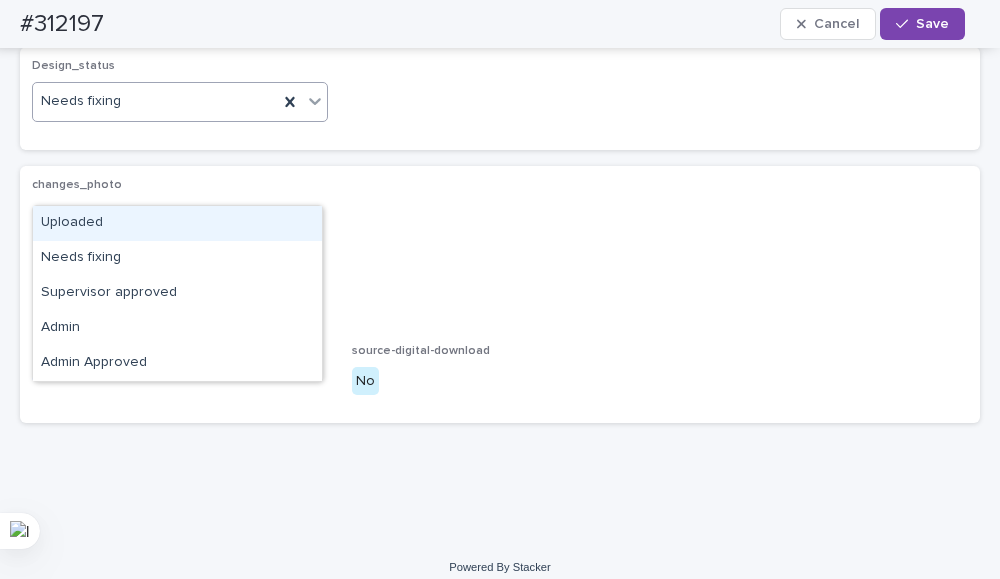click on "Needs fixing" at bounding box center (155, 101) 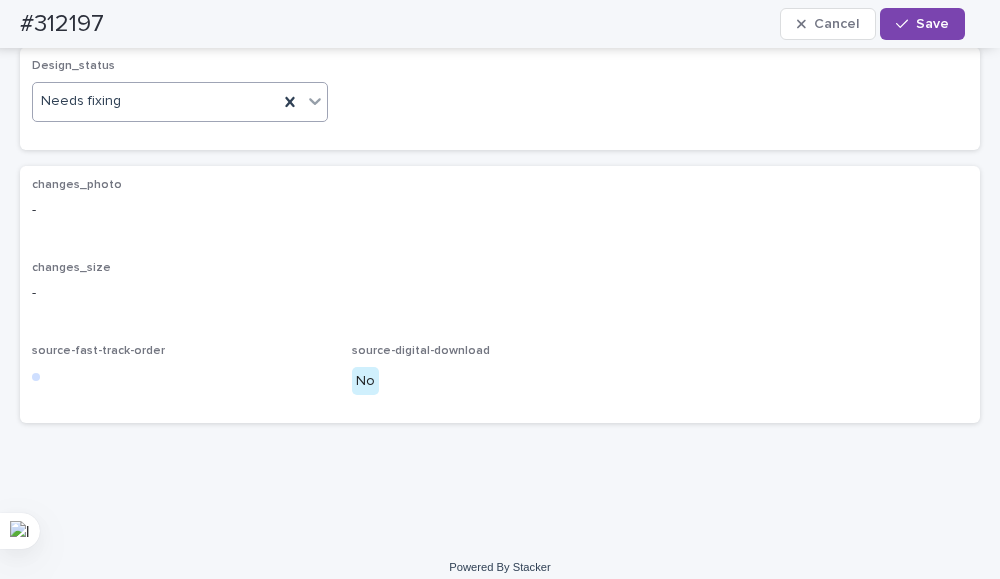 click on "changes_photo -" at bounding box center [500, 207] 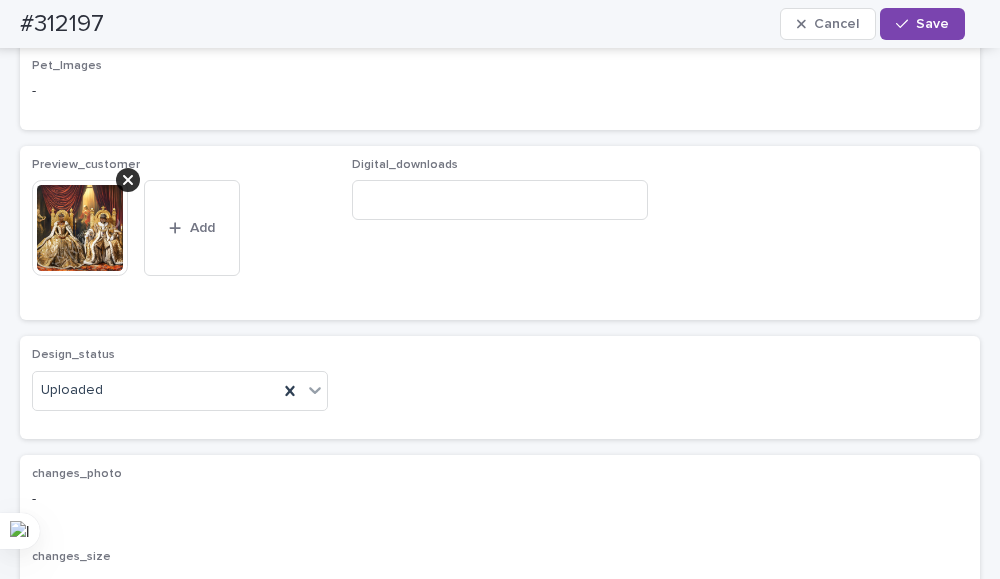 scroll, scrollTop: 1242, scrollLeft: 0, axis: vertical 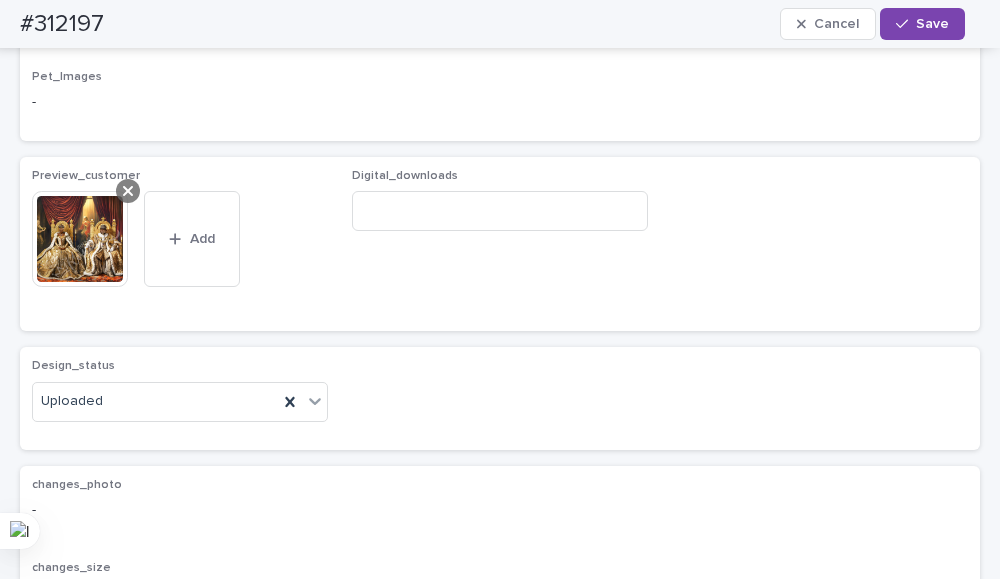 click 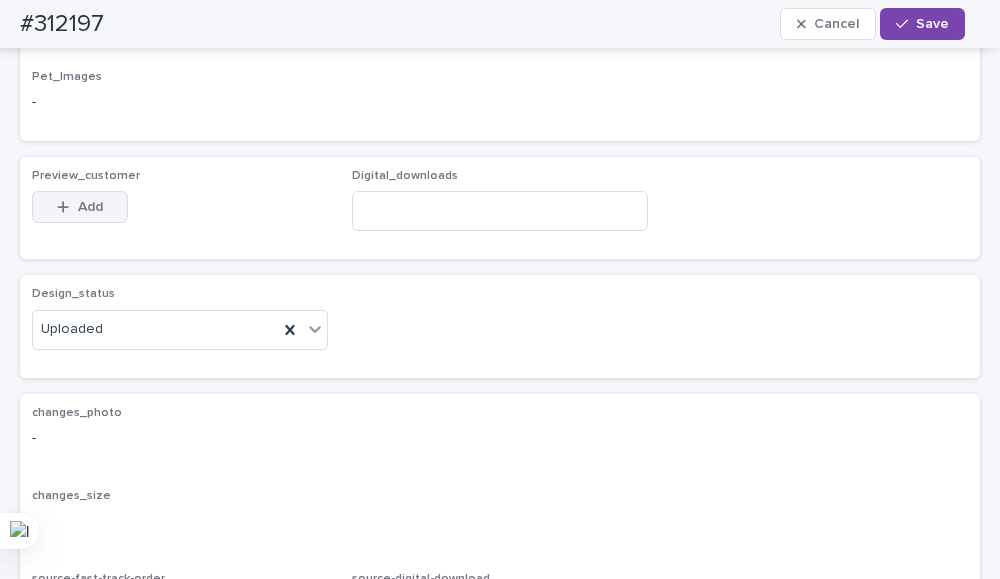 click on "Add" at bounding box center (90, 207) 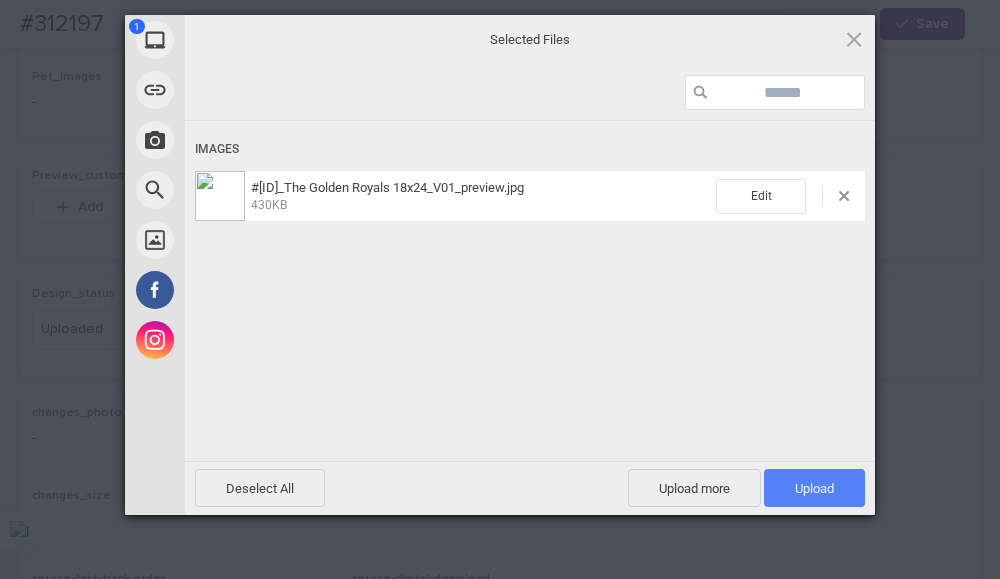 click on "Upload
1" at bounding box center [814, 488] 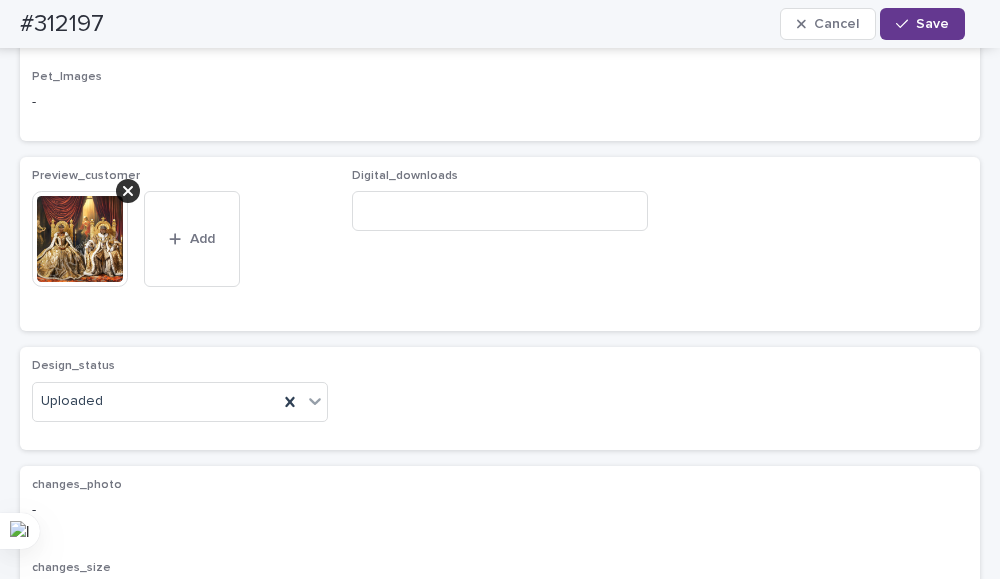click at bounding box center [906, 24] 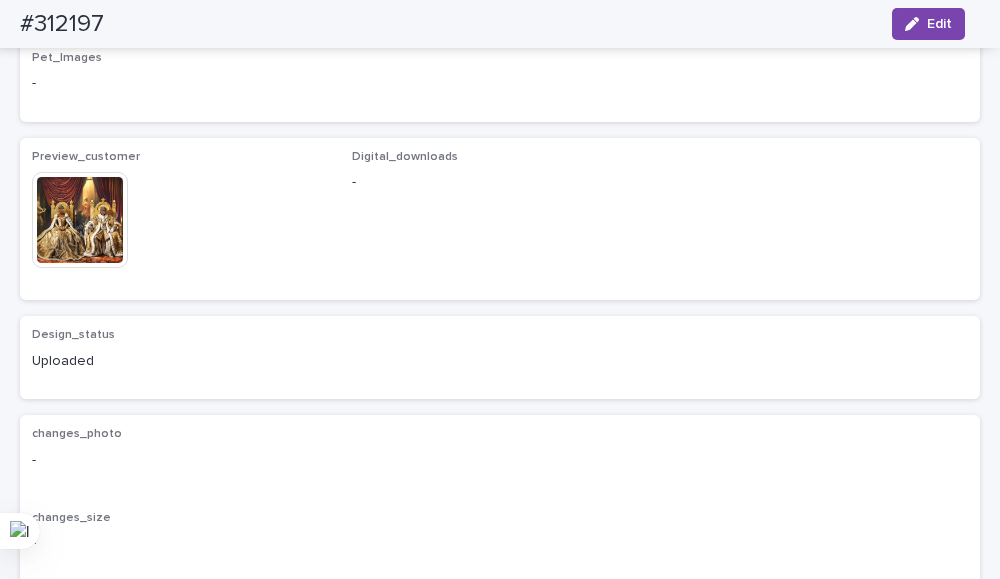 click on "-" at bounding box center (500, 83) 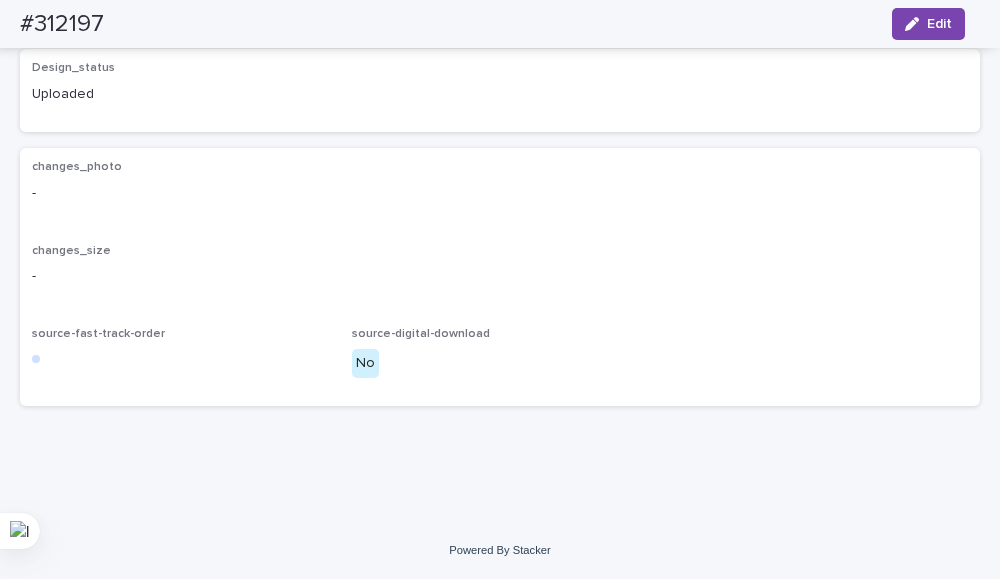 scroll, scrollTop: 1542, scrollLeft: 0, axis: vertical 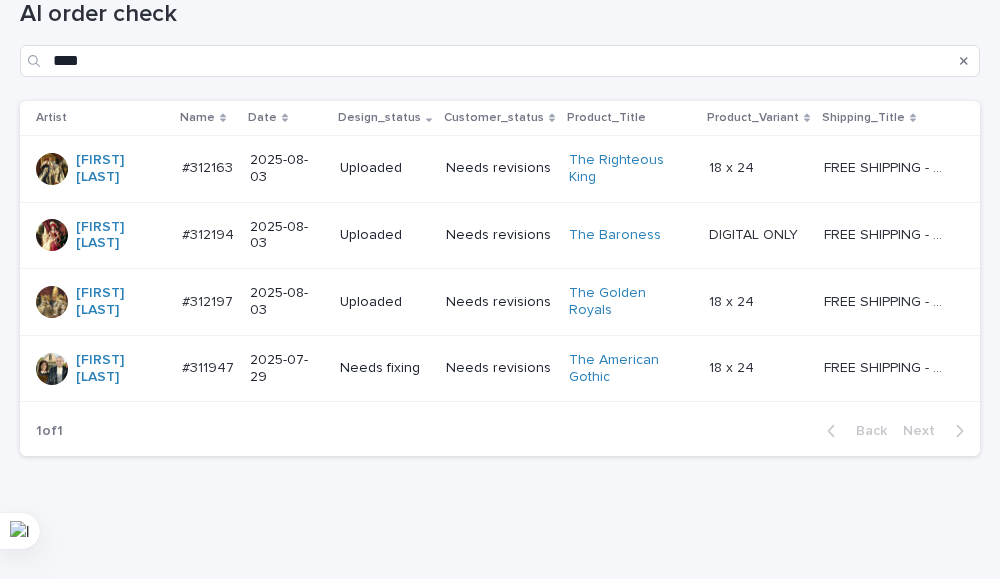 click on "2025-07-29" at bounding box center (287, 368) 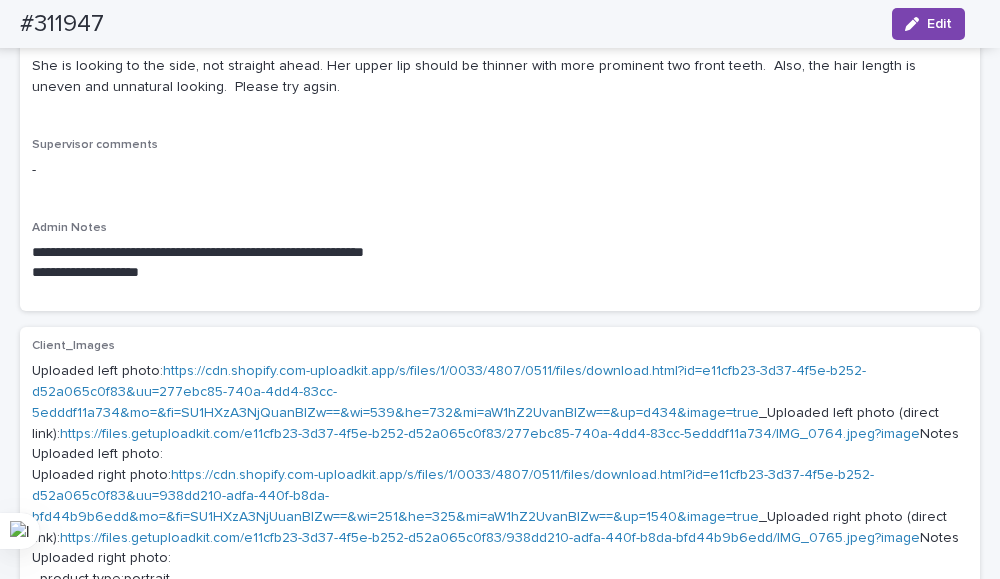 scroll, scrollTop: 400, scrollLeft: 0, axis: vertical 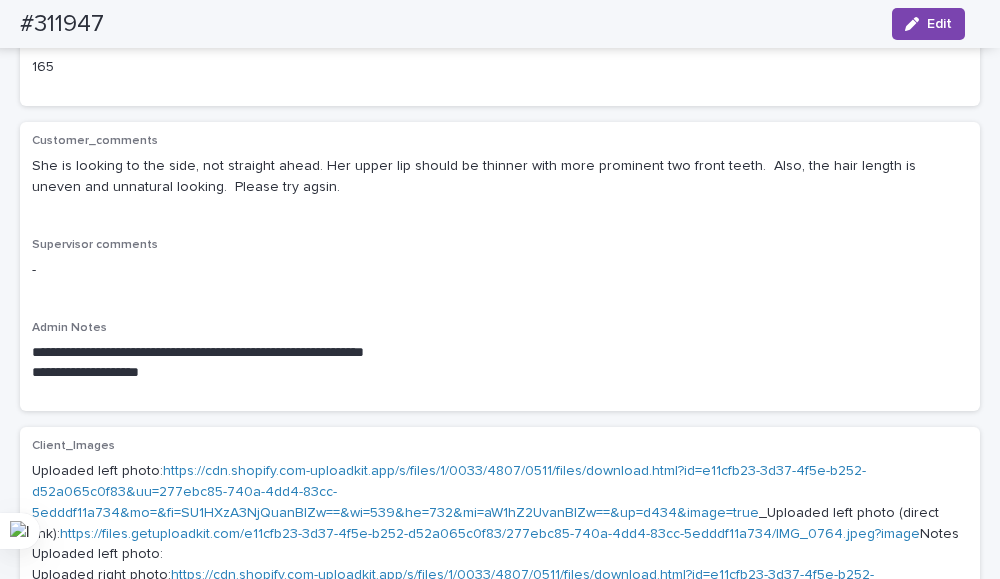 drag, startPoint x: 312, startPoint y: 241, endPoint x: 97, endPoint y: 17, distance: 310.4851 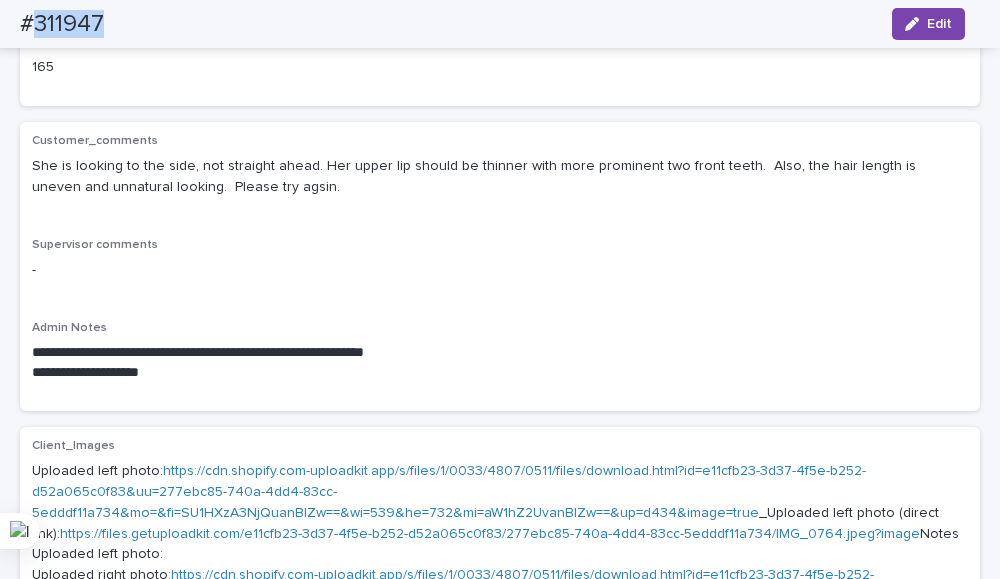 click on "#311947" at bounding box center (62, 24) 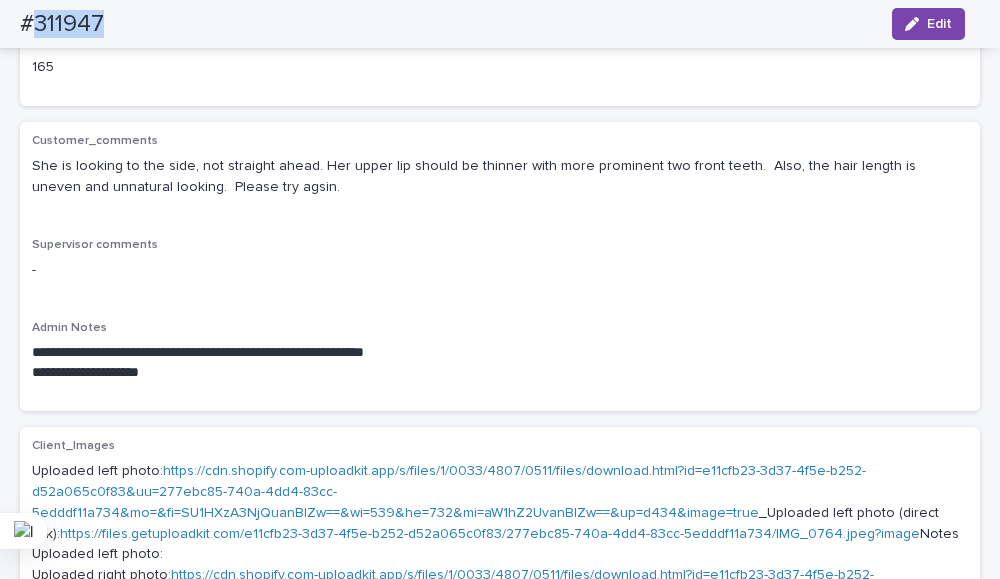 copy on "311947" 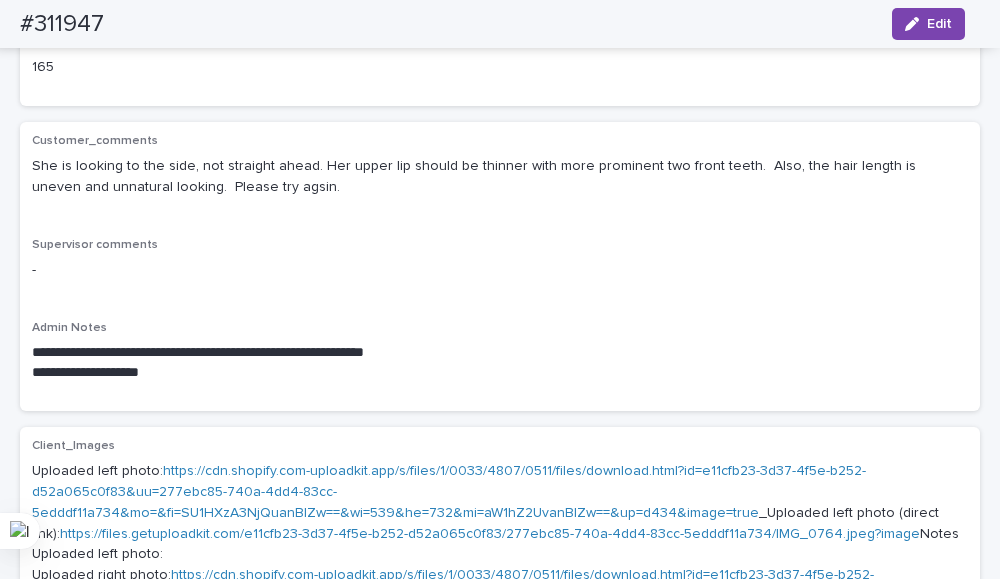 click on "She is looking to the side, not straight ahead. Her upper lip should be thinner with more prominent two front teeth.  Also, the hair length is uneven and unnatural looking.  Please try agsin." at bounding box center [500, 177] 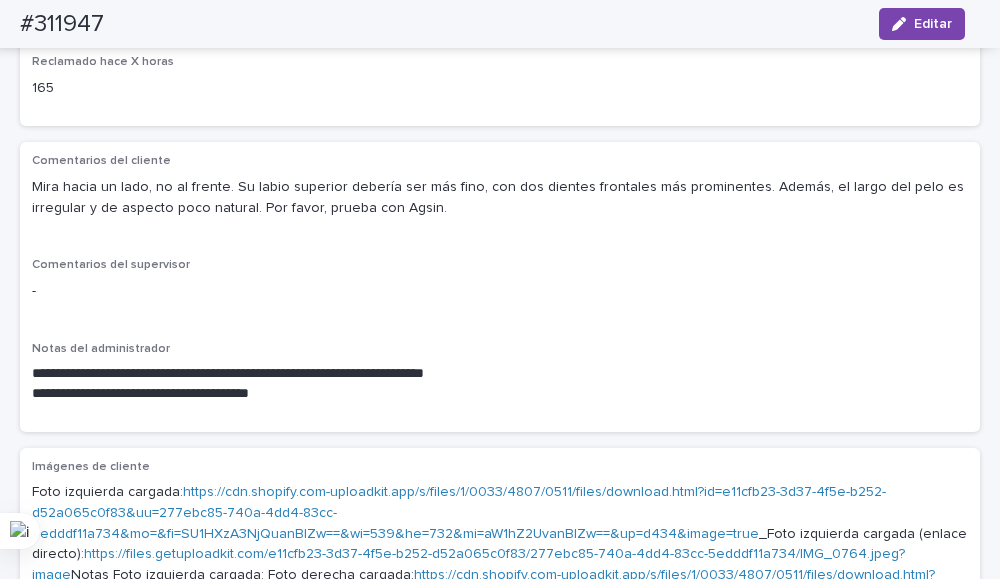 click on "**********" at bounding box center [500, 286] 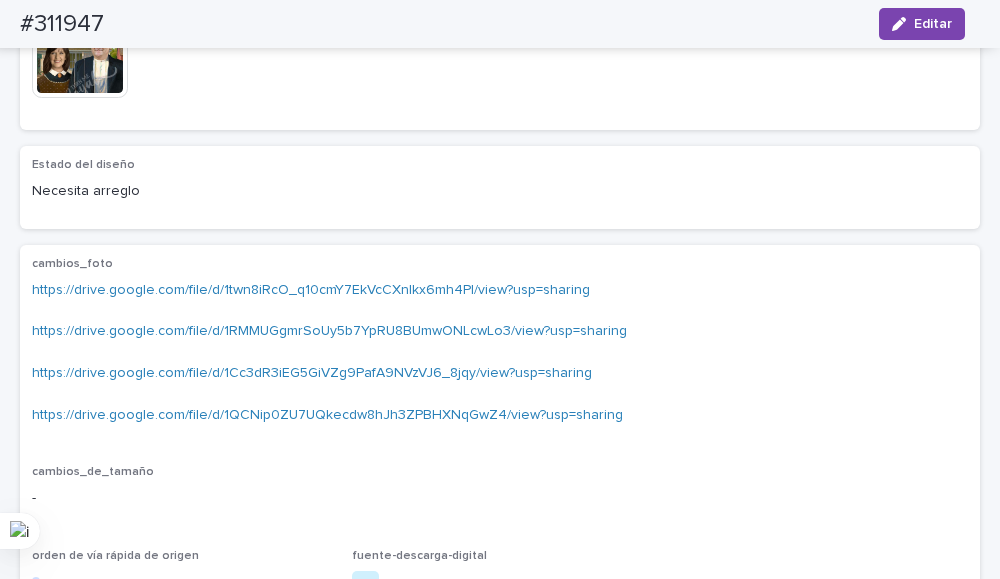 scroll, scrollTop: 1666, scrollLeft: 0, axis: vertical 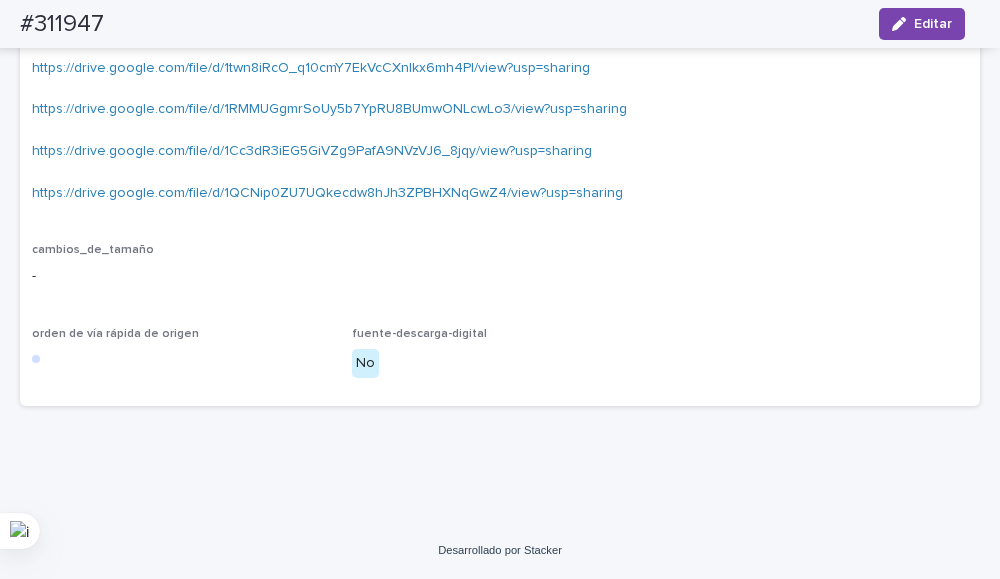 click on "https://drive.google.com/file/d/1QCNip0ZU7UQkecdw8hJh3ZPBHXNqGwZ4/view?usp=sharing" at bounding box center [327, 193] 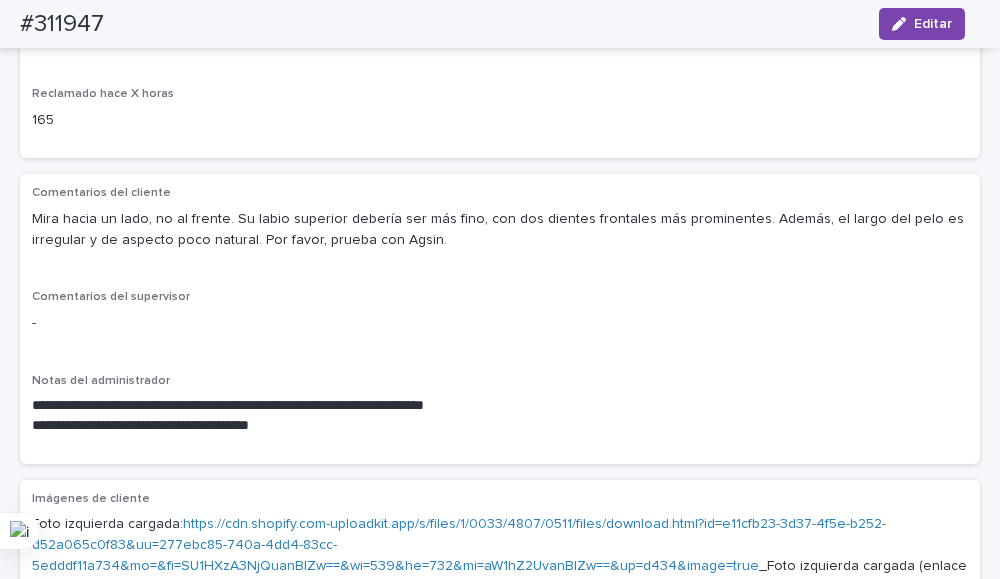 scroll, scrollTop: 366, scrollLeft: 0, axis: vertical 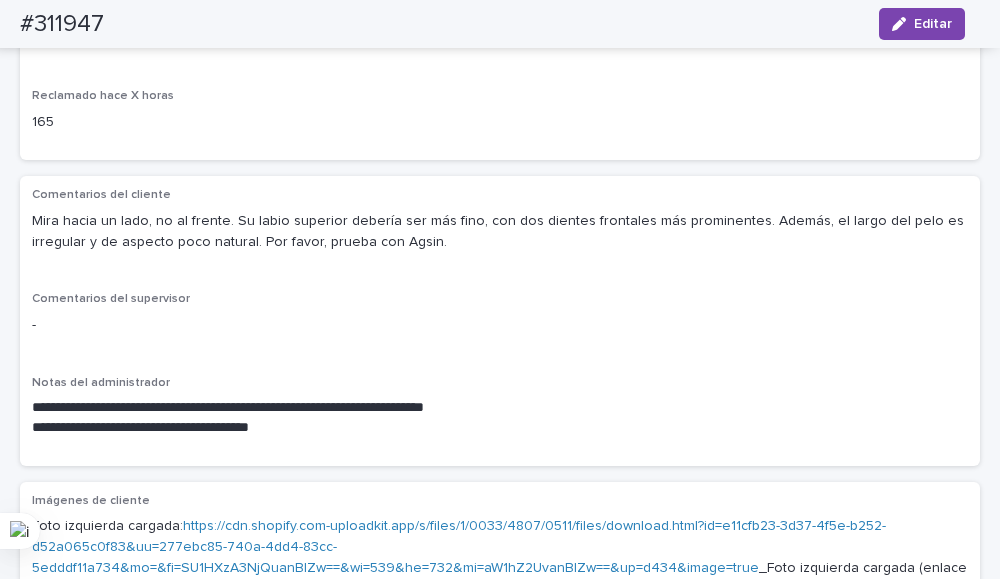 click on "Mira hacia un lado, no al frente. Su labio superior debería ser más fino, con dos dientes frontales más prominentes. Además, el largo del pelo es irregular y de aspecto poco natural. Por favor, prueba con Agsin." at bounding box center [500, 231] 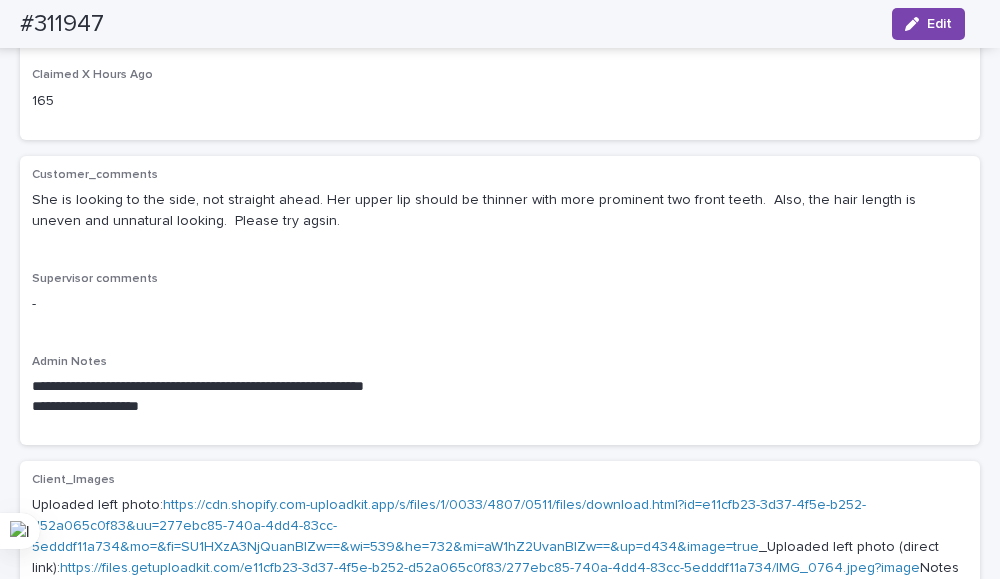 click on "**********" at bounding box center (500, 300) 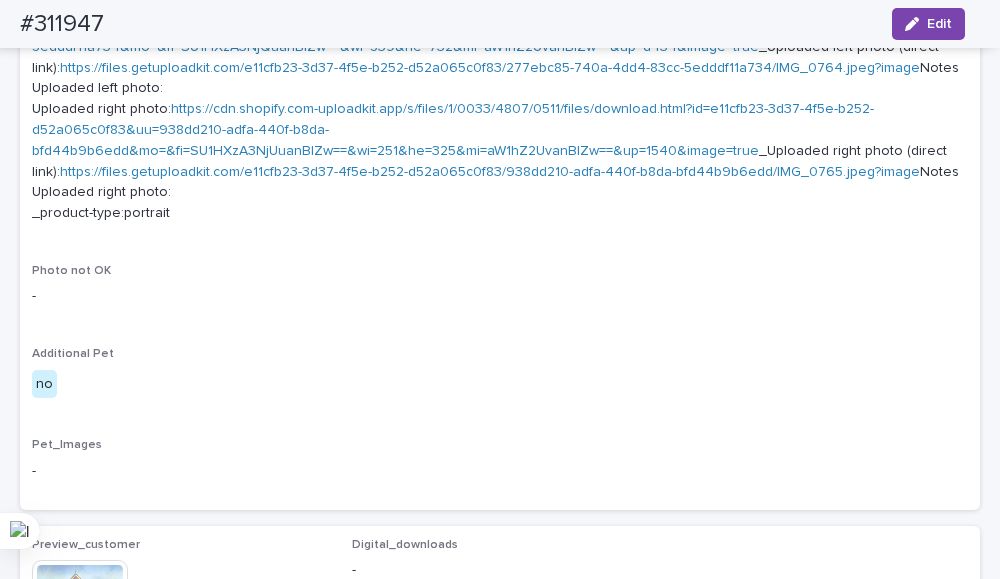 scroll, scrollTop: 1366, scrollLeft: 0, axis: vertical 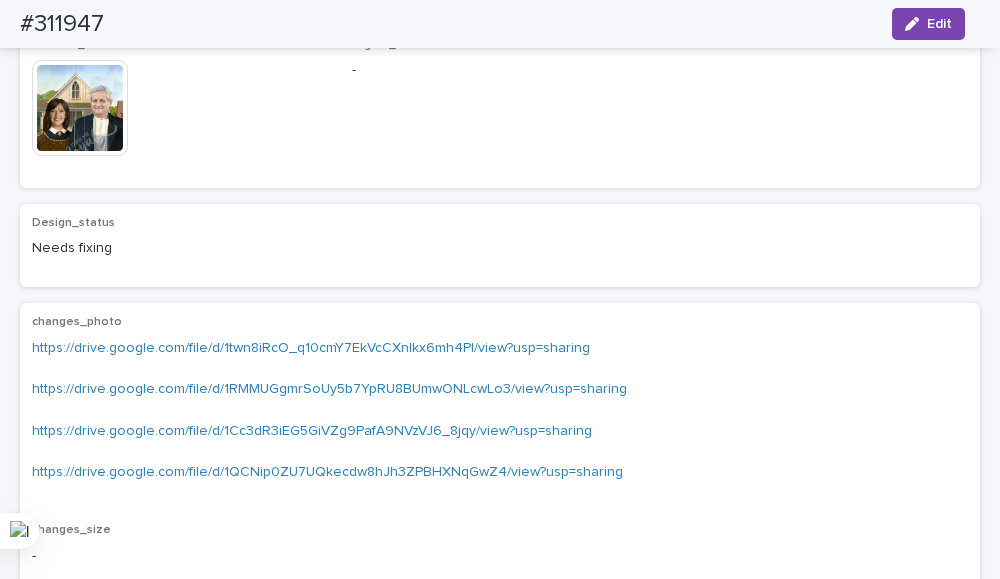 click on "Digital_downloads -" at bounding box center [500, 107] 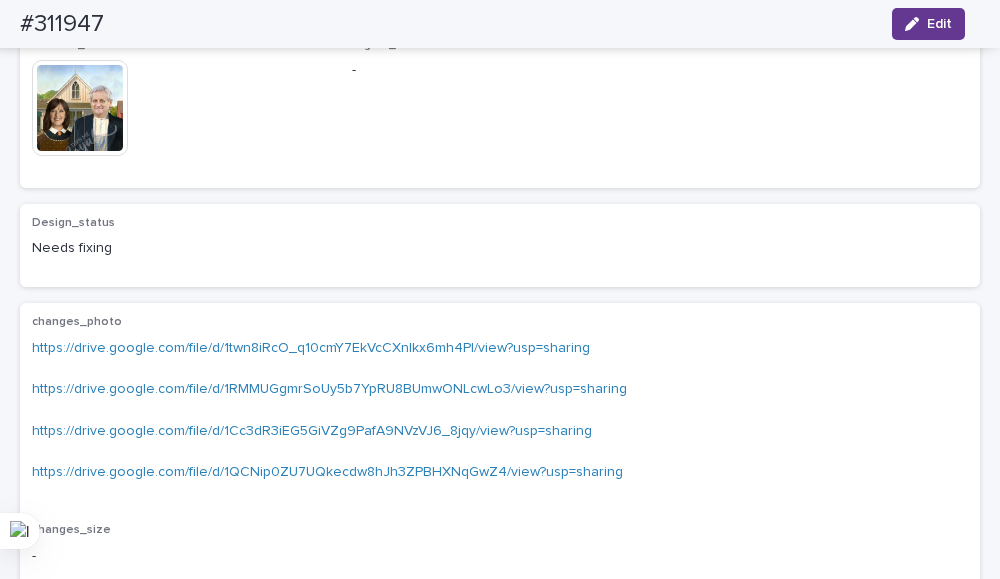 click on "Edit" at bounding box center (939, 24) 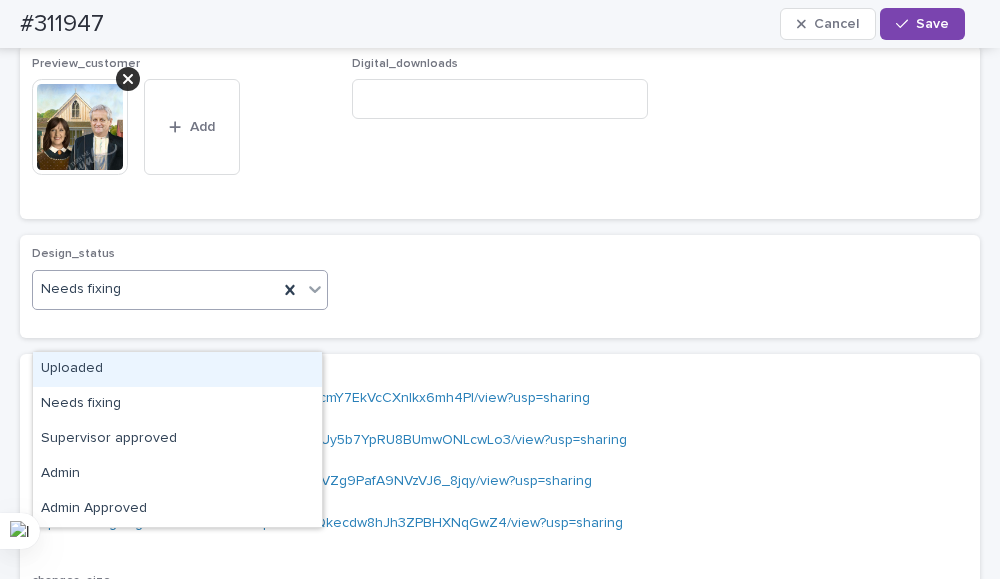 click on "Uploaded" at bounding box center [177, 369] 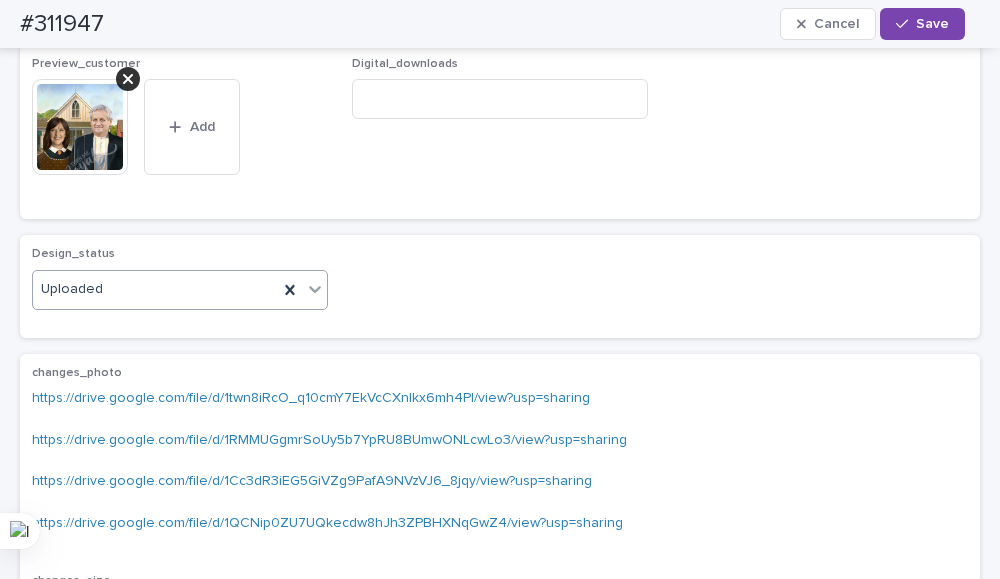 click on "Digital_downloads" at bounding box center (500, 132) 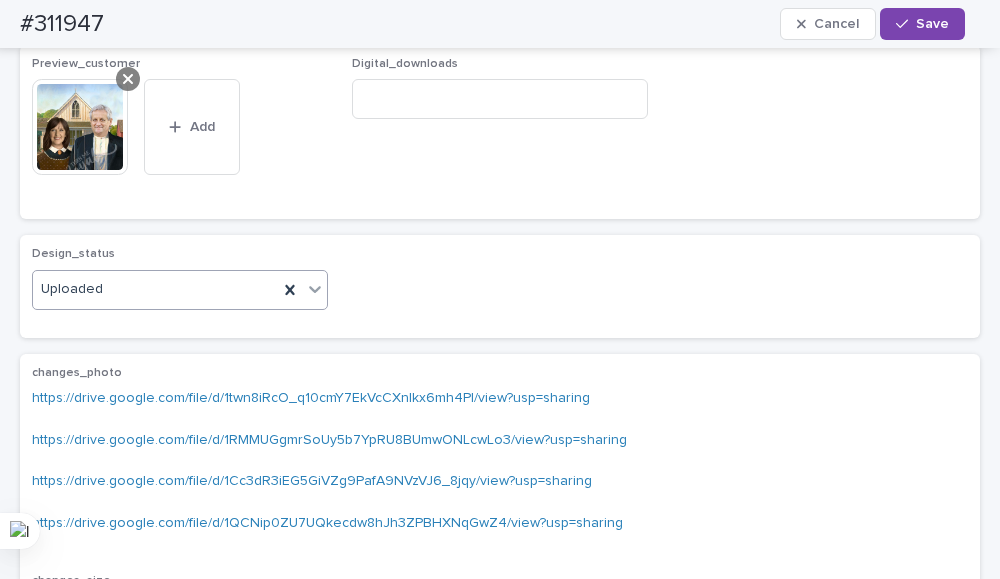 click at bounding box center [128, 79] 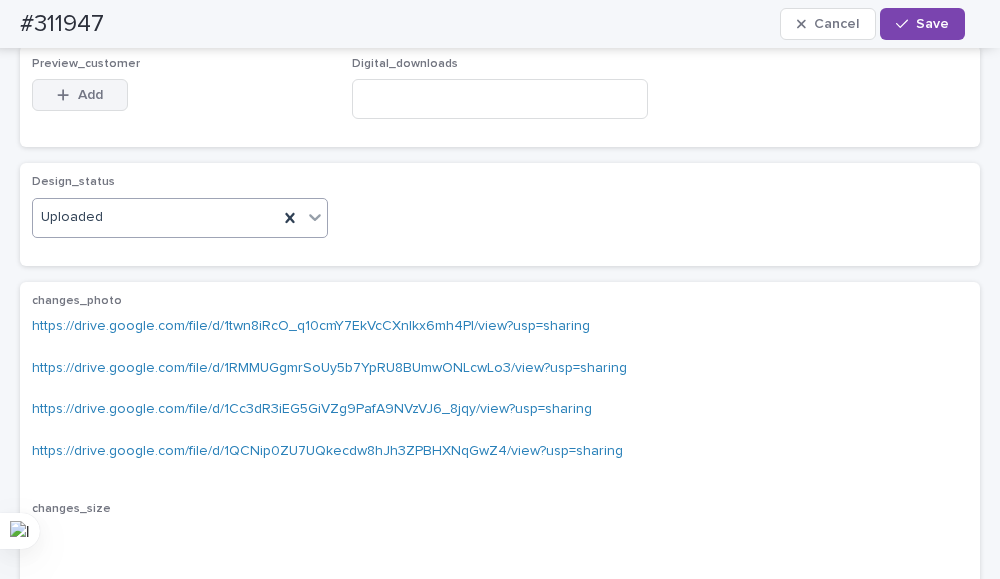 click on "Add" at bounding box center (80, 95) 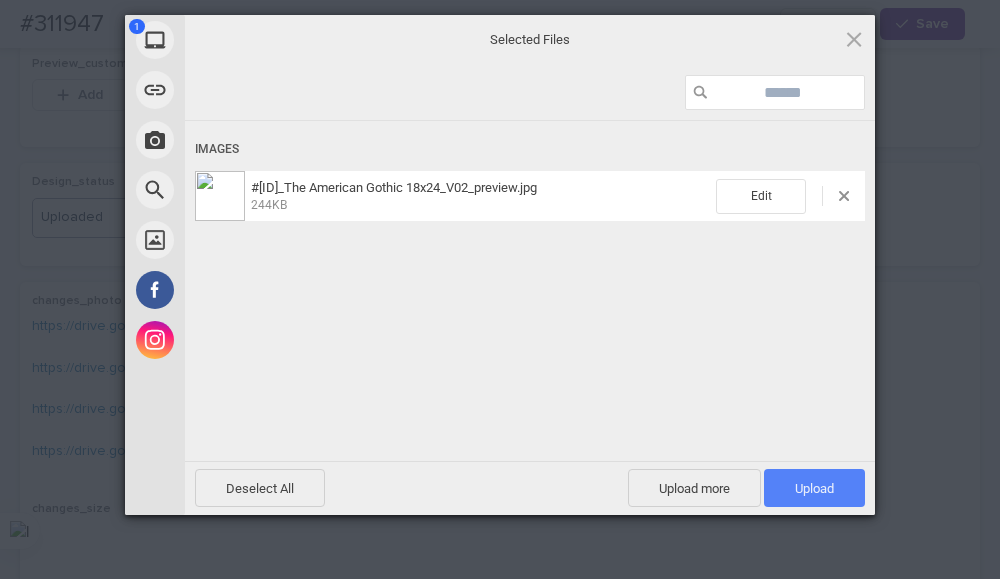drag, startPoint x: 828, startPoint y: 492, endPoint x: 575, endPoint y: 358, distance: 286.2953 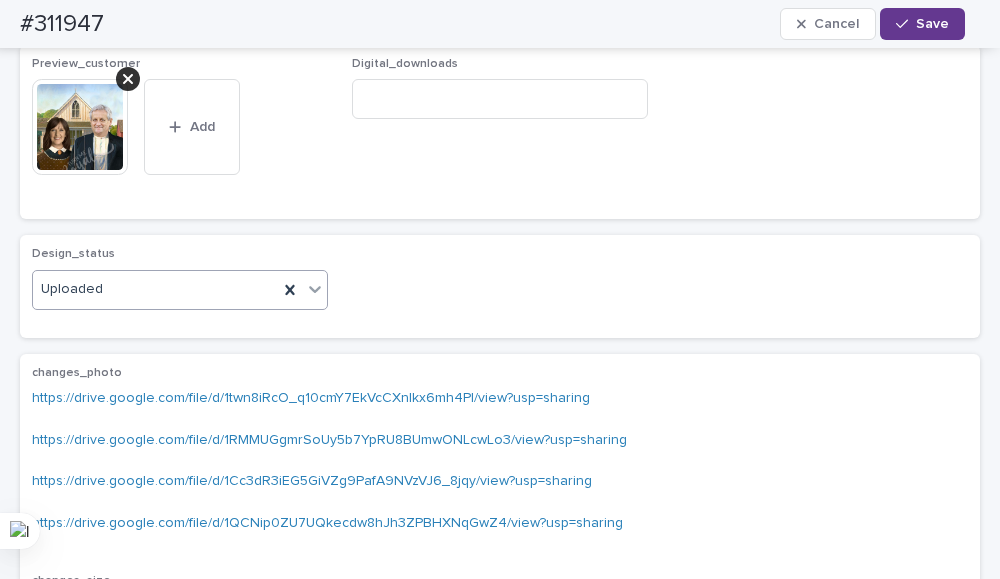 click 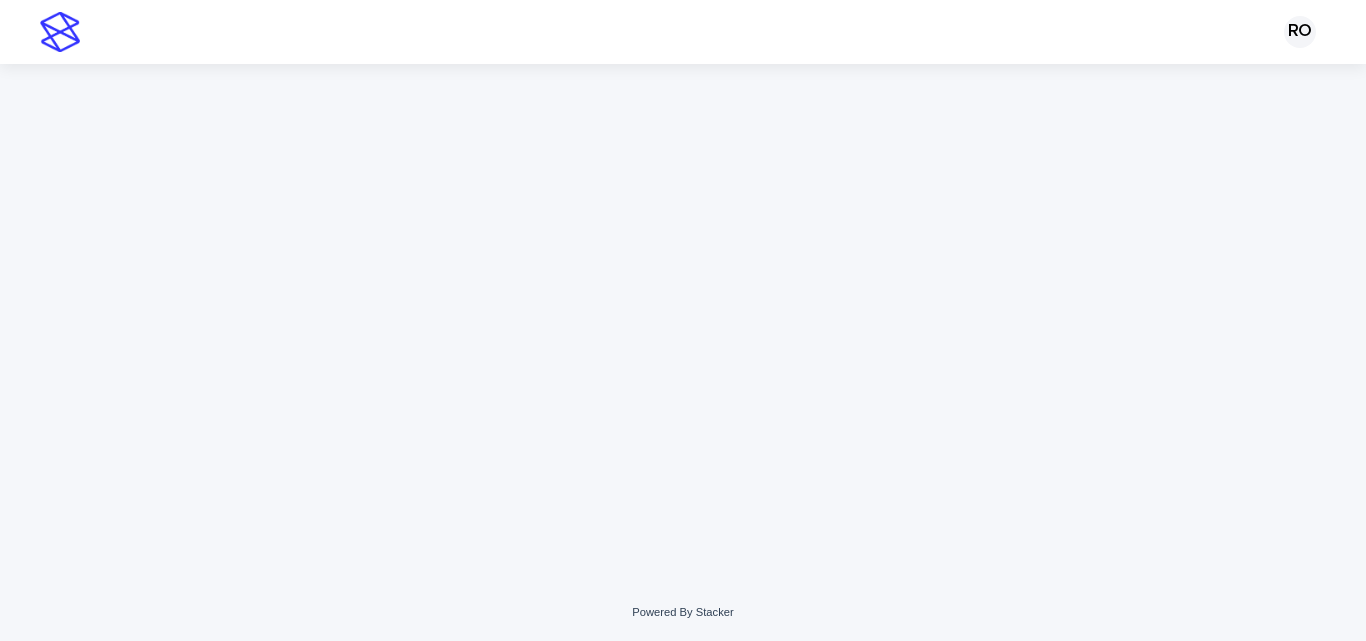 scroll, scrollTop: 0, scrollLeft: 0, axis: both 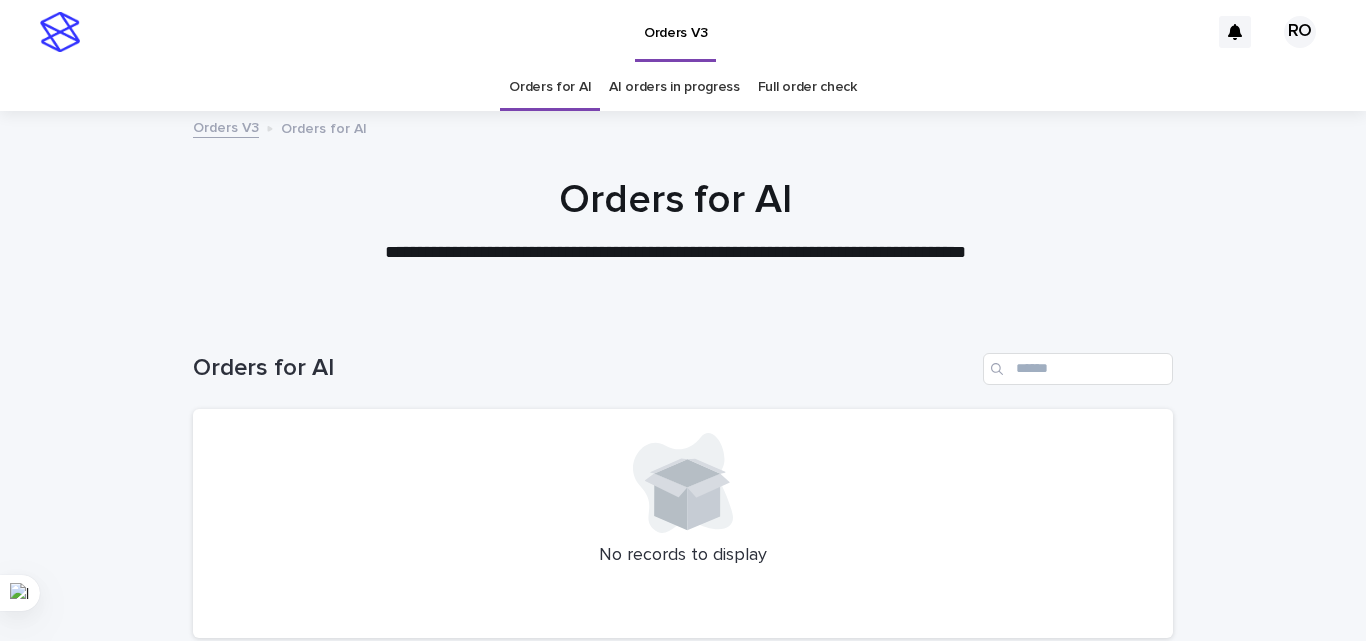 click on "AI orders in progress" at bounding box center [674, 87] 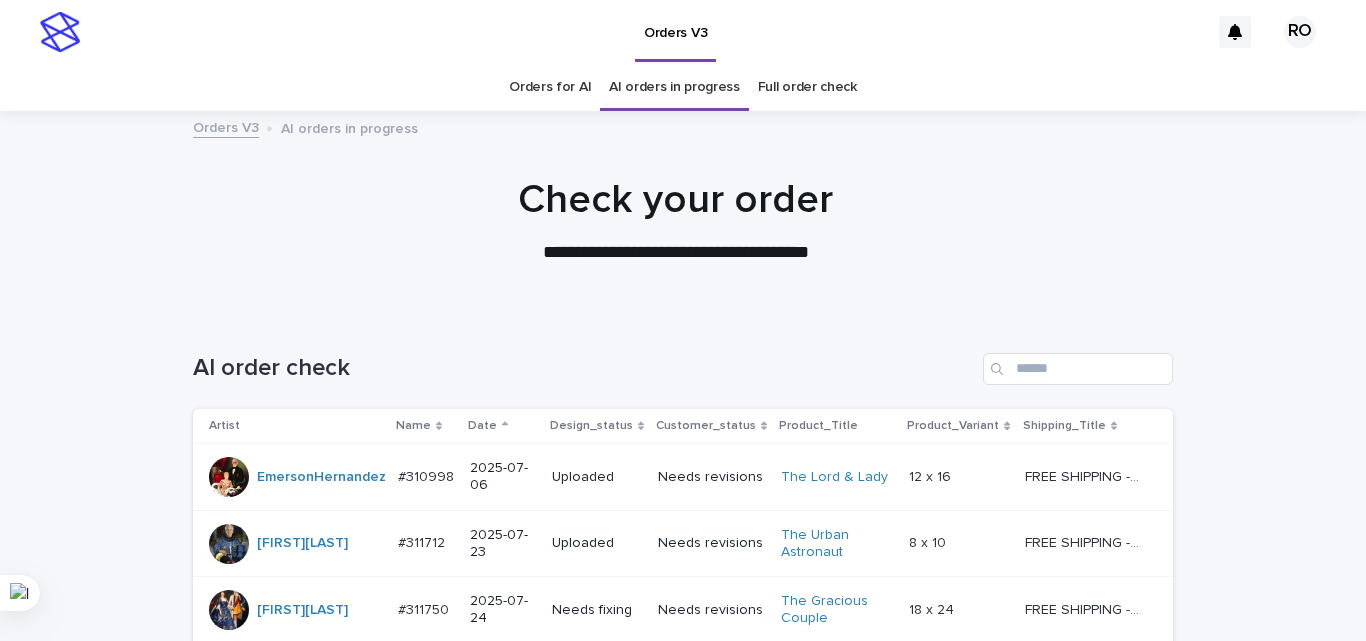 click on "Date" at bounding box center (482, 426) 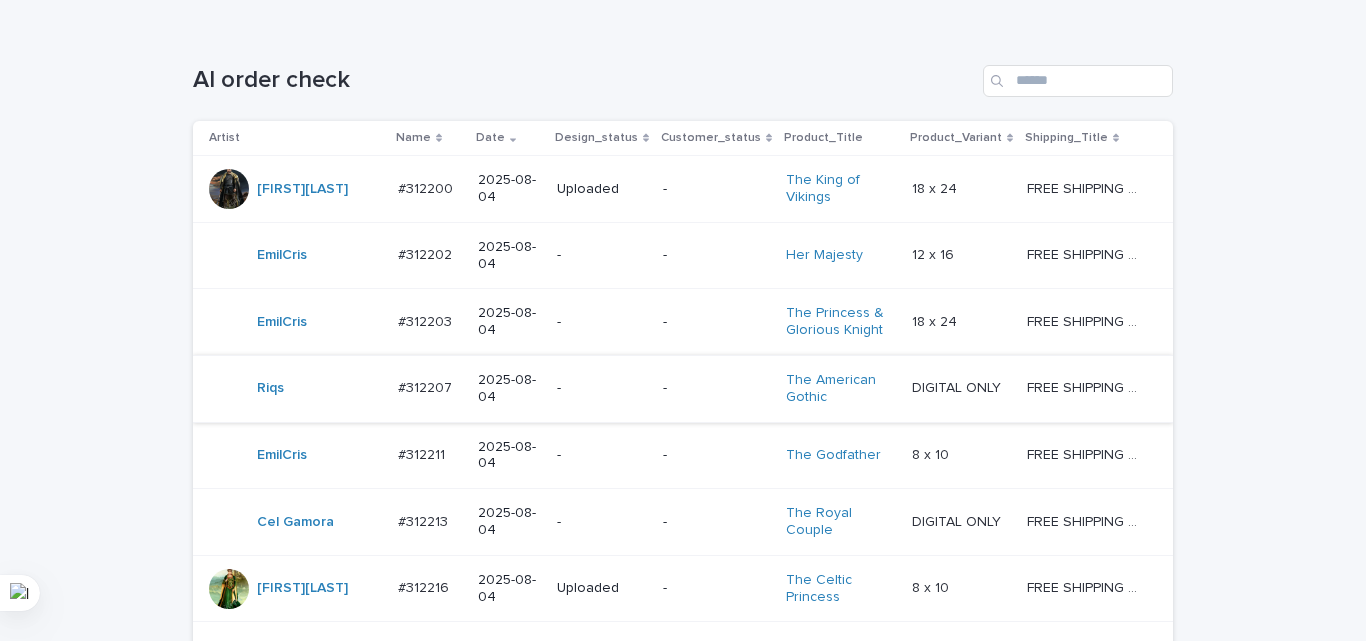 scroll, scrollTop: 300, scrollLeft: 0, axis: vertical 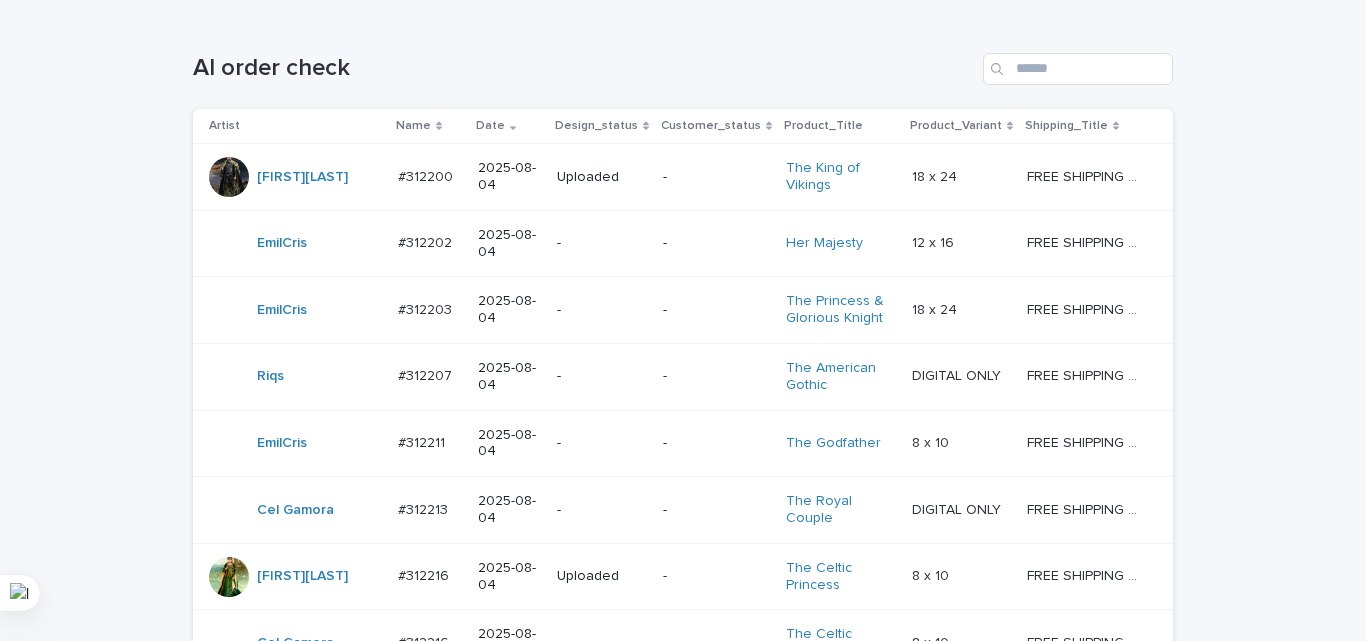click on "-" at bounding box center [602, 376] 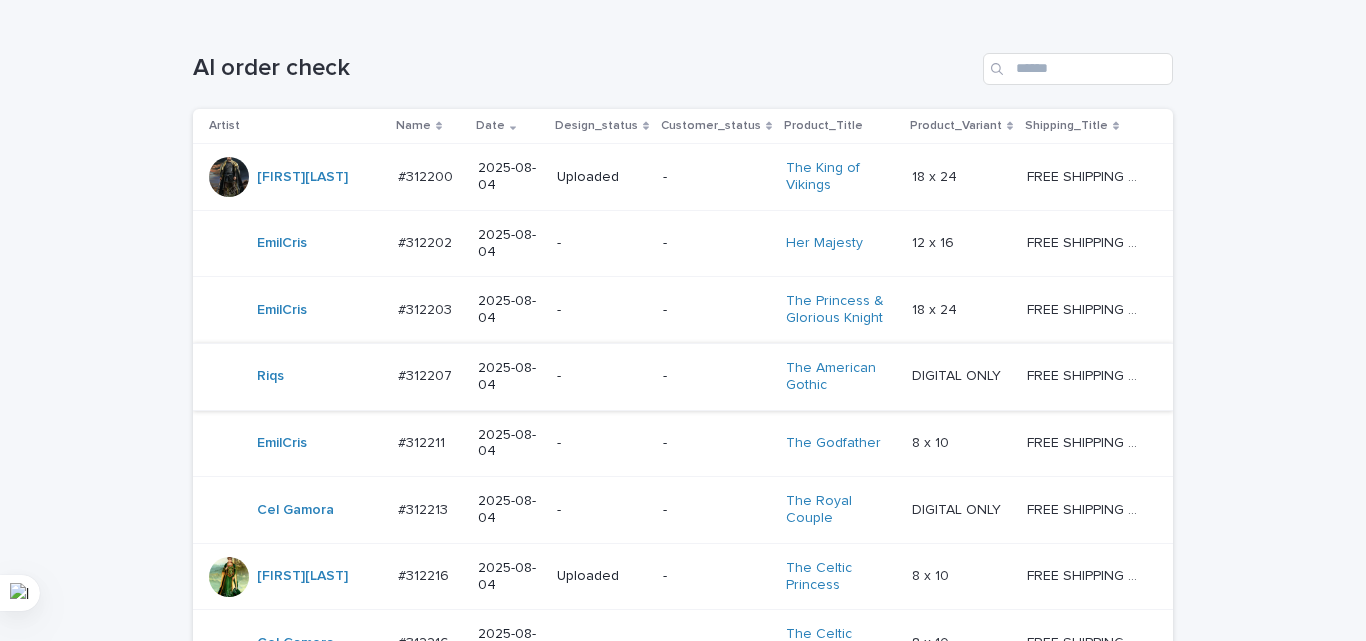 scroll, scrollTop: 0, scrollLeft: 0, axis: both 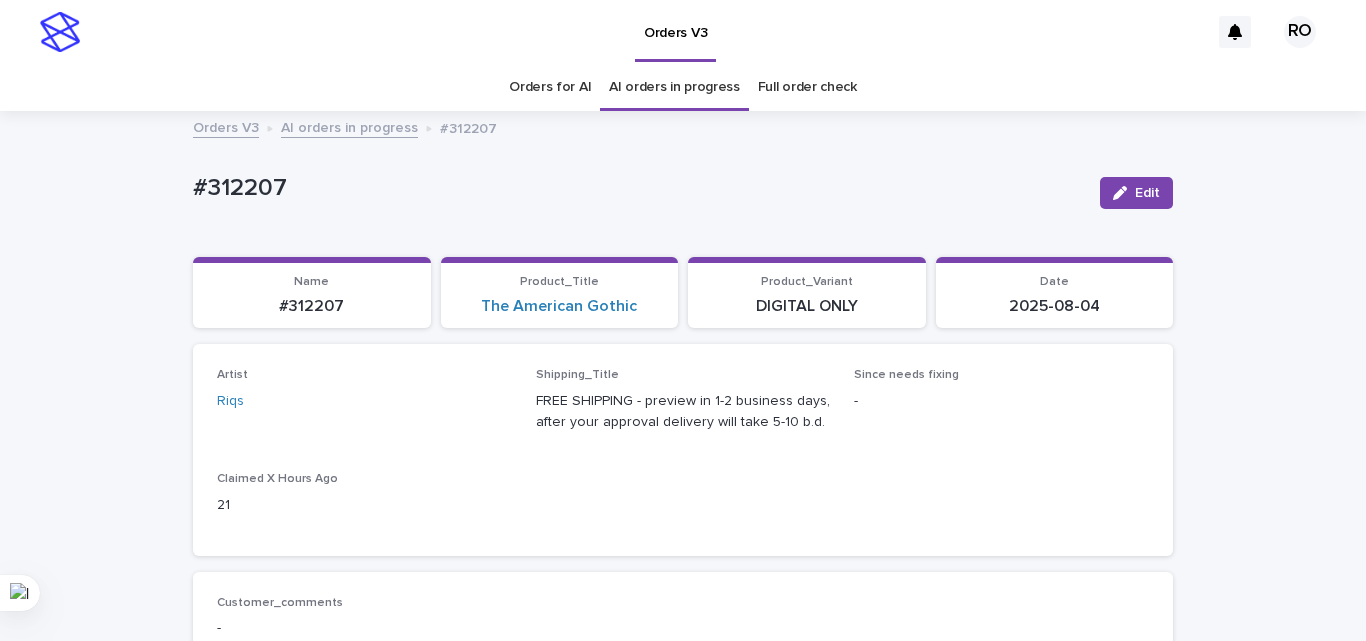 click on "Orders for AI" at bounding box center (550, 87) 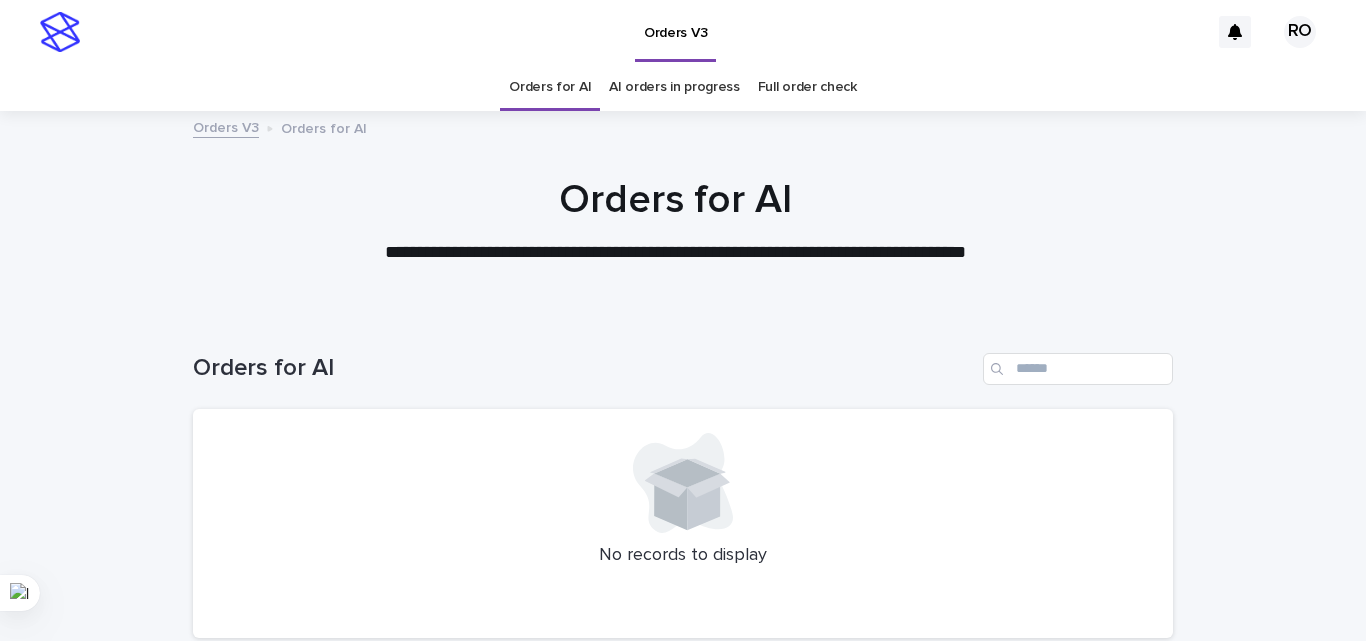 click on "AI orders in progress" at bounding box center (674, 87) 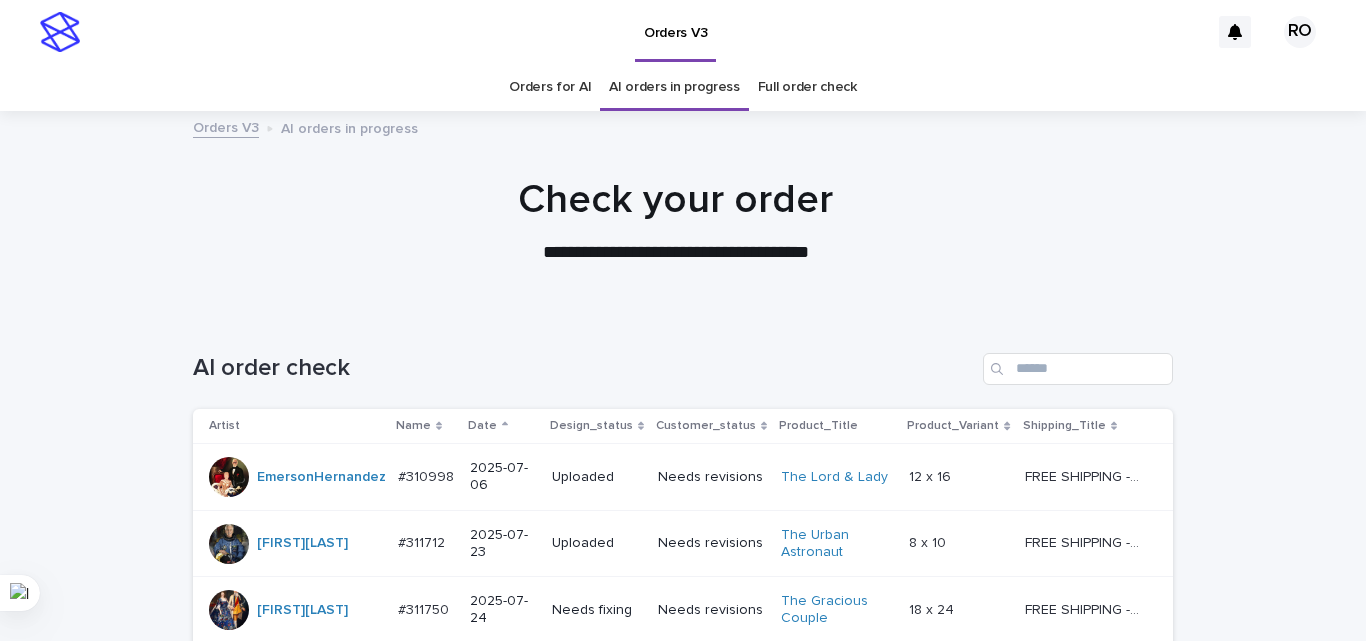 click on "Date" at bounding box center (482, 426) 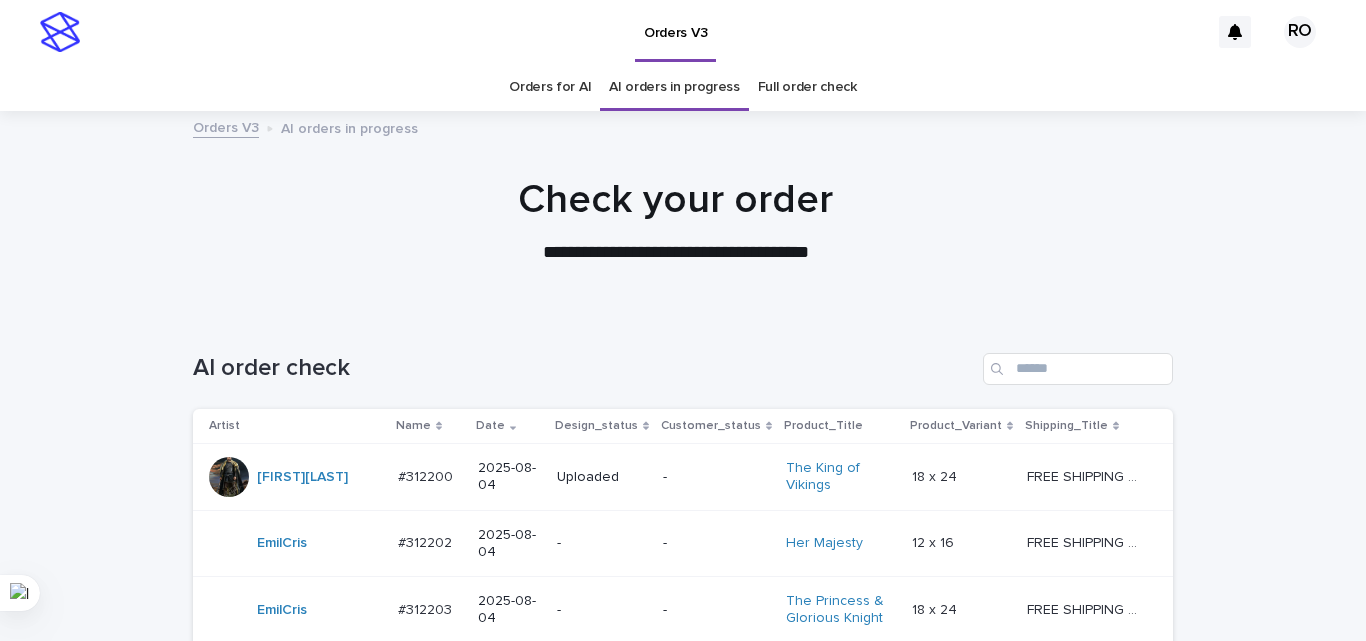 click on "2025-08-04" at bounding box center (509, 543) 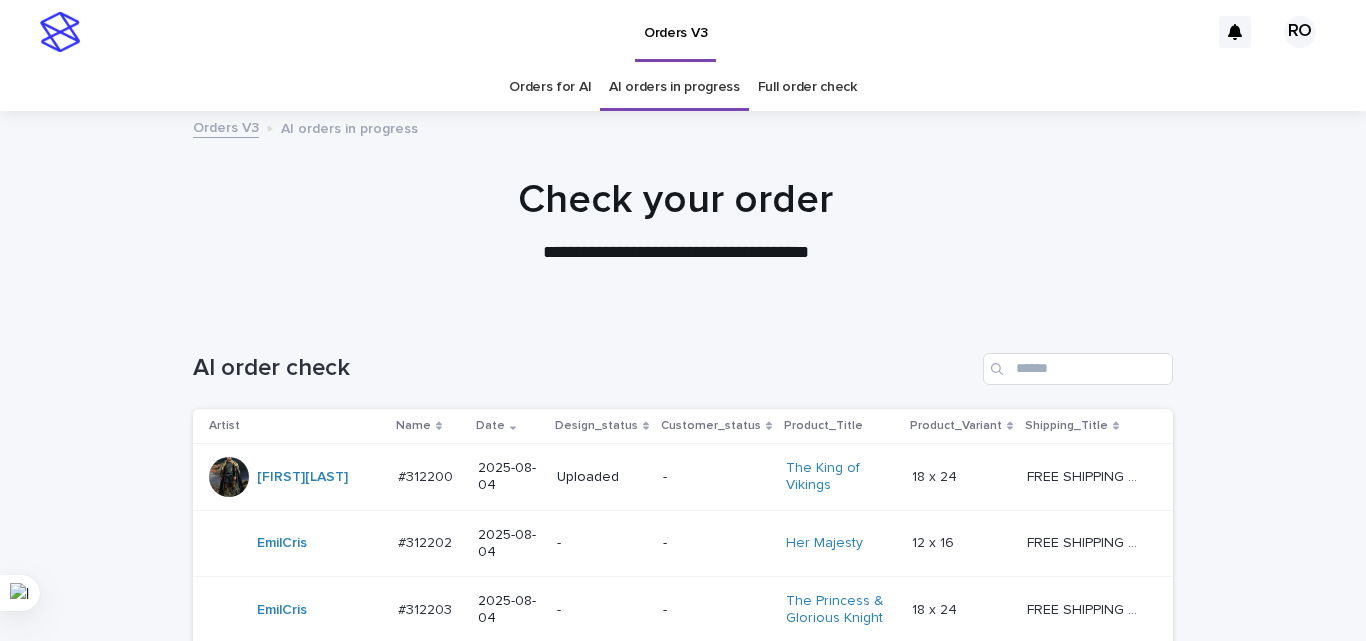 scroll, scrollTop: 64, scrollLeft: 0, axis: vertical 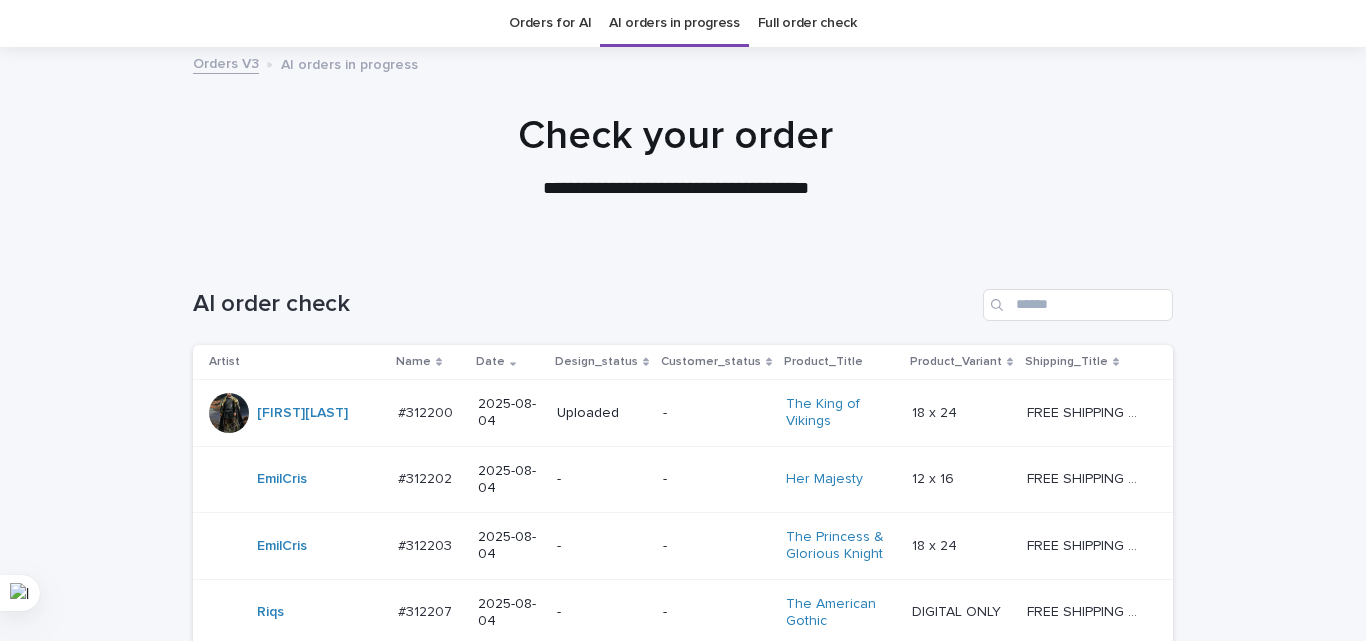 click on "Orders for AI" at bounding box center (550, 23) 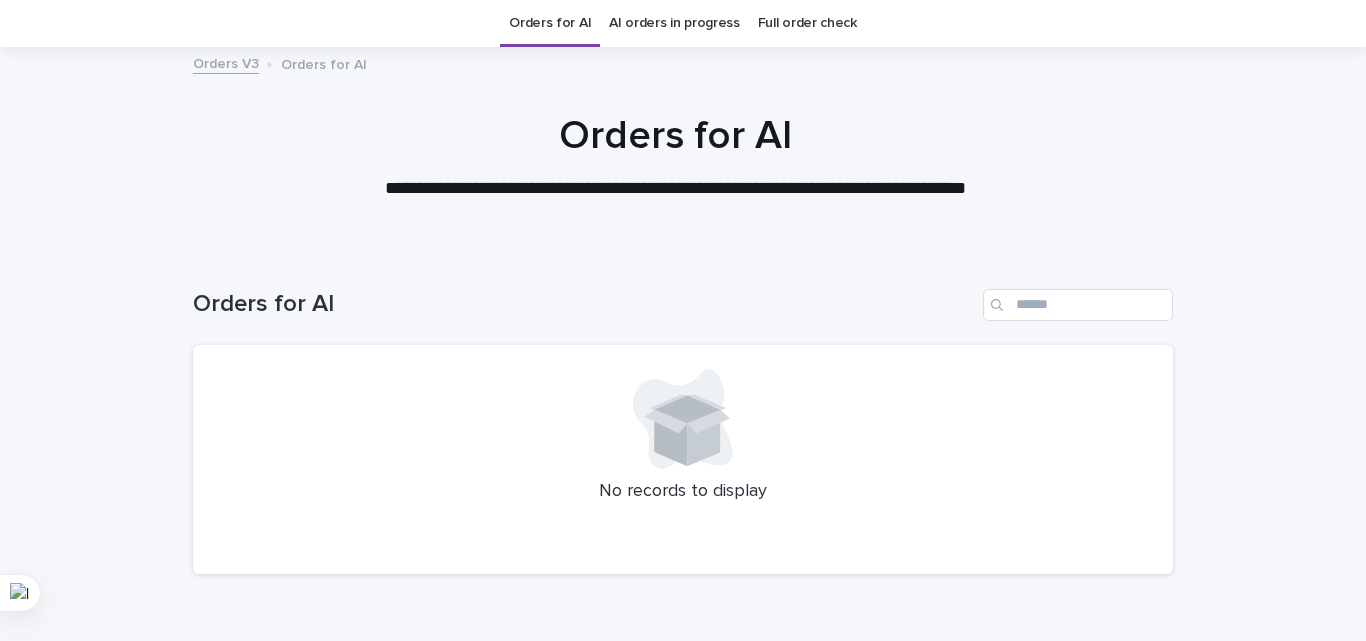 scroll, scrollTop: 0, scrollLeft: 0, axis: both 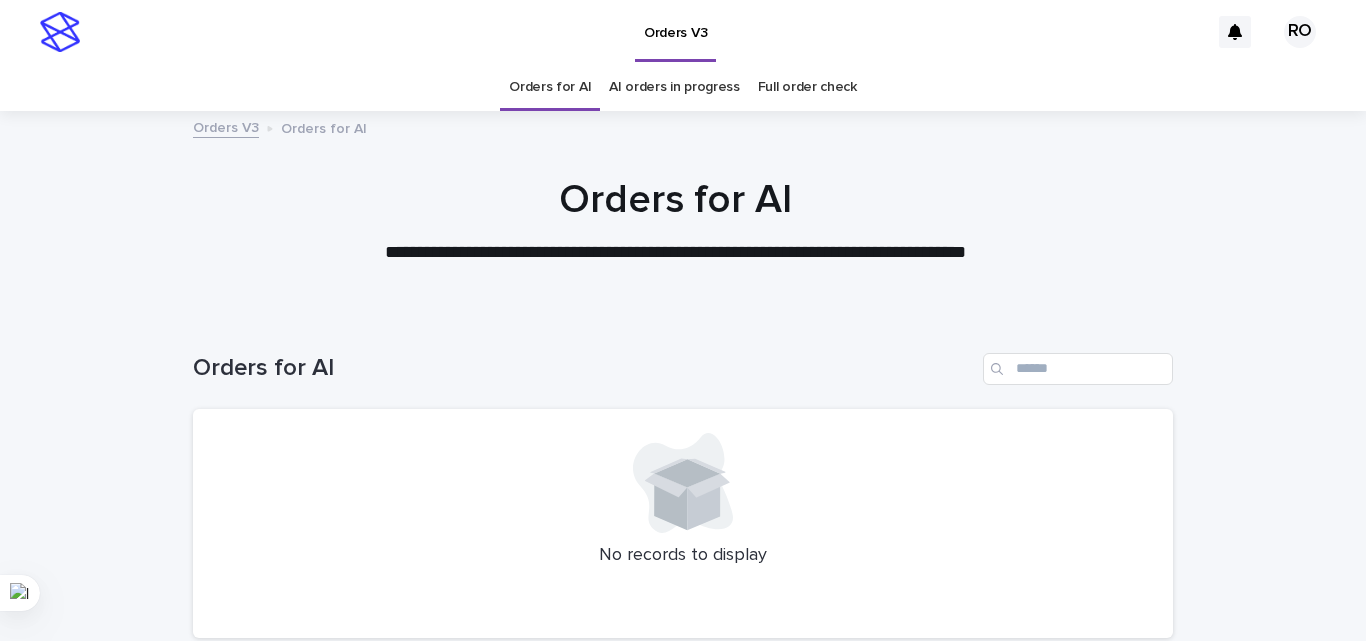 click on "Orders for AI" at bounding box center [683, 361] 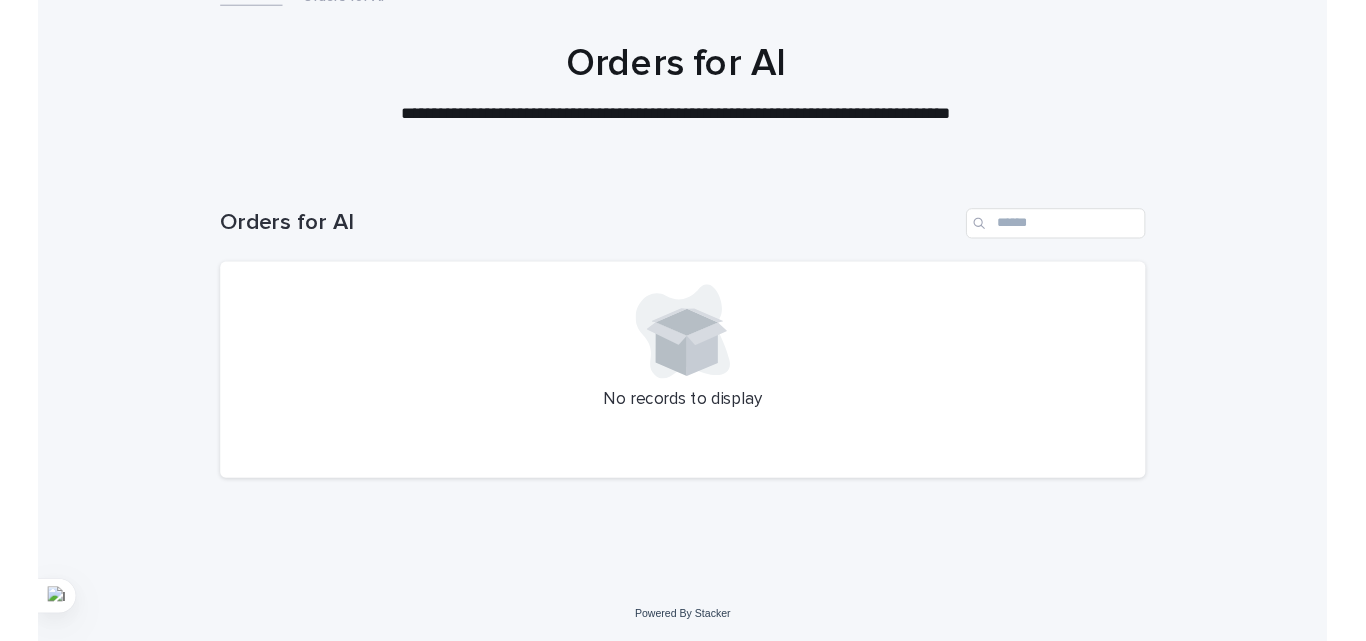 scroll, scrollTop: 132, scrollLeft: 0, axis: vertical 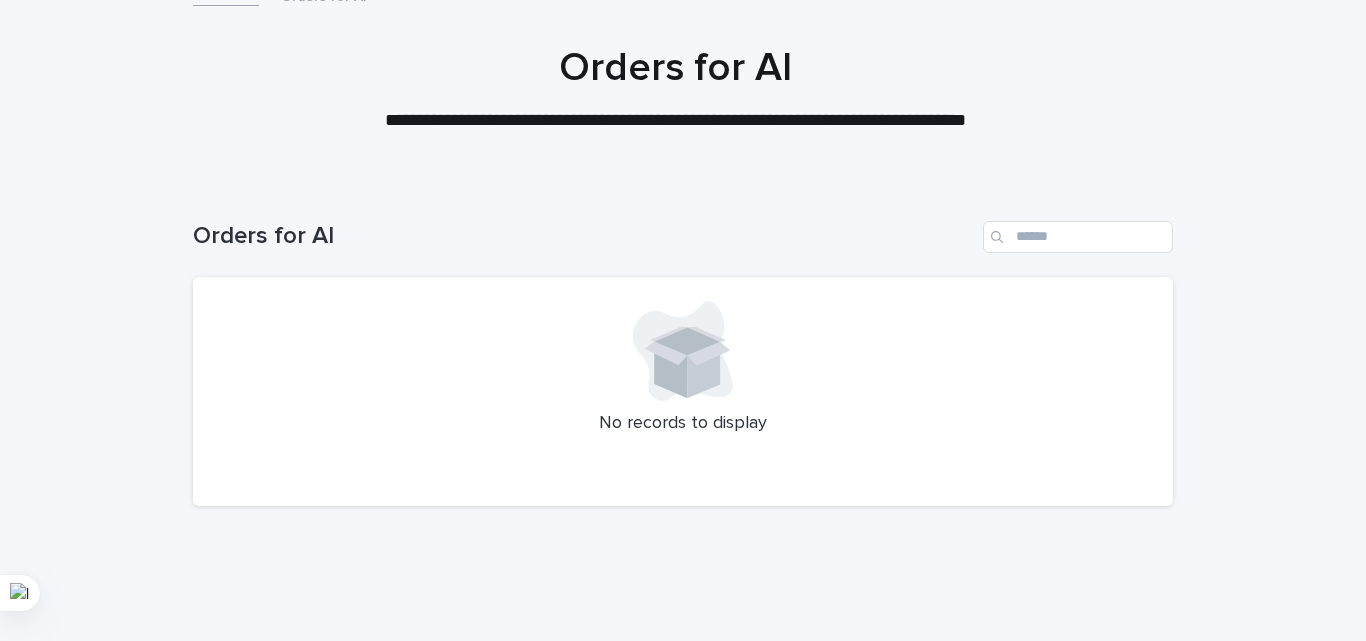 click on "Orders for AI" at bounding box center (584, 236) 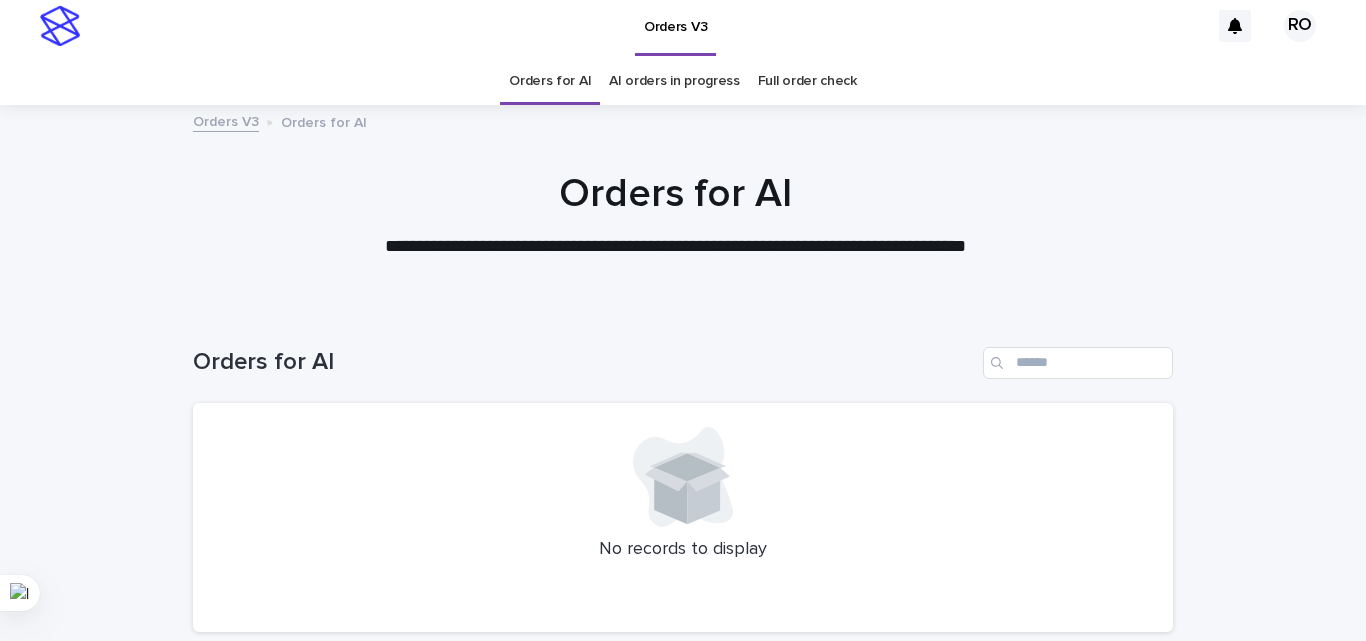 scroll, scrollTop: 0, scrollLeft: 0, axis: both 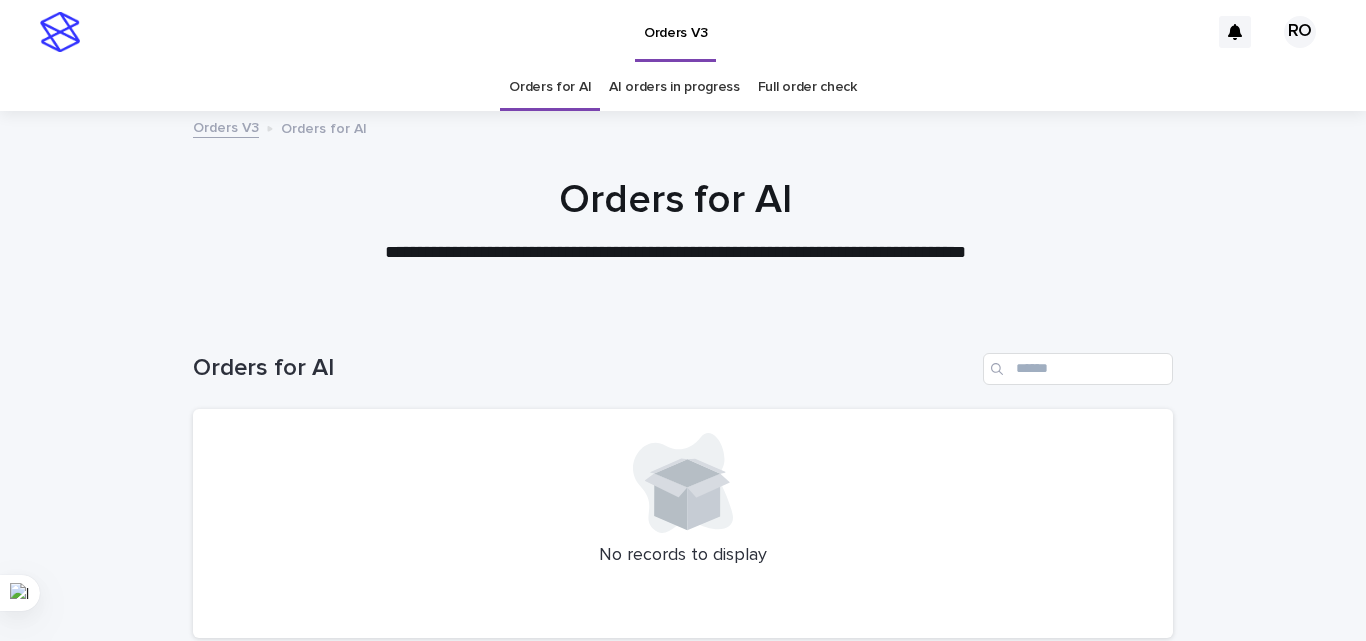 click on "AI orders in progress" at bounding box center (674, 87) 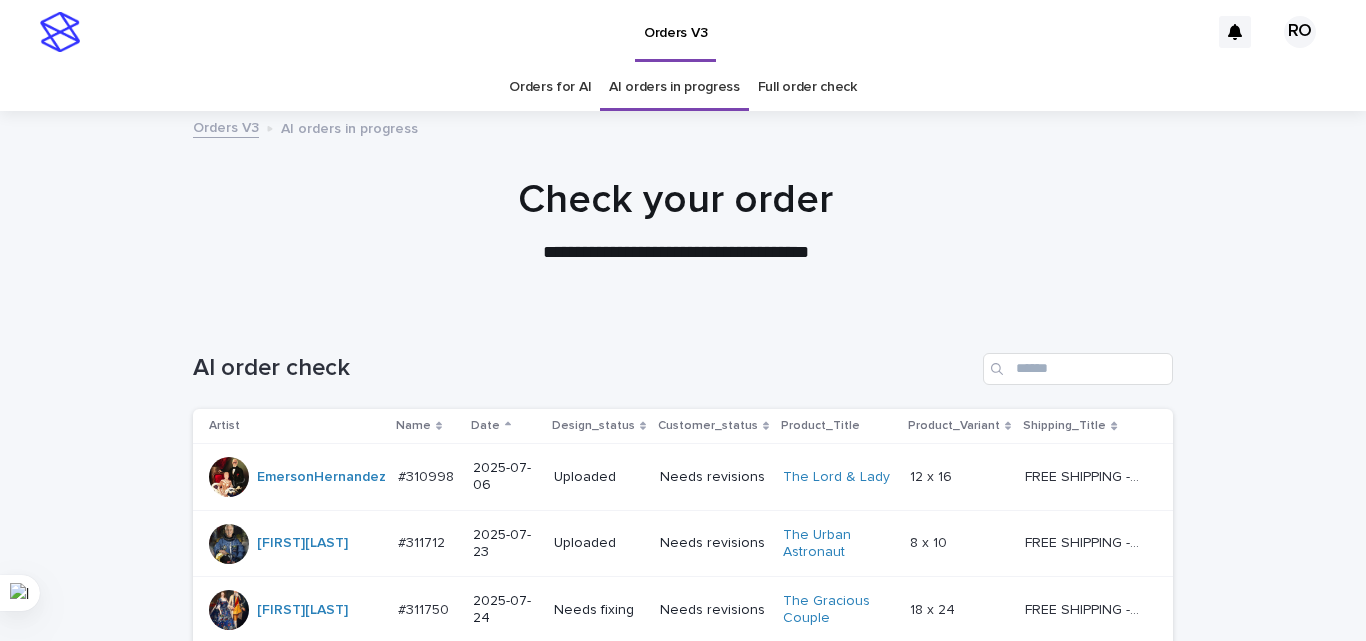 click on "Date" at bounding box center [485, 426] 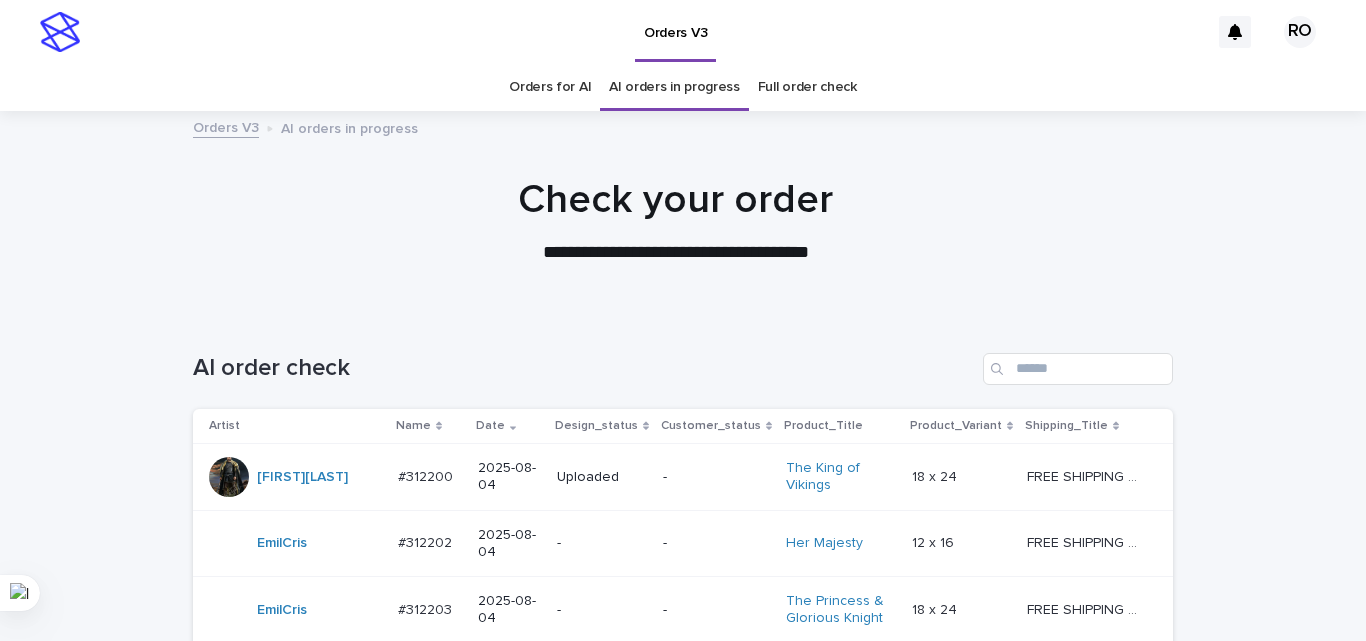 scroll, scrollTop: 200, scrollLeft: 0, axis: vertical 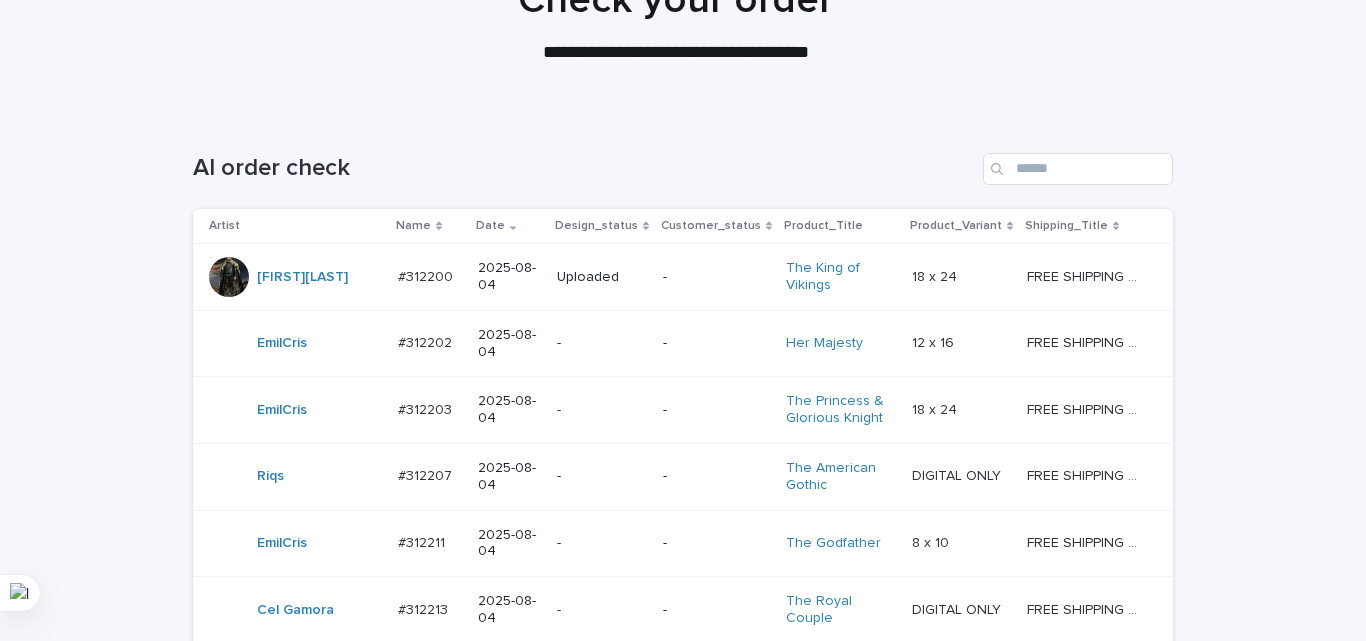 click on "2025-08-04" at bounding box center [509, 410] 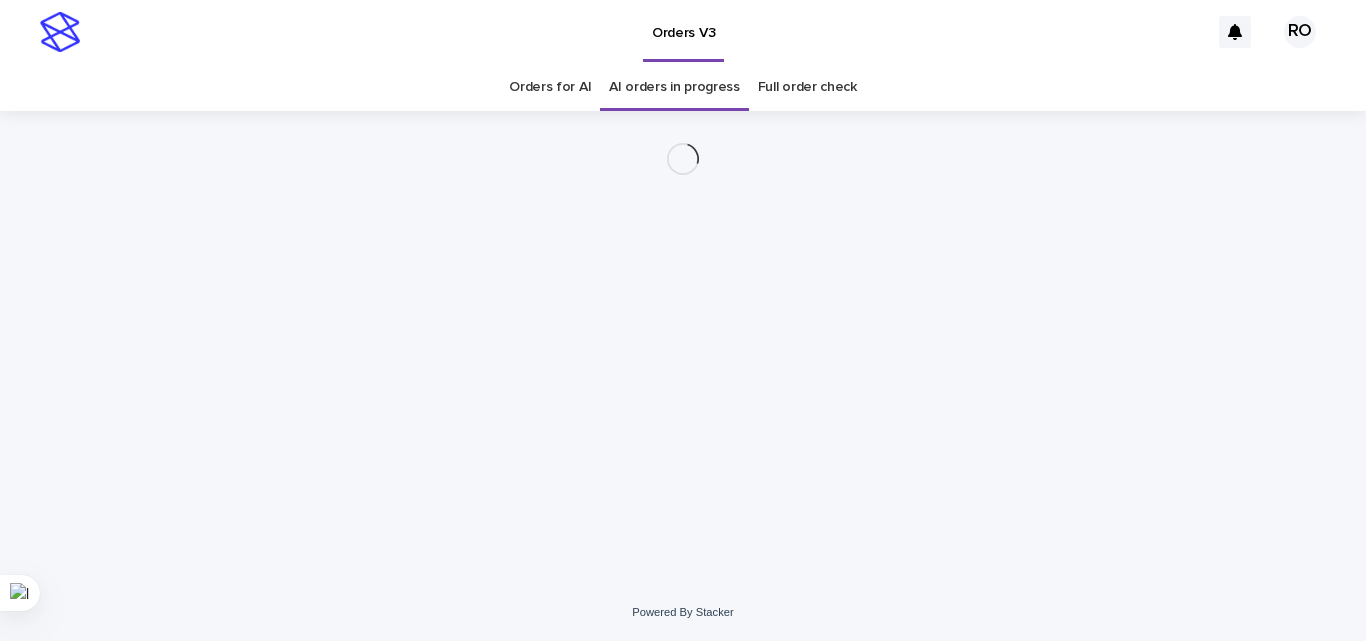 scroll, scrollTop: 0, scrollLeft: 0, axis: both 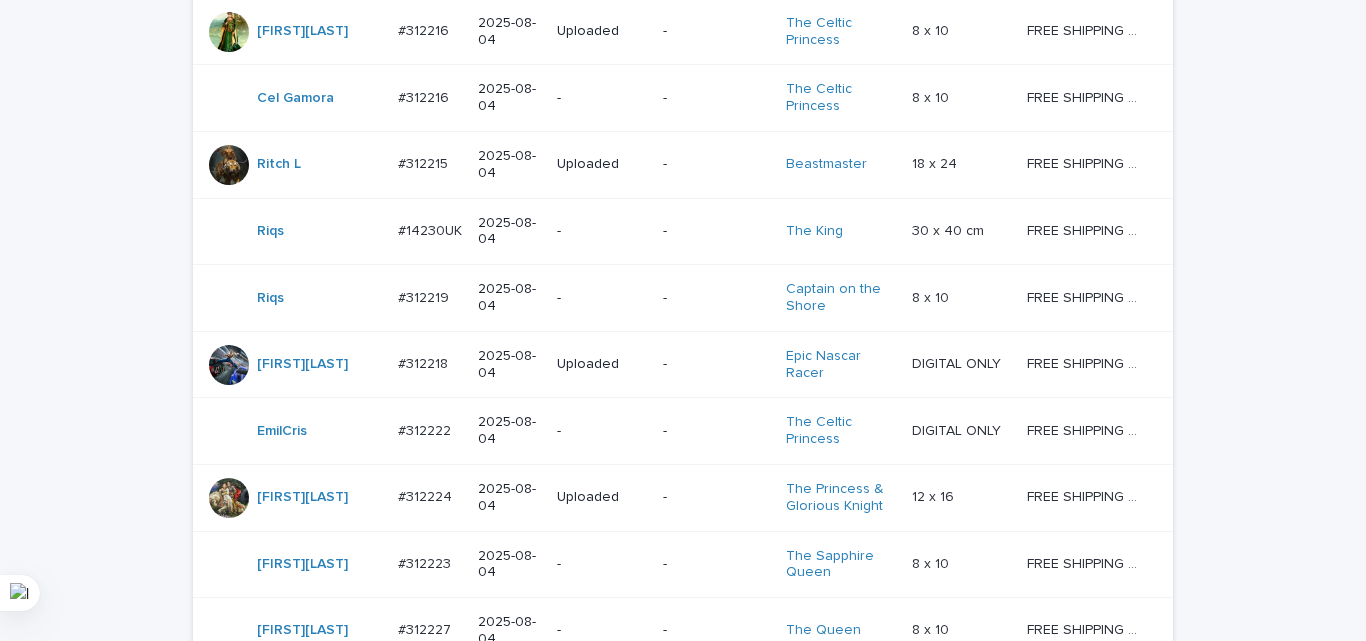 click on "-" at bounding box center (602, 298) 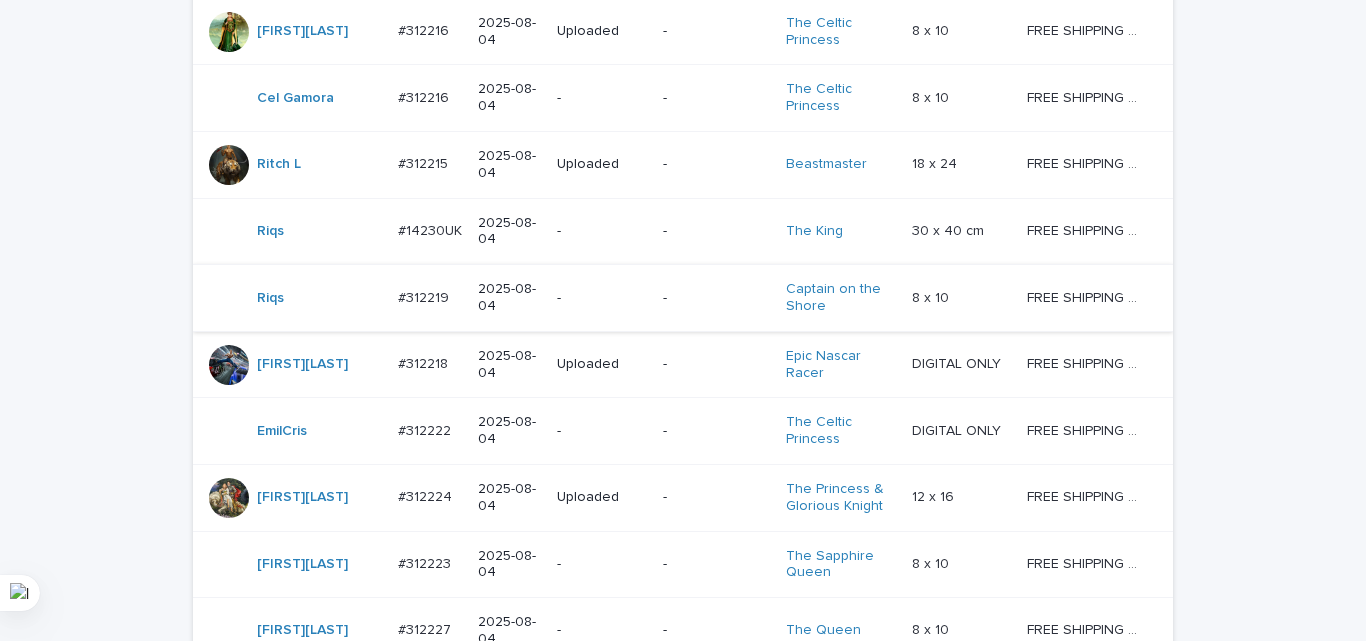 scroll, scrollTop: 0, scrollLeft: 0, axis: both 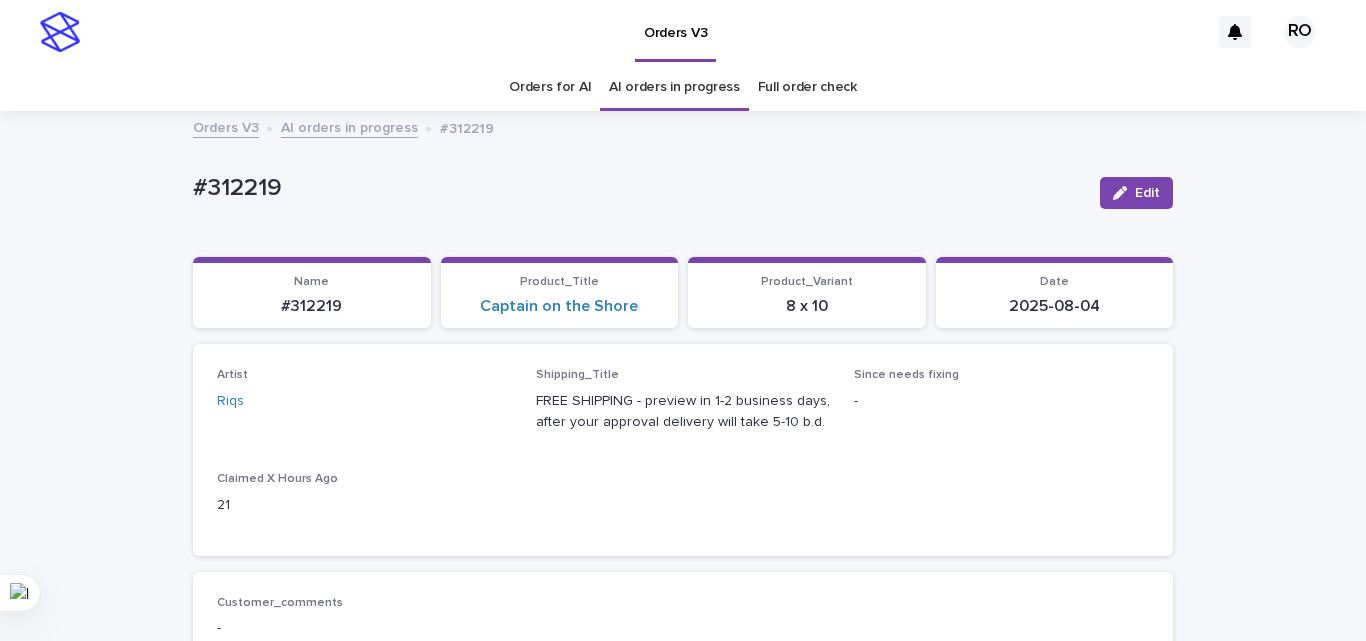 click on "Orders for AI" at bounding box center [550, 87] 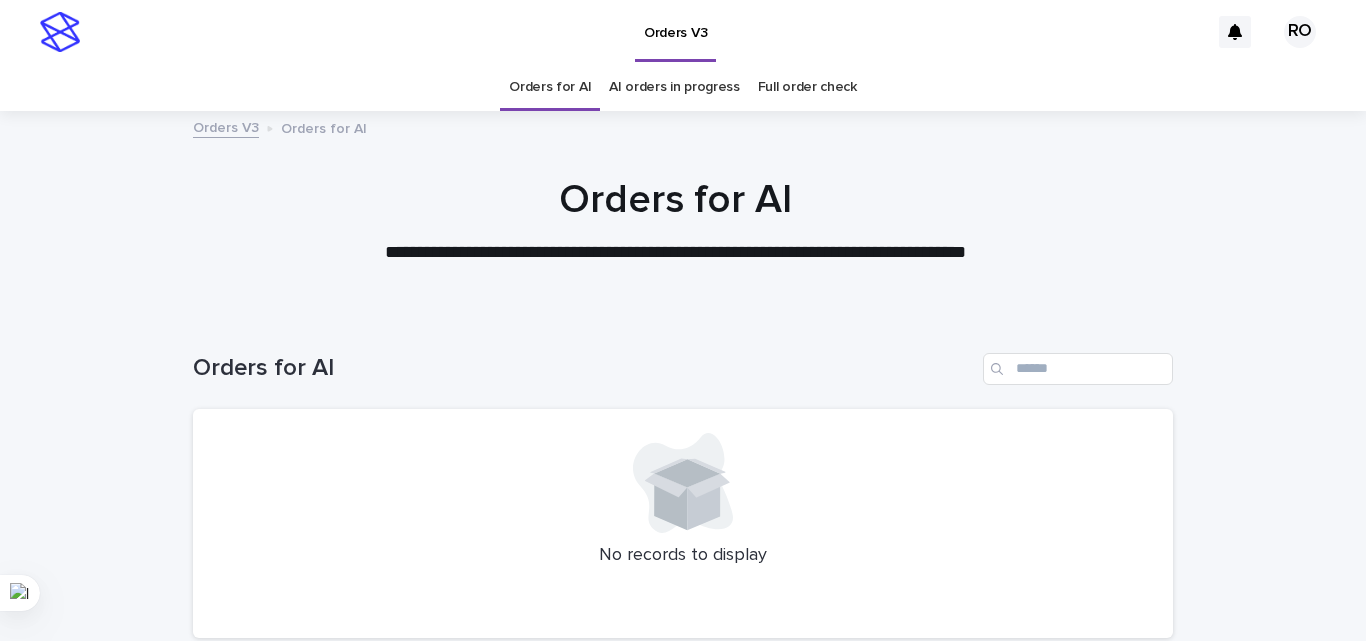 scroll, scrollTop: 170, scrollLeft: 0, axis: vertical 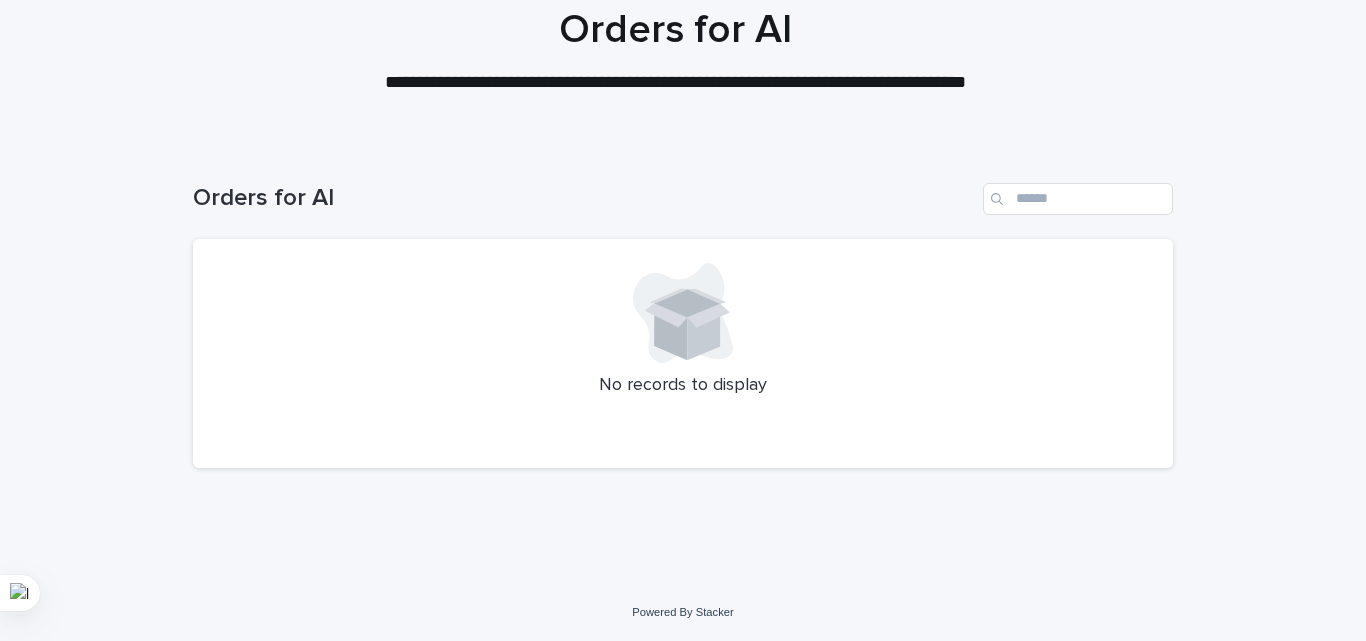 click on "Loading... Saving… Loading... Saving… Orders for AI No records to display" at bounding box center [683, 339] 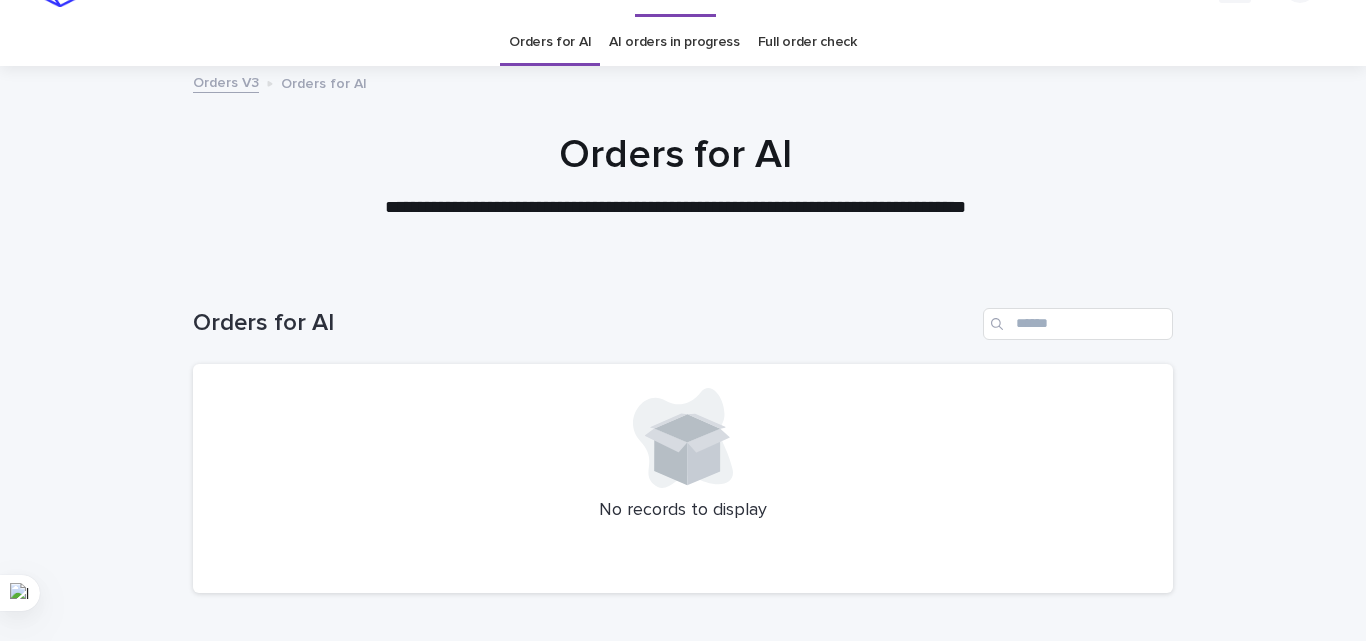 scroll, scrollTop: 0, scrollLeft: 0, axis: both 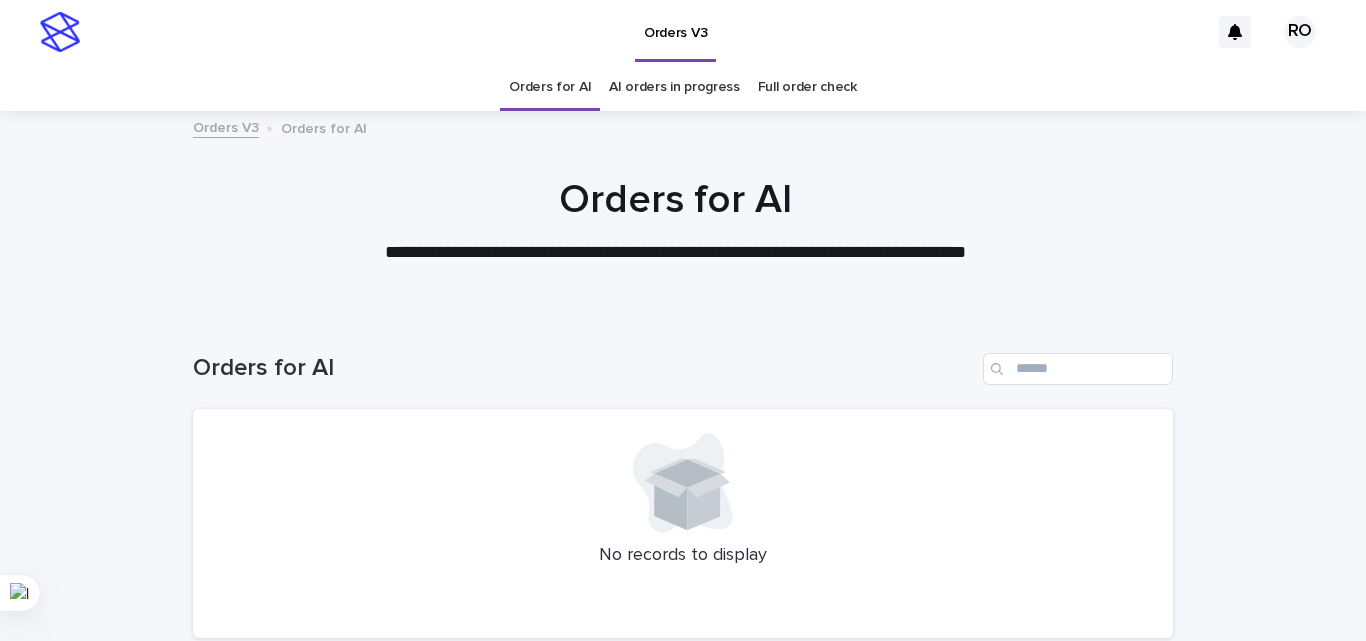 click on "AI orders in progress" at bounding box center (674, 87) 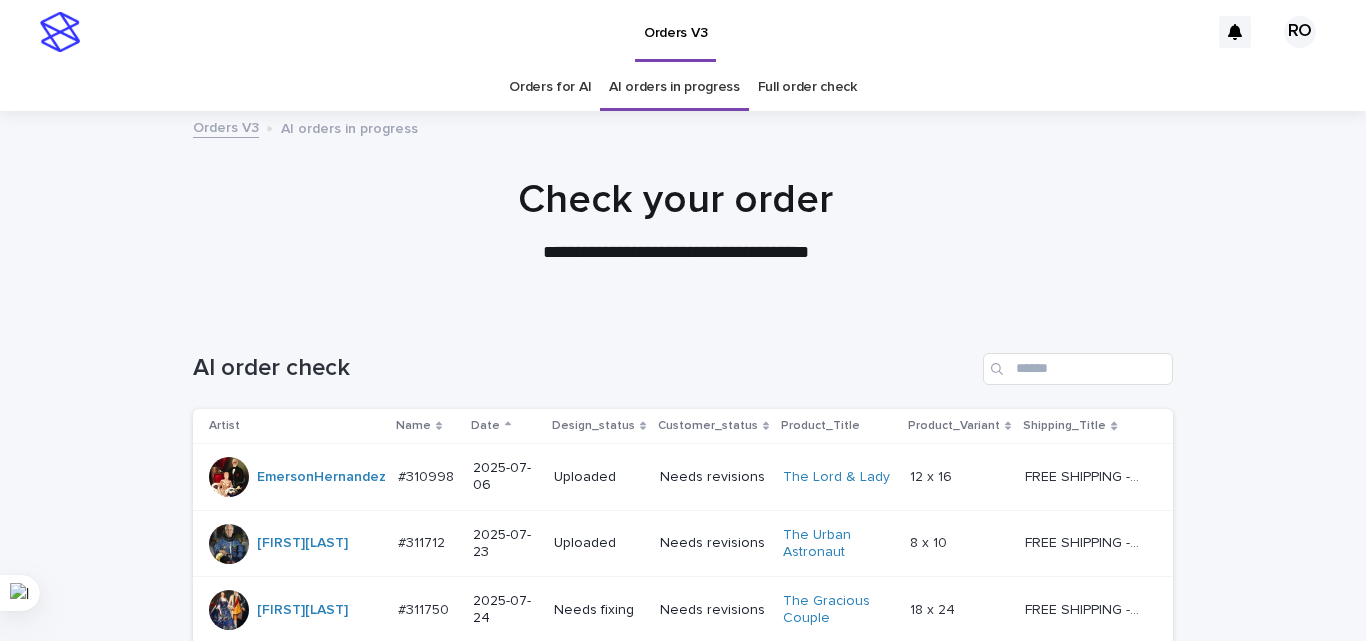 click 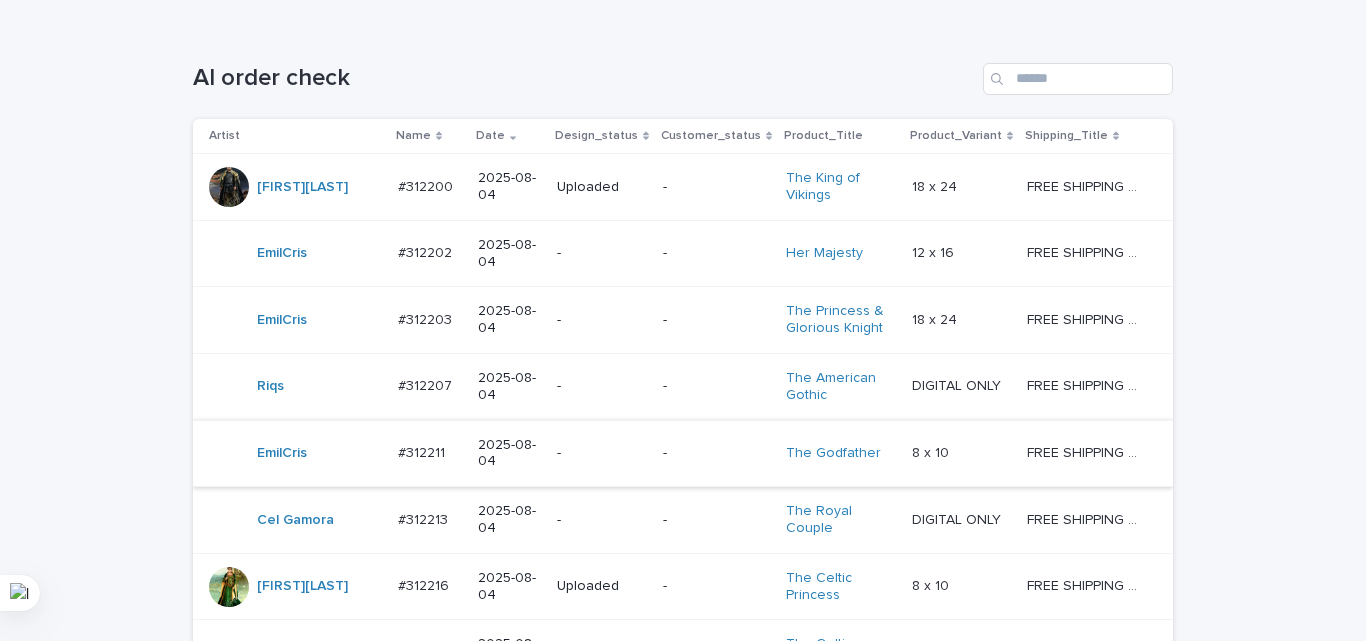 scroll, scrollTop: 300, scrollLeft: 0, axis: vertical 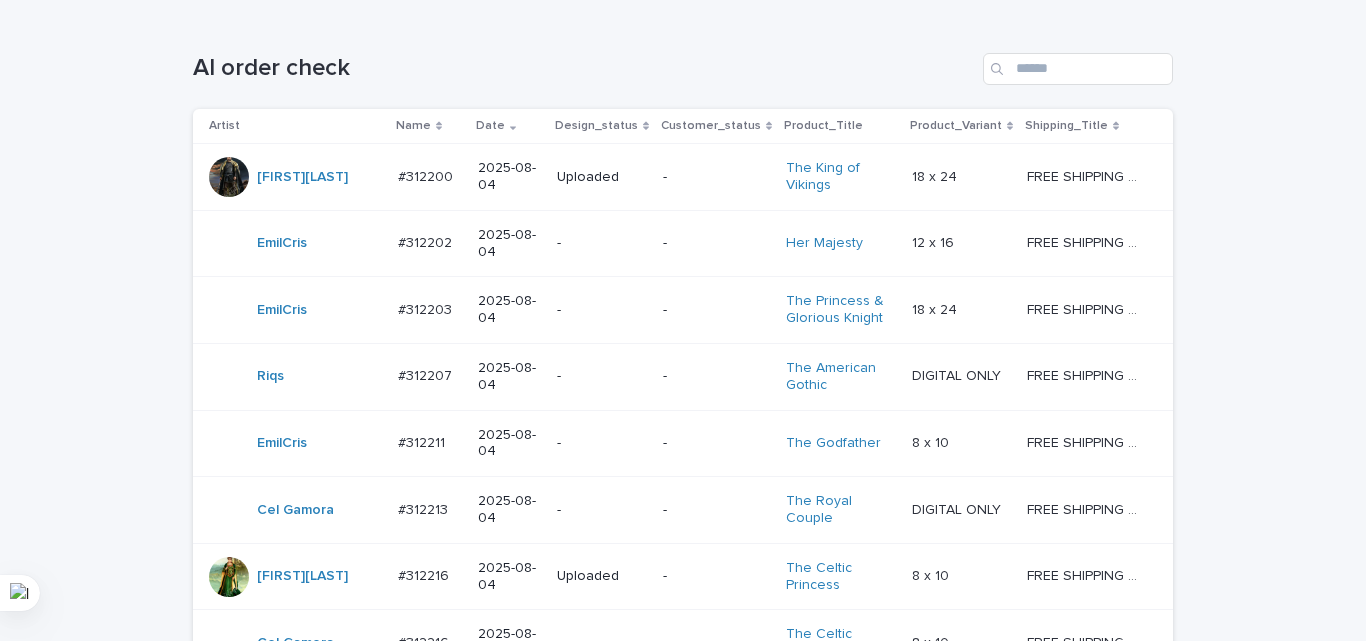 click on "2025-08-04" at bounding box center [509, 444] 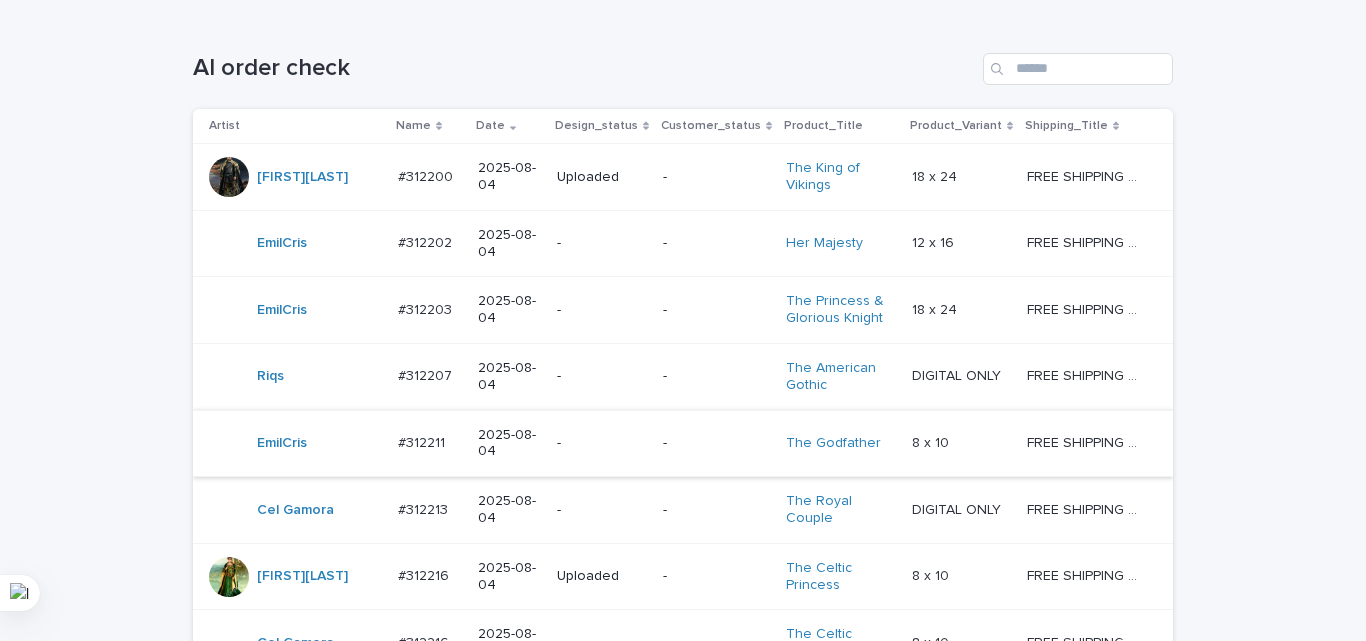 scroll, scrollTop: 0, scrollLeft: 0, axis: both 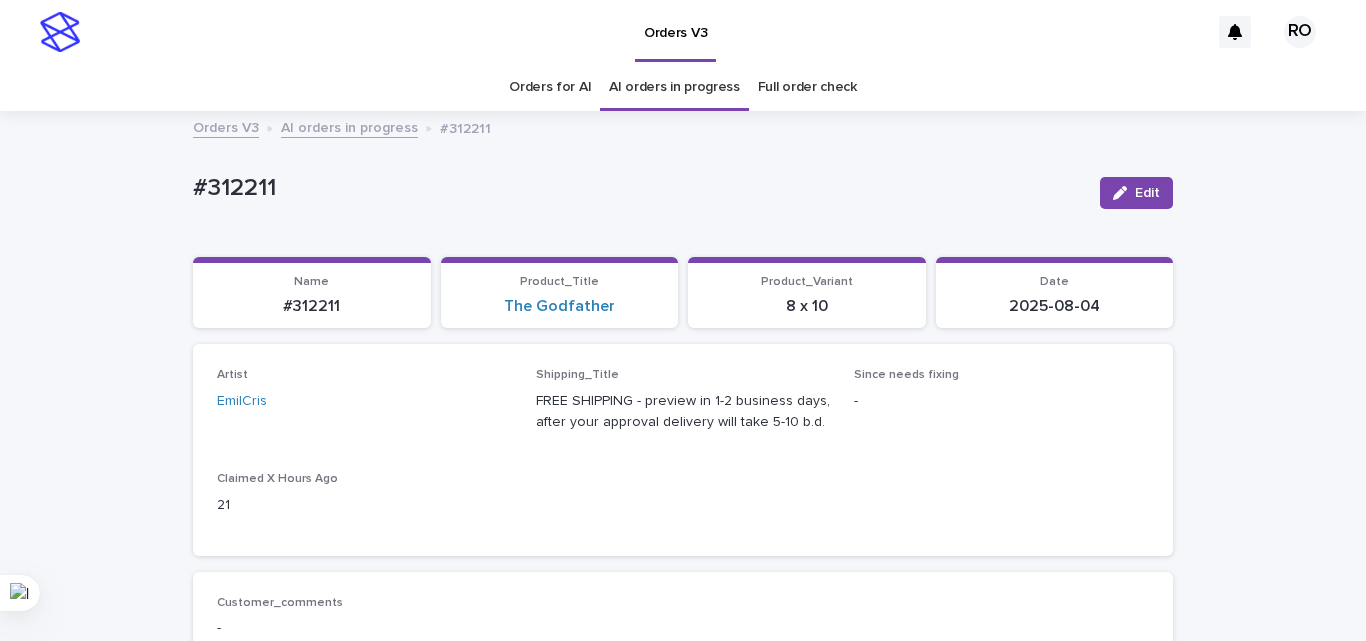 click on "Orders for AI" at bounding box center (550, 87) 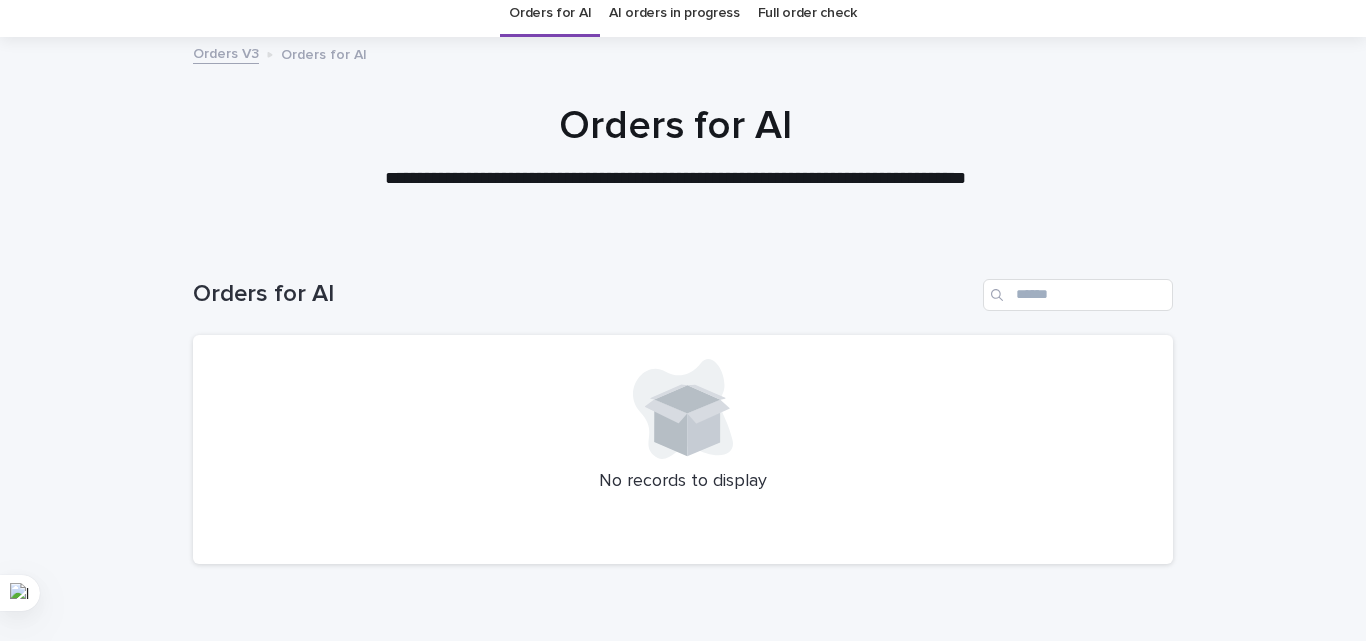 scroll, scrollTop: 170, scrollLeft: 0, axis: vertical 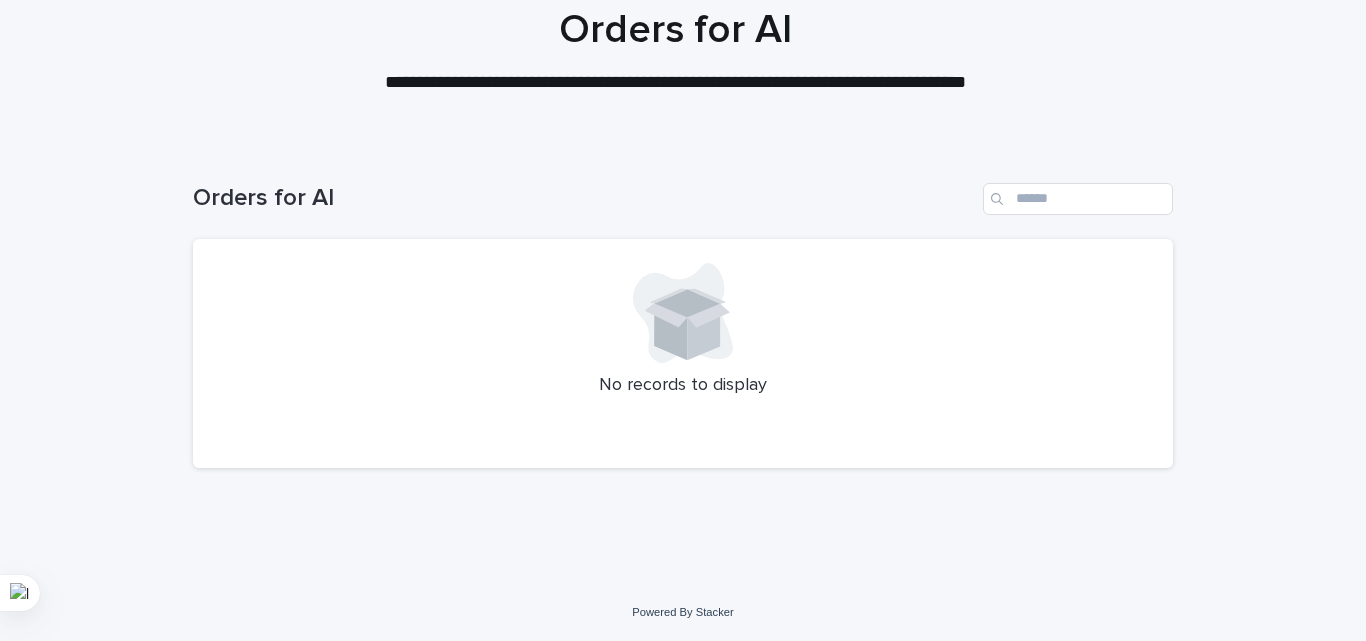 click on "Orders for AI" at bounding box center (683, 191) 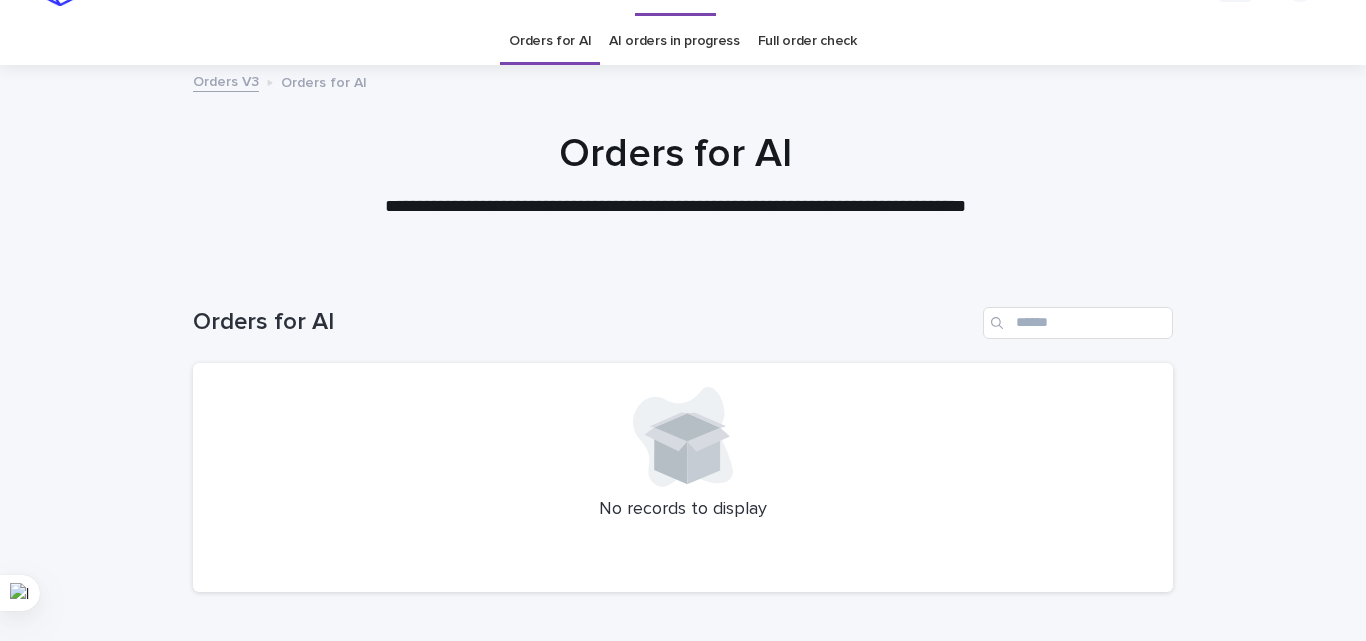 scroll, scrollTop: 0, scrollLeft: 0, axis: both 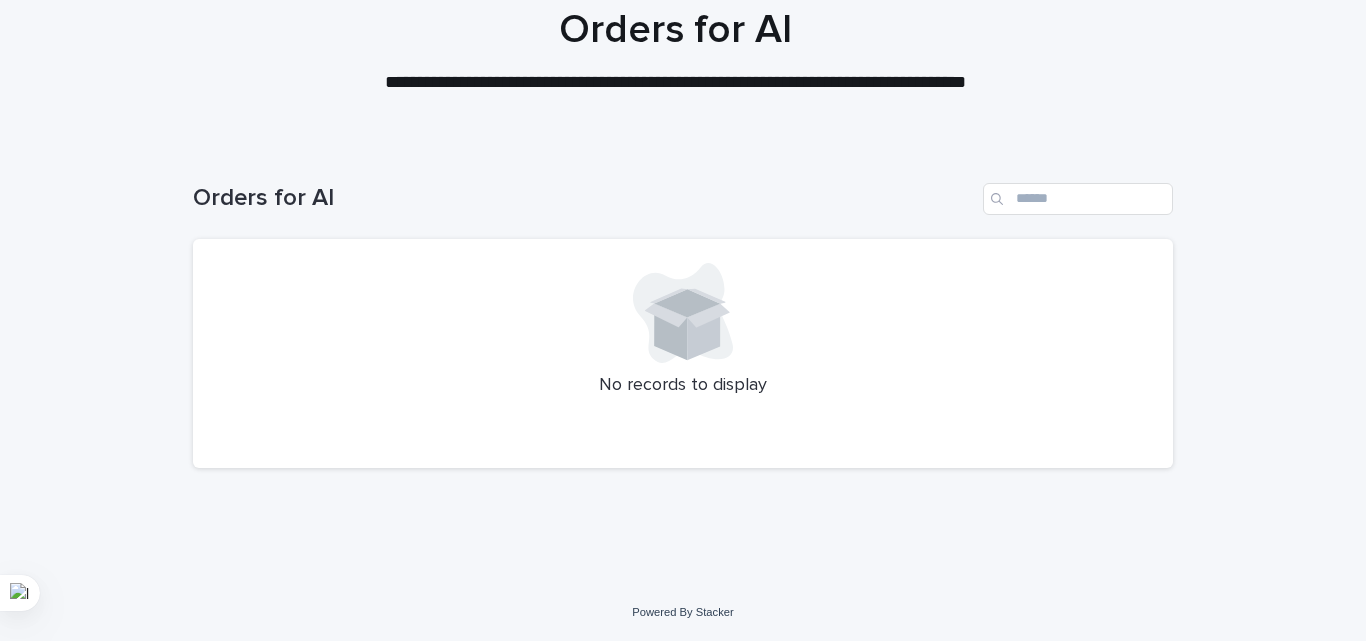 click on "Orders for AI" at bounding box center (683, 191) 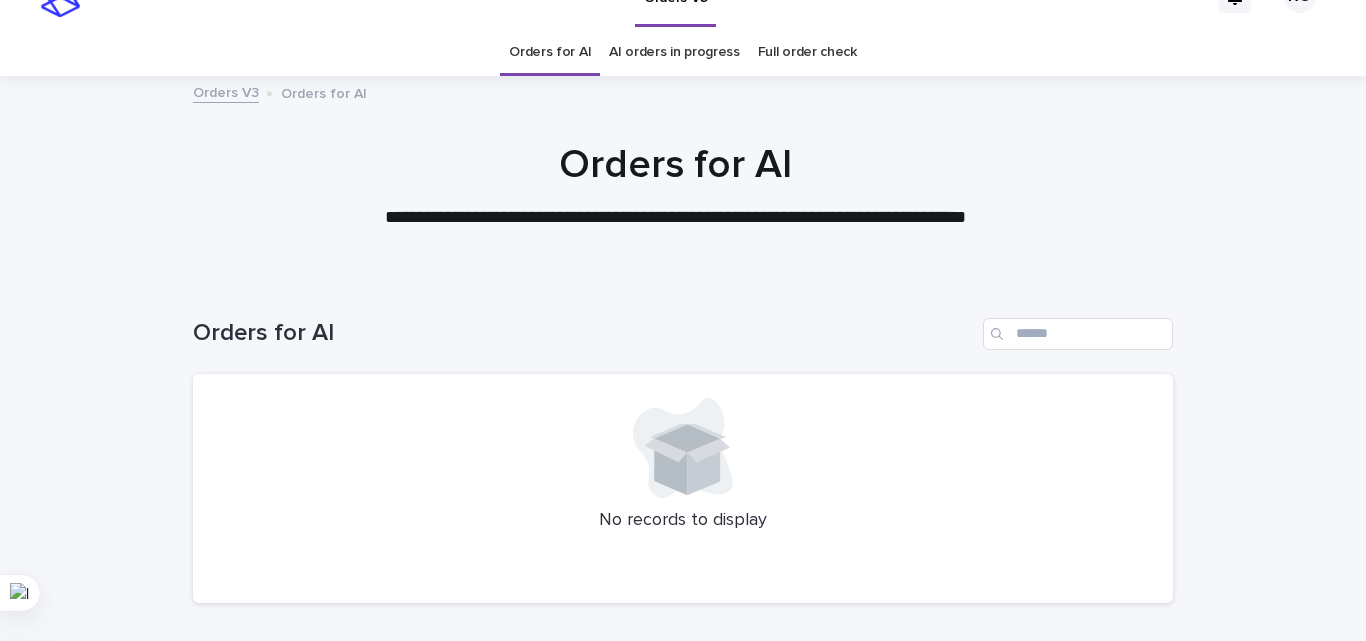scroll, scrollTop: 0, scrollLeft: 0, axis: both 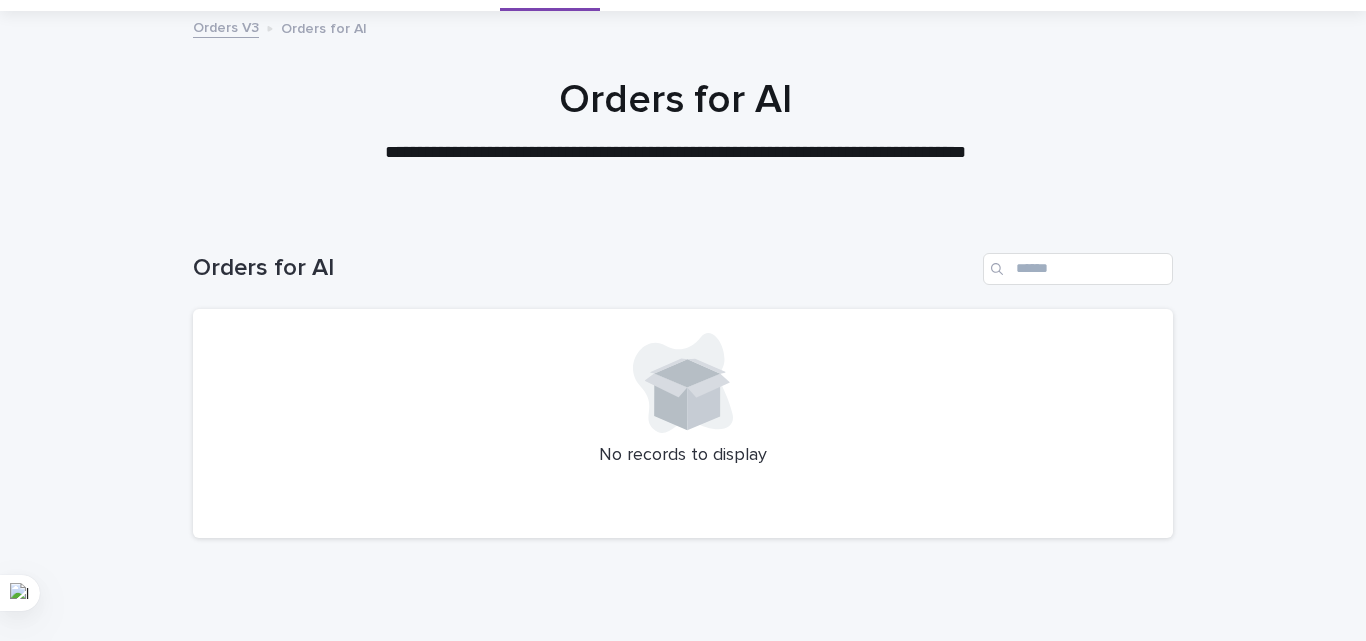 click on "Orders for AI" at bounding box center [676, 100] 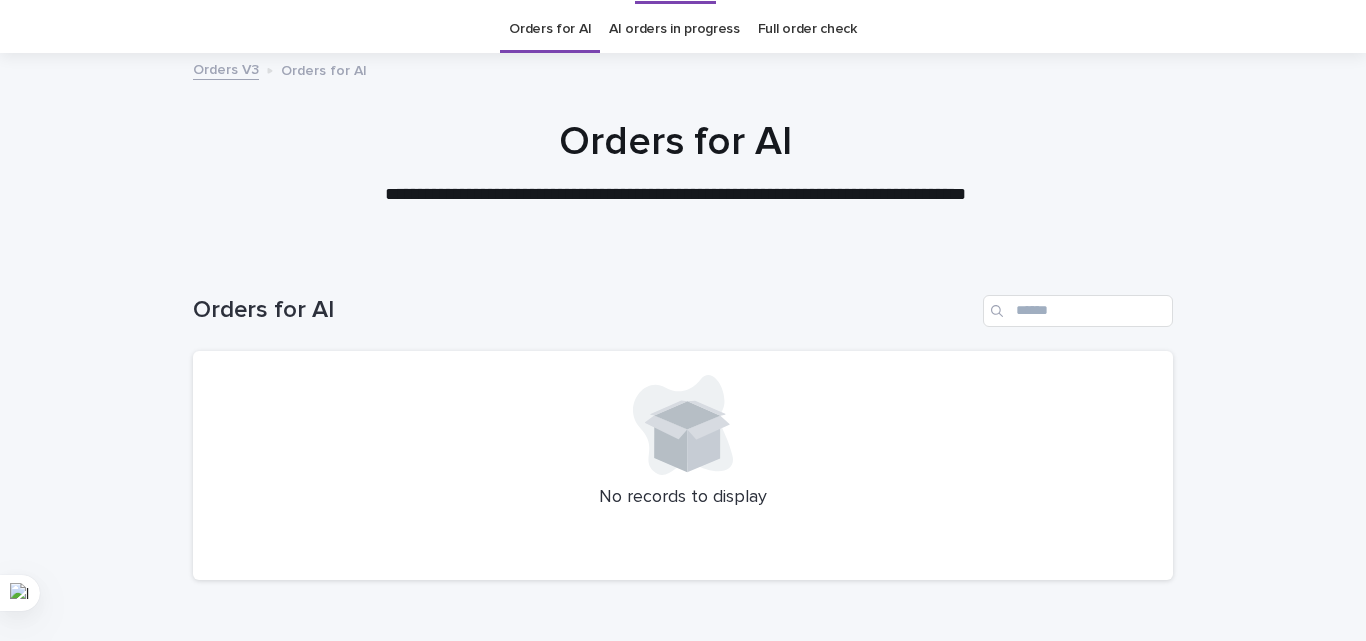 scroll, scrollTop: 0, scrollLeft: 0, axis: both 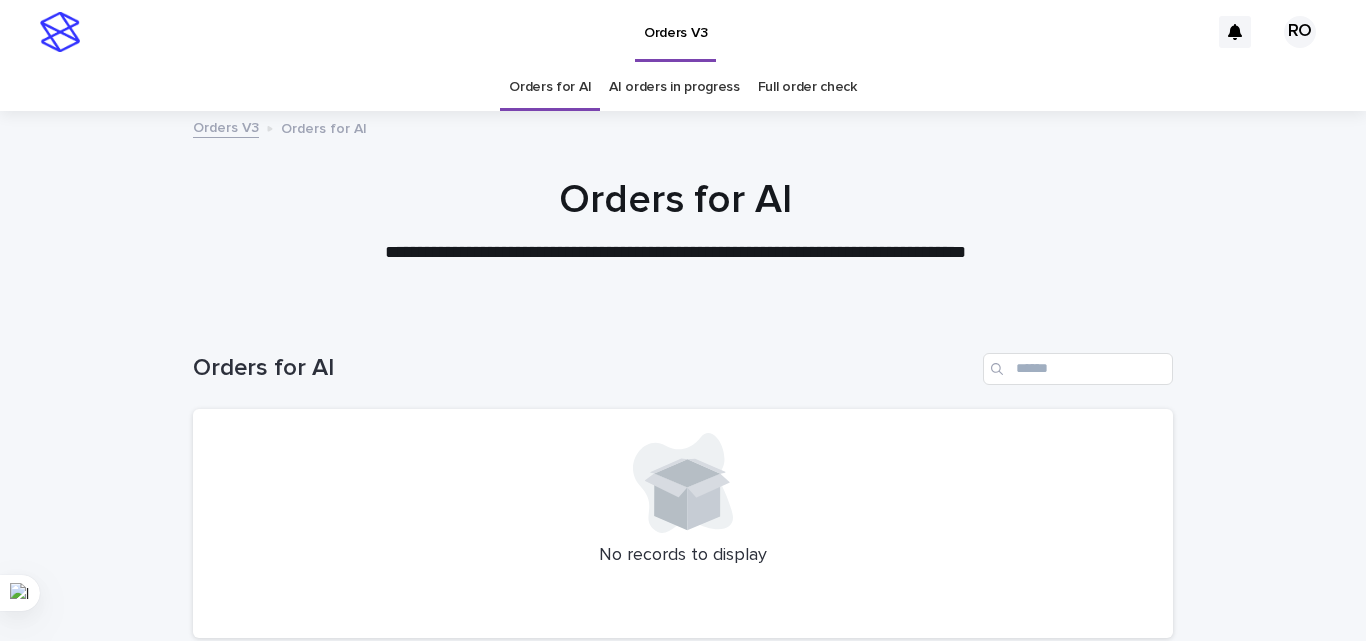 click on "AI orders in progress" at bounding box center [674, 87] 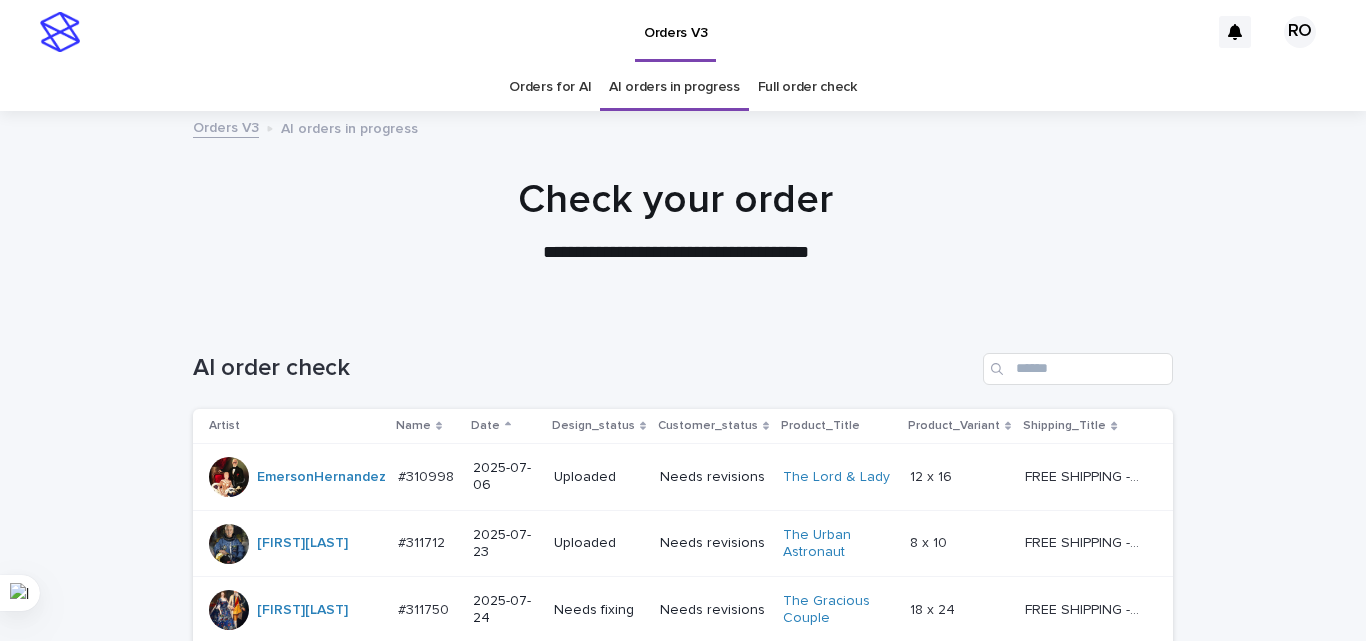 click on "Date" at bounding box center (485, 426) 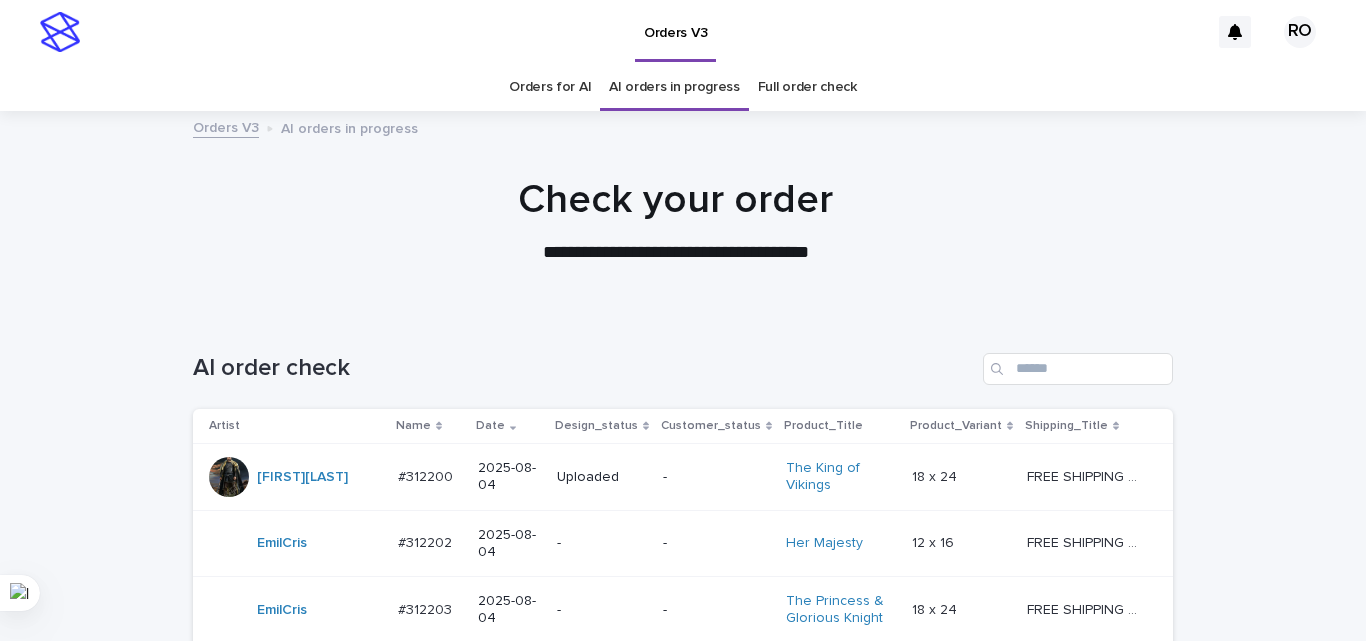 click on "Orders for AI" at bounding box center (550, 87) 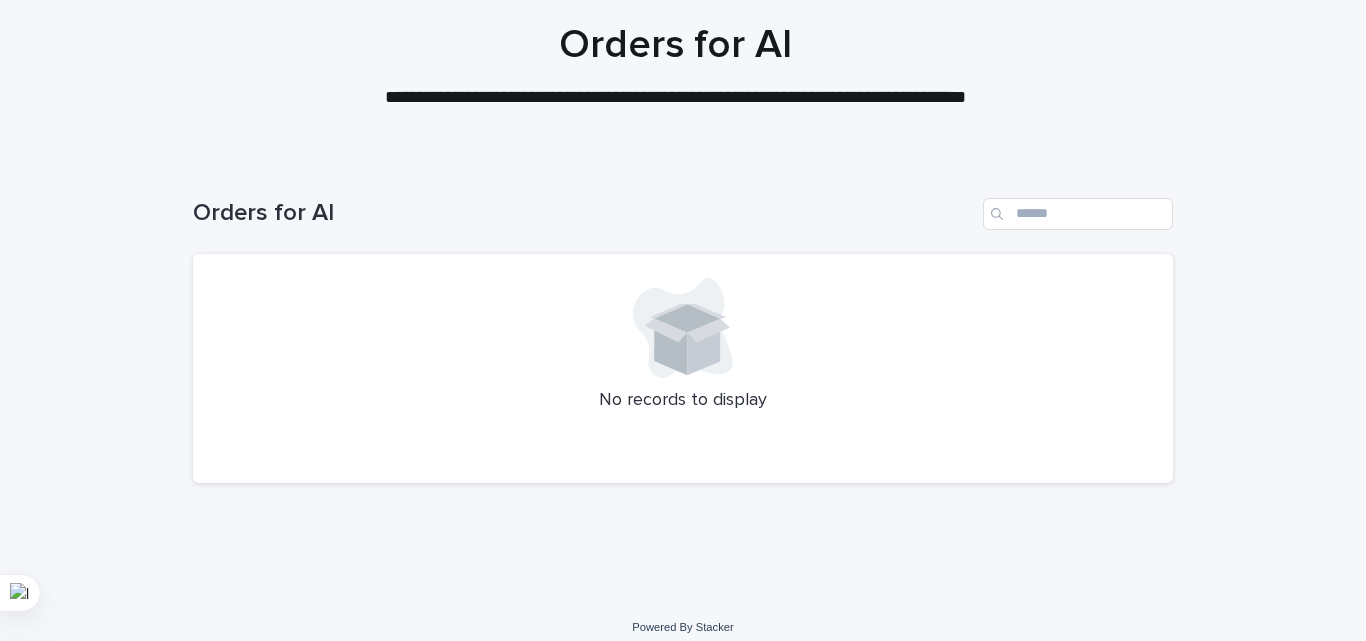 scroll, scrollTop: 170, scrollLeft: 0, axis: vertical 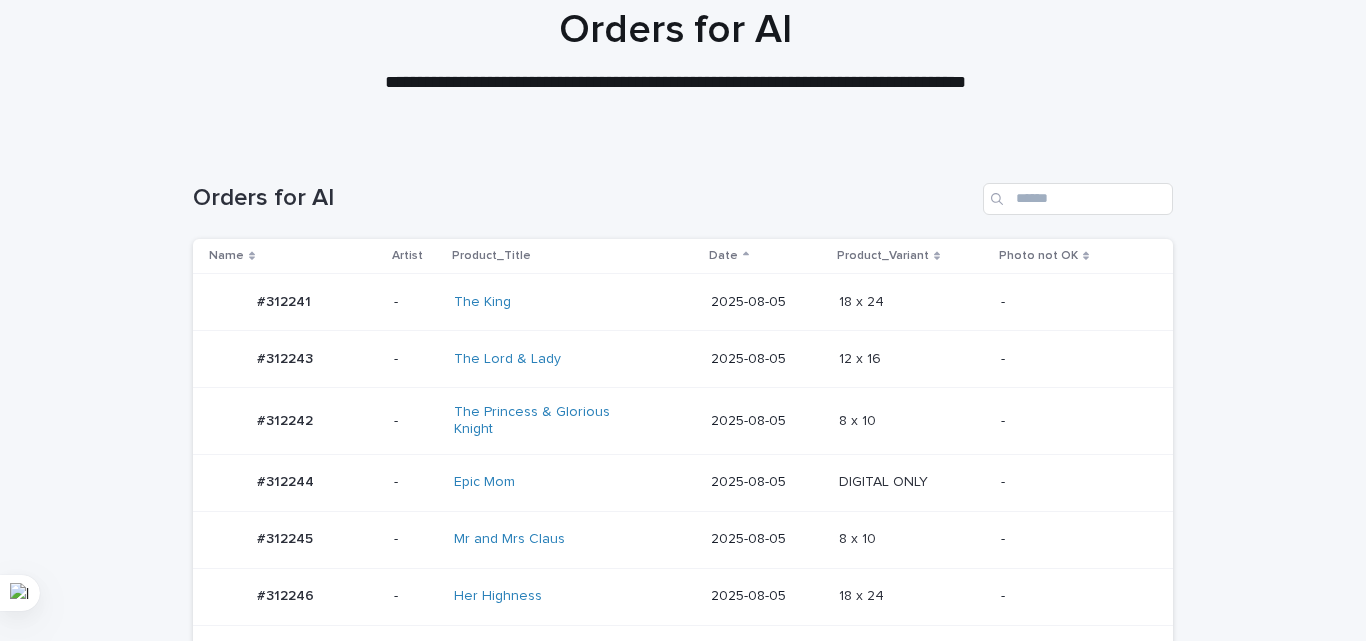 click on "Orders for AI" at bounding box center [683, 191] 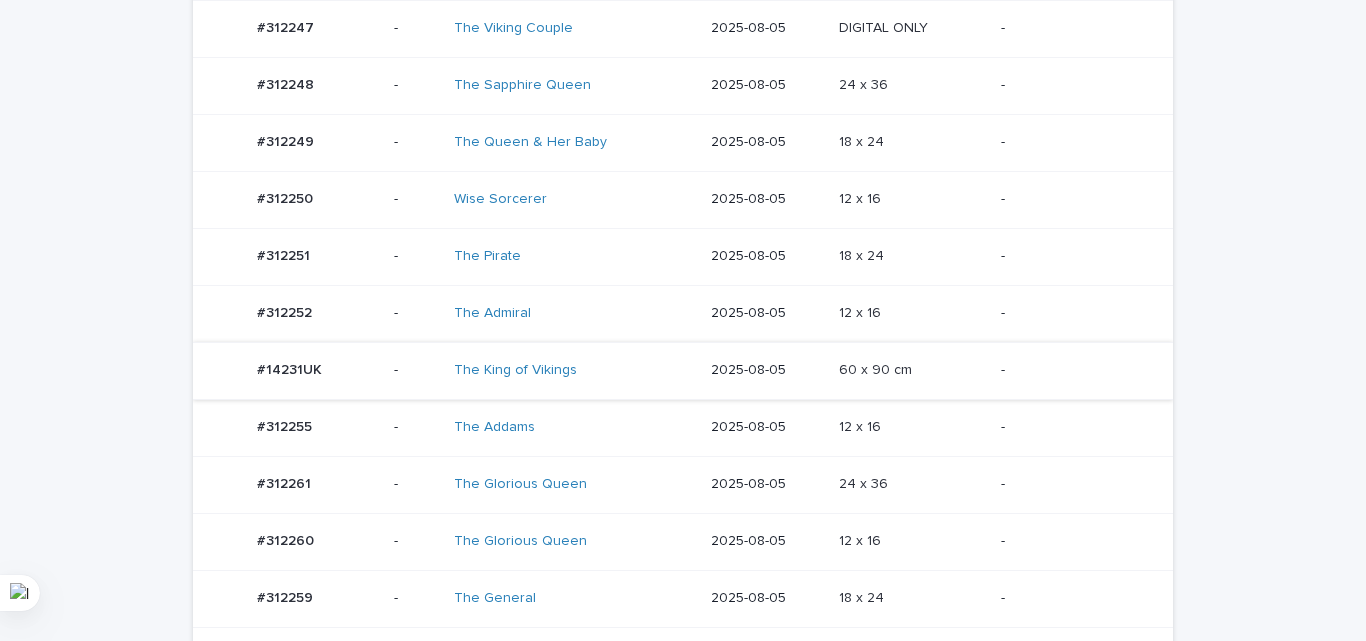 scroll, scrollTop: 870, scrollLeft: 0, axis: vertical 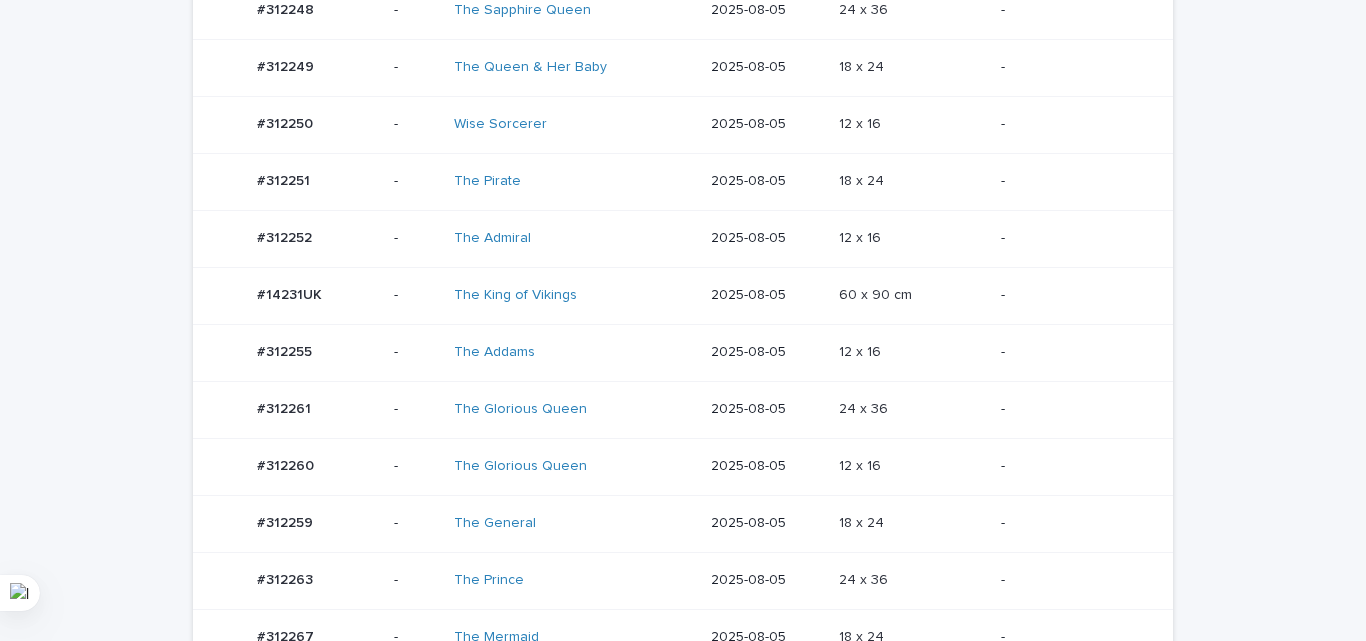 click on "2025-08-05" at bounding box center [767, 295] 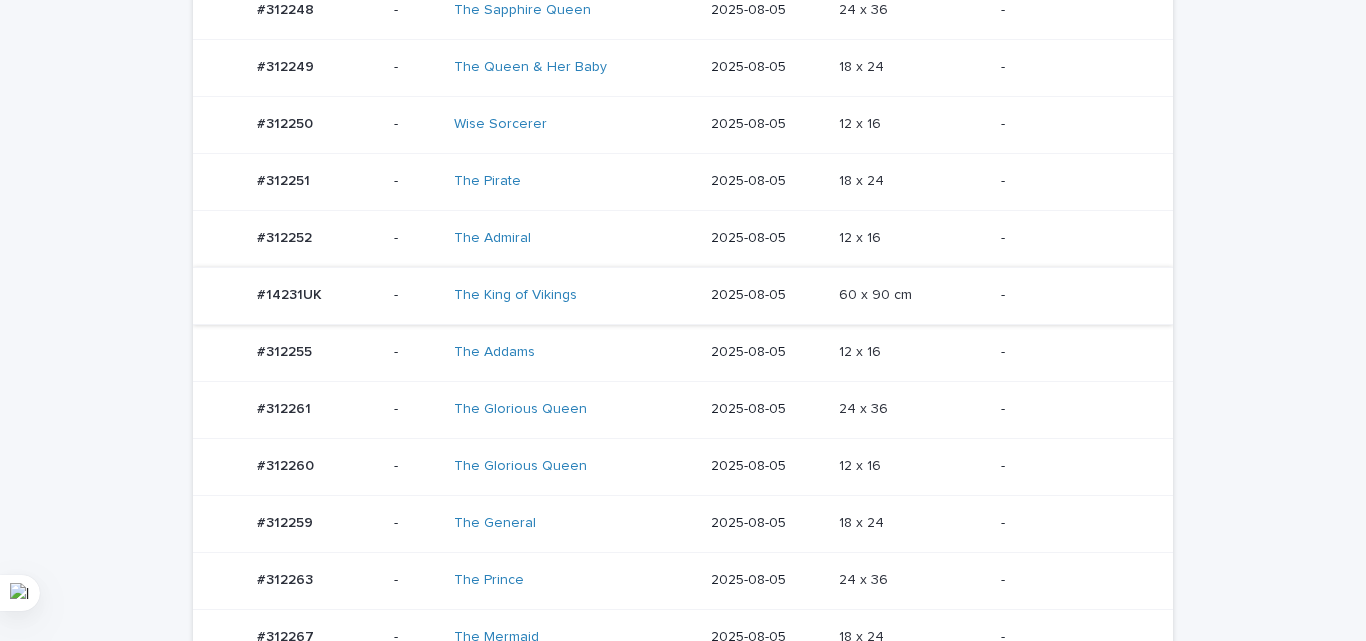 scroll, scrollTop: 0, scrollLeft: 0, axis: both 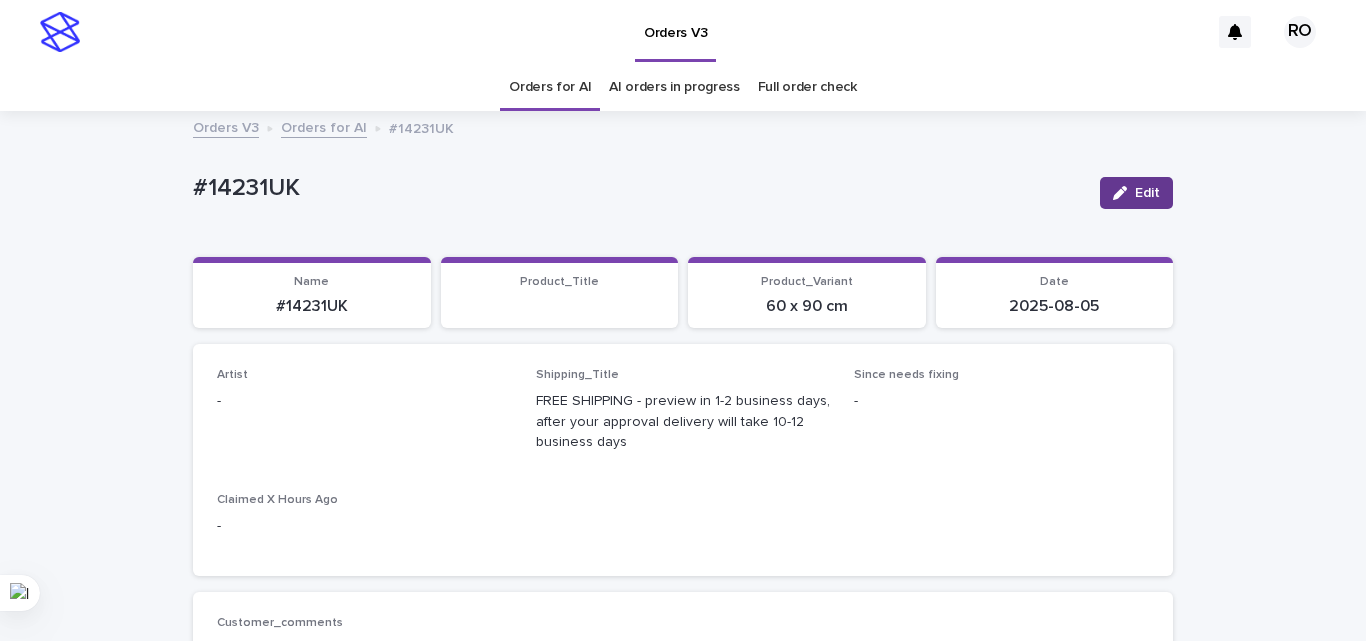 click on "Edit" at bounding box center [1136, 193] 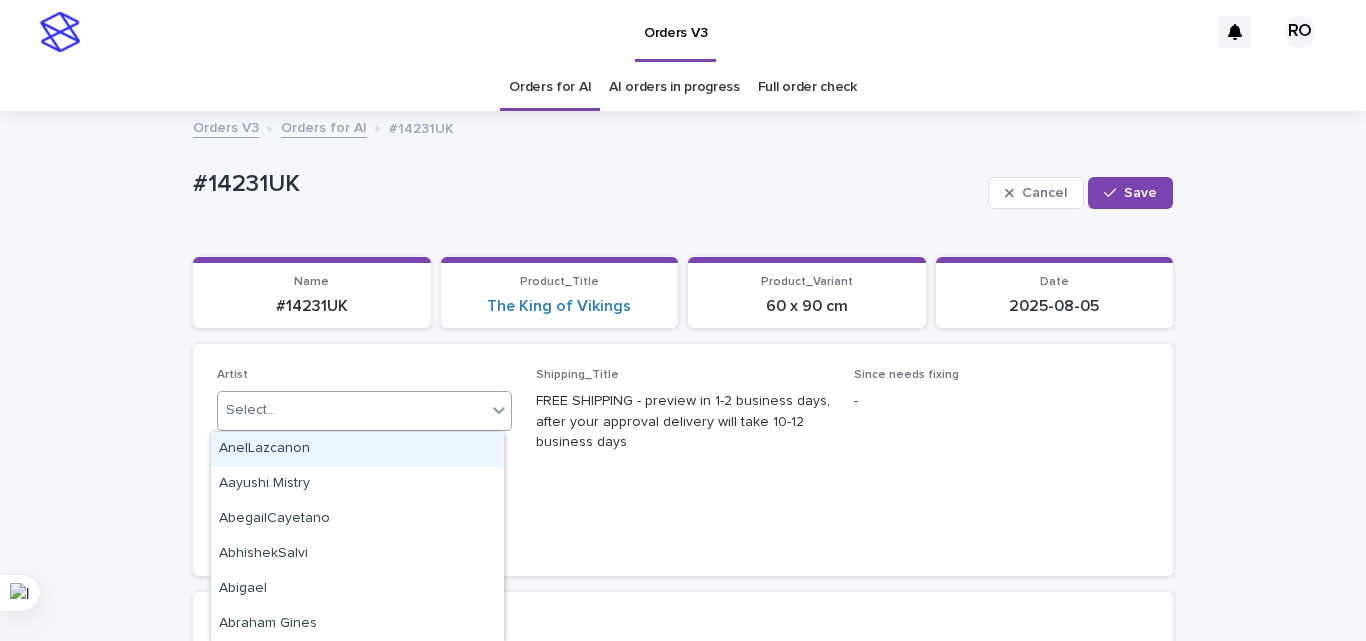 click on "Select..." at bounding box center [352, 410] 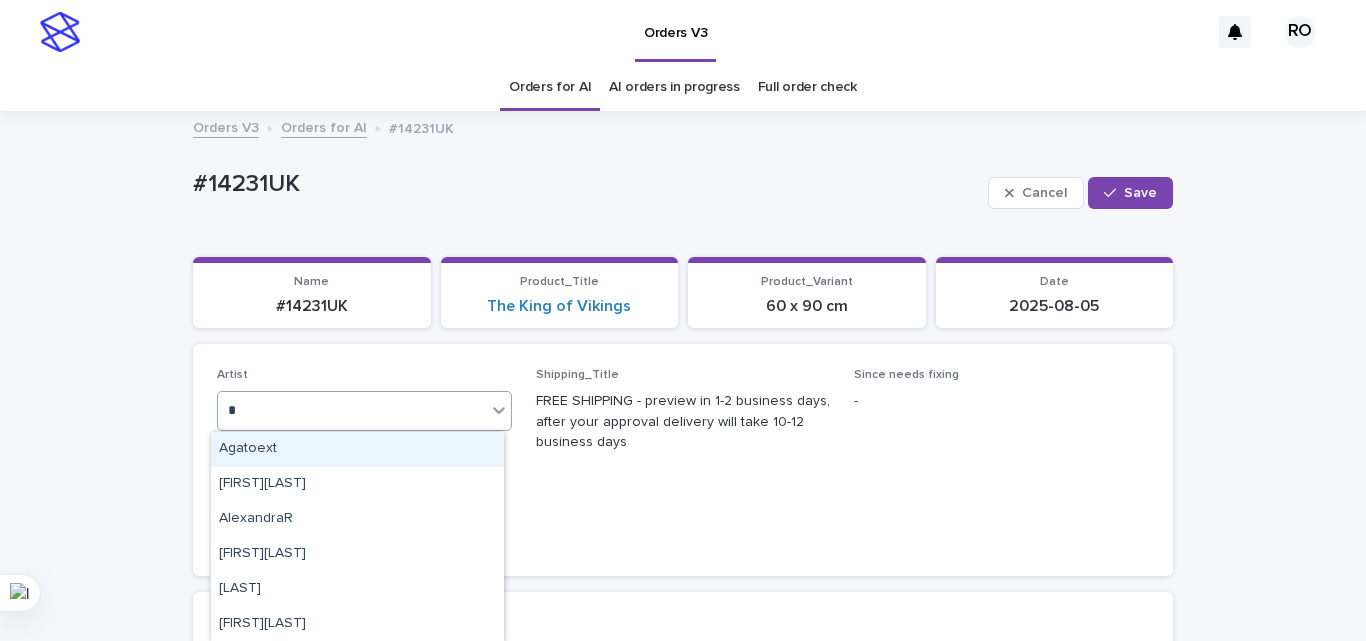 type on "**" 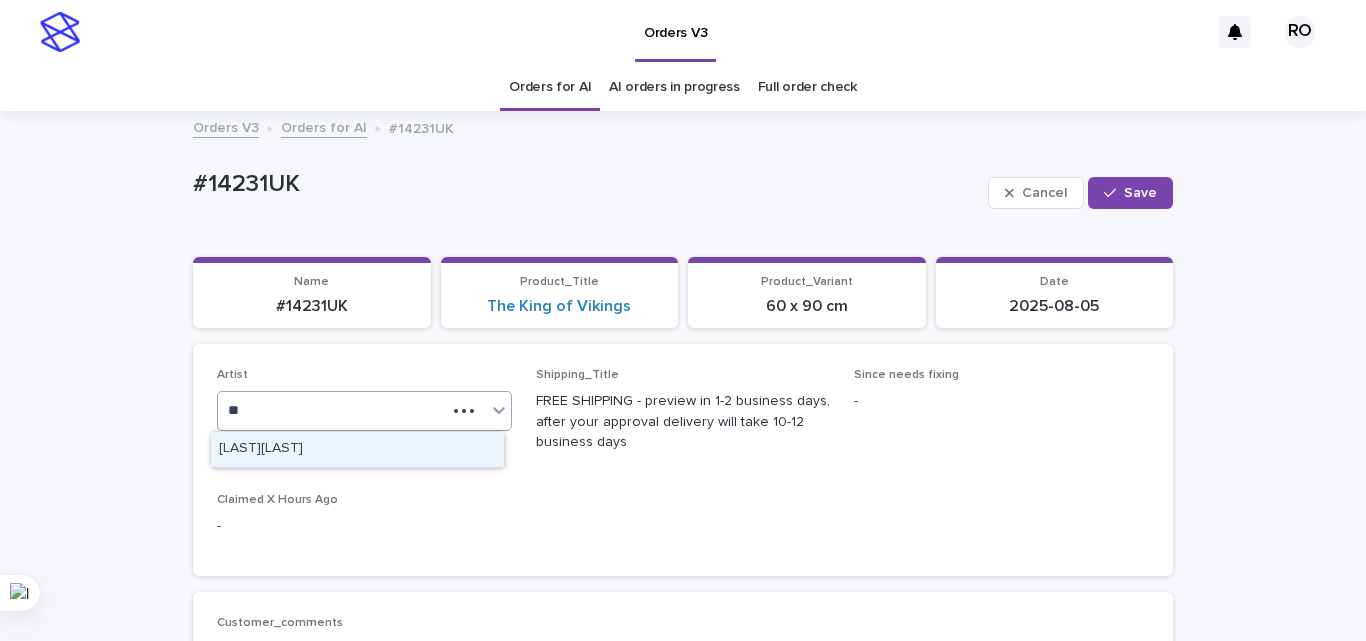 type 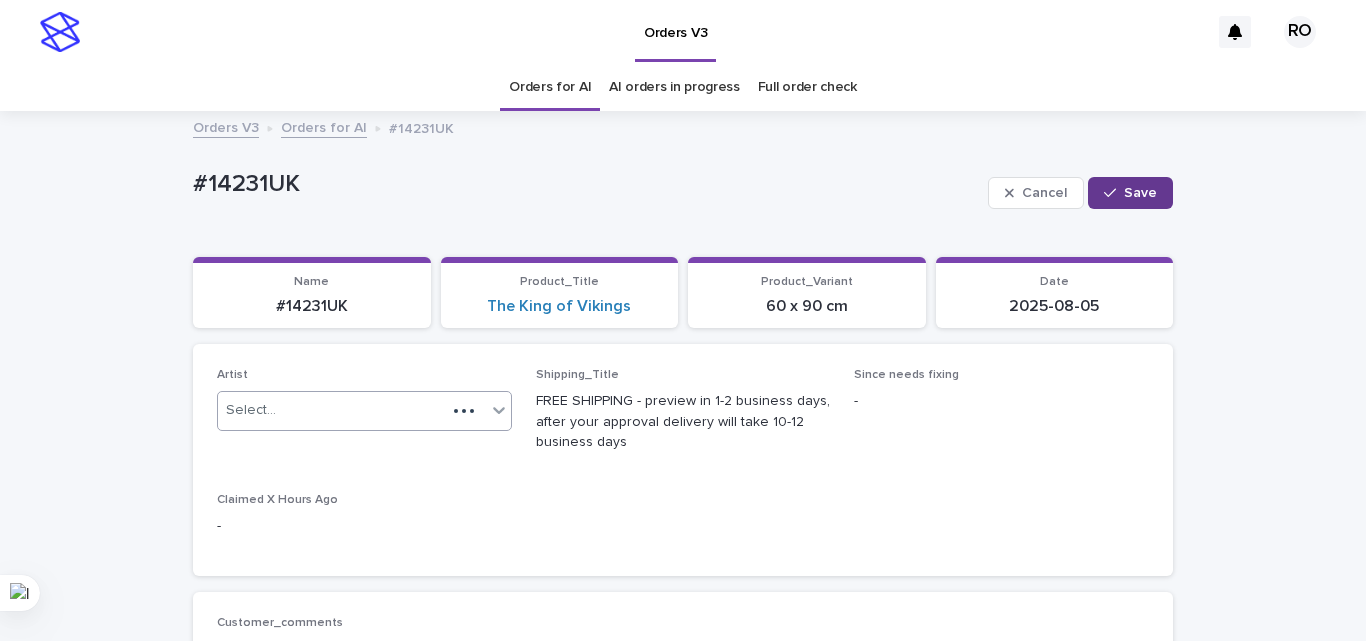 click on "Save" at bounding box center (1140, 193) 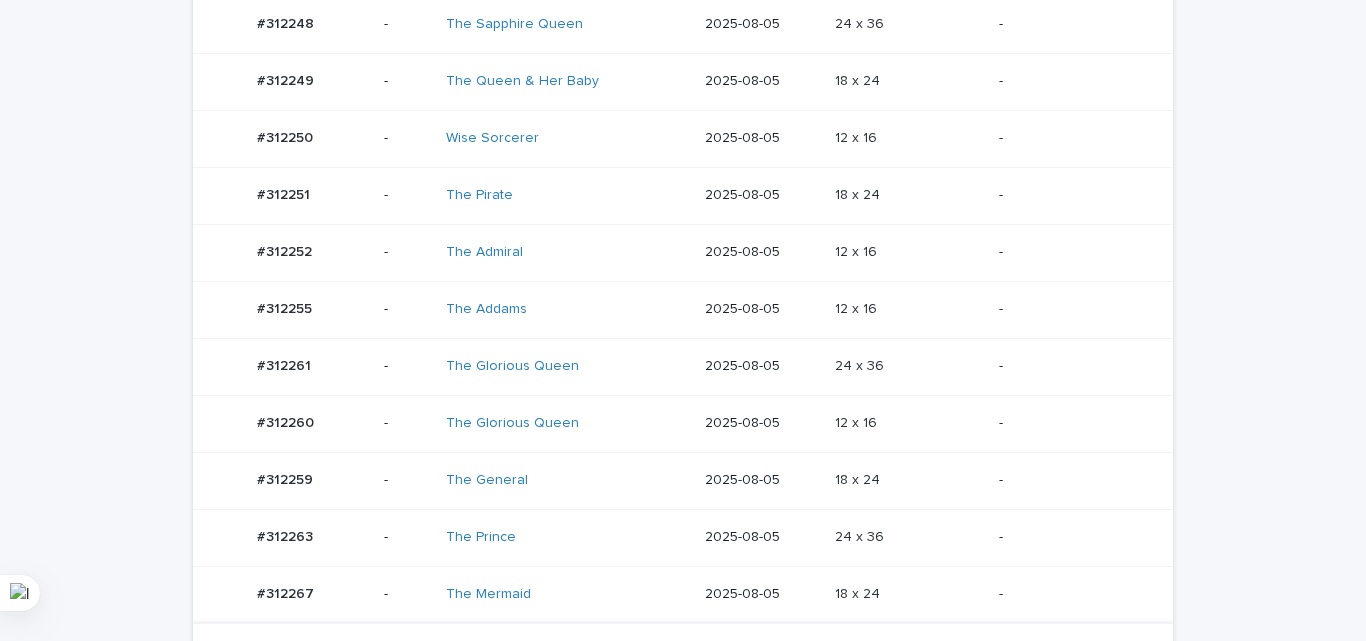 scroll, scrollTop: 1215, scrollLeft: 0, axis: vertical 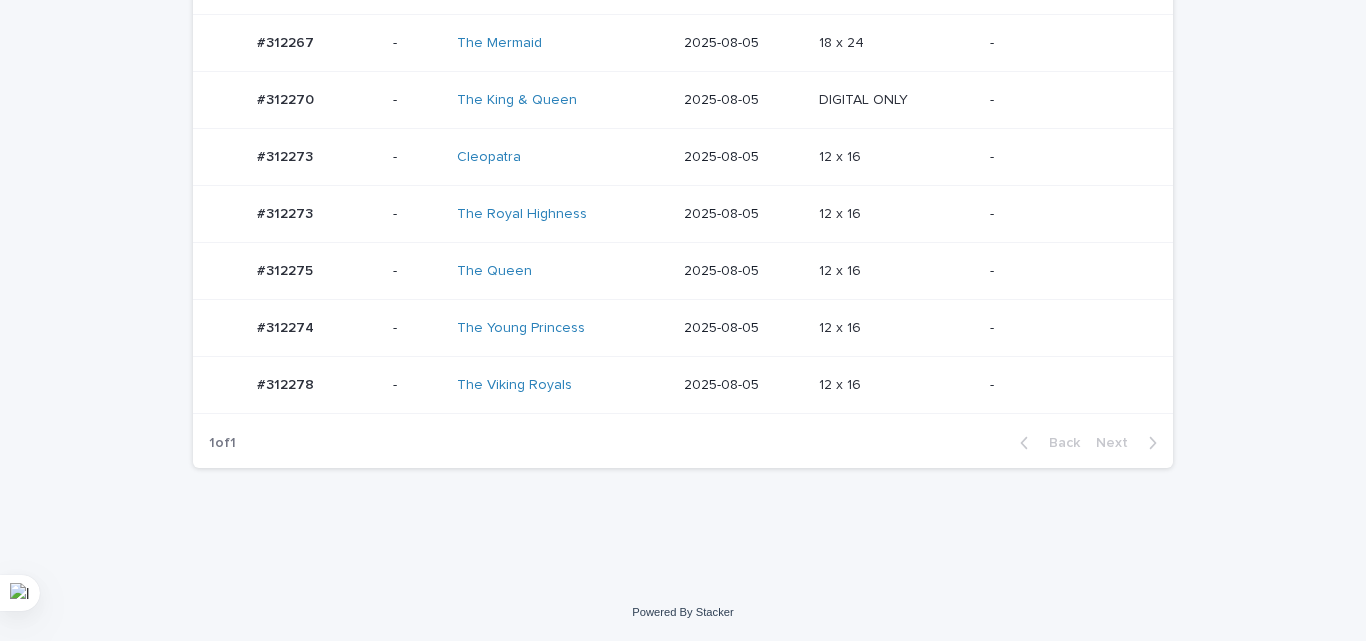 click on "12 x 16 12 x 16" at bounding box center (896, 328) 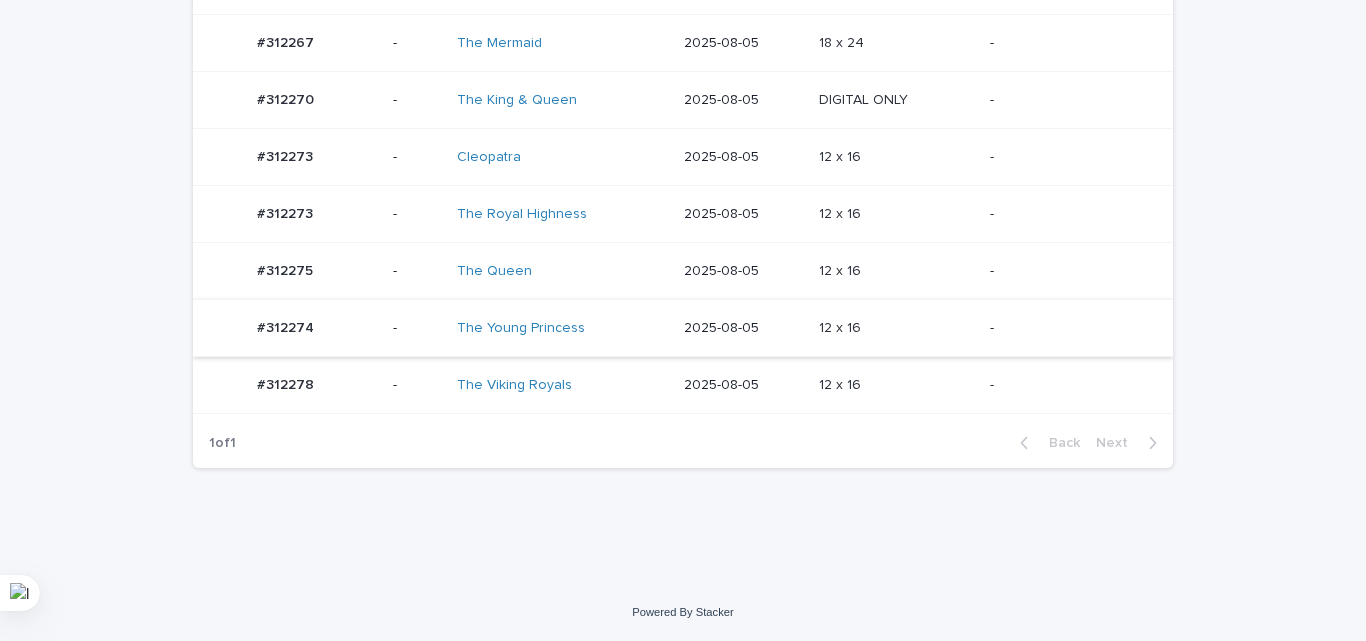 scroll, scrollTop: 0, scrollLeft: 0, axis: both 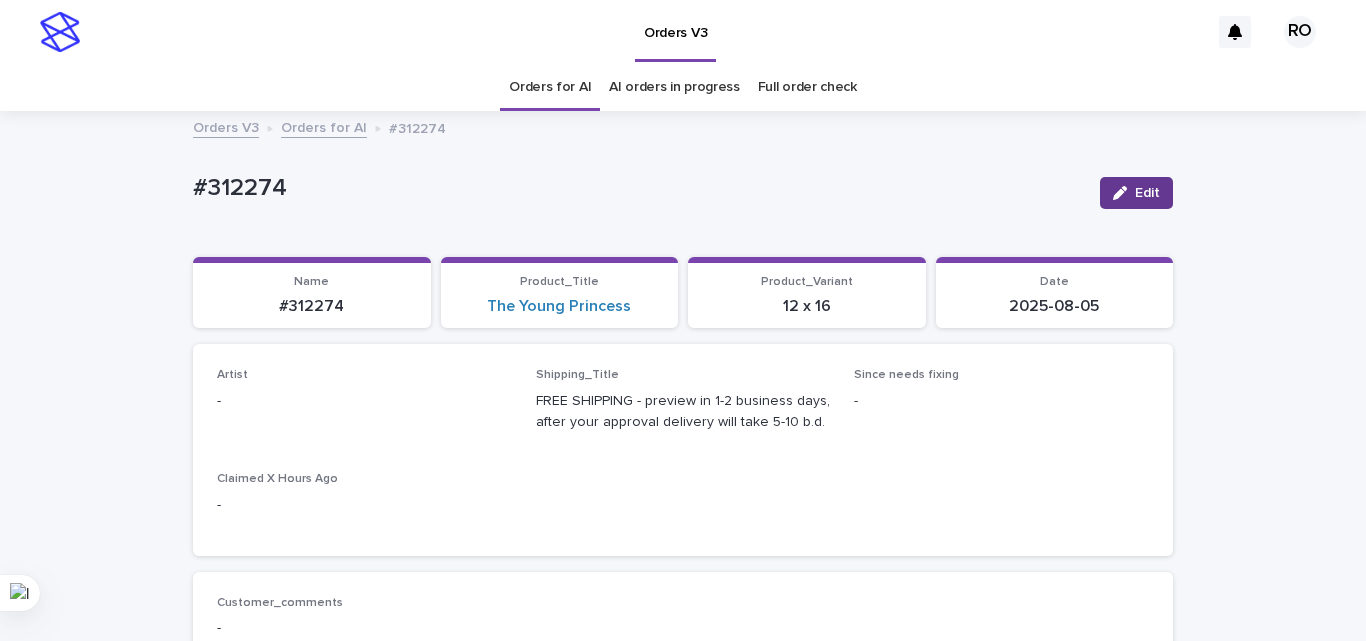 click at bounding box center [1124, 193] 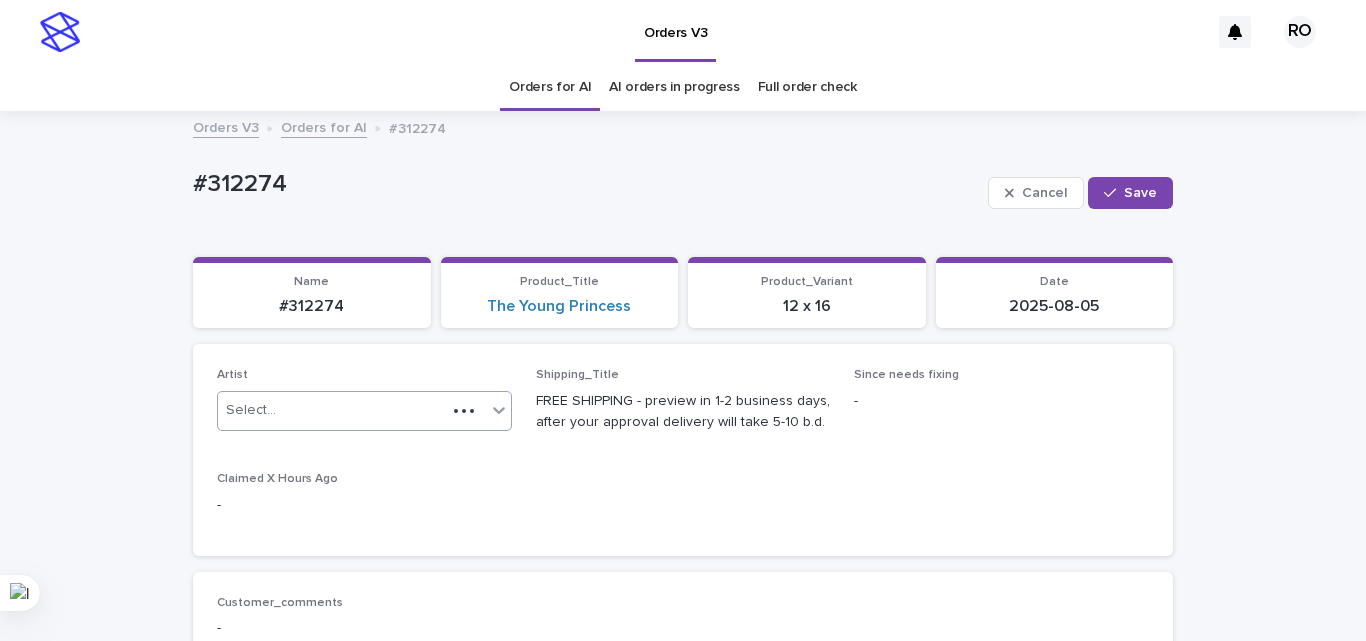click on "Select..." at bounding box center [364, 411] 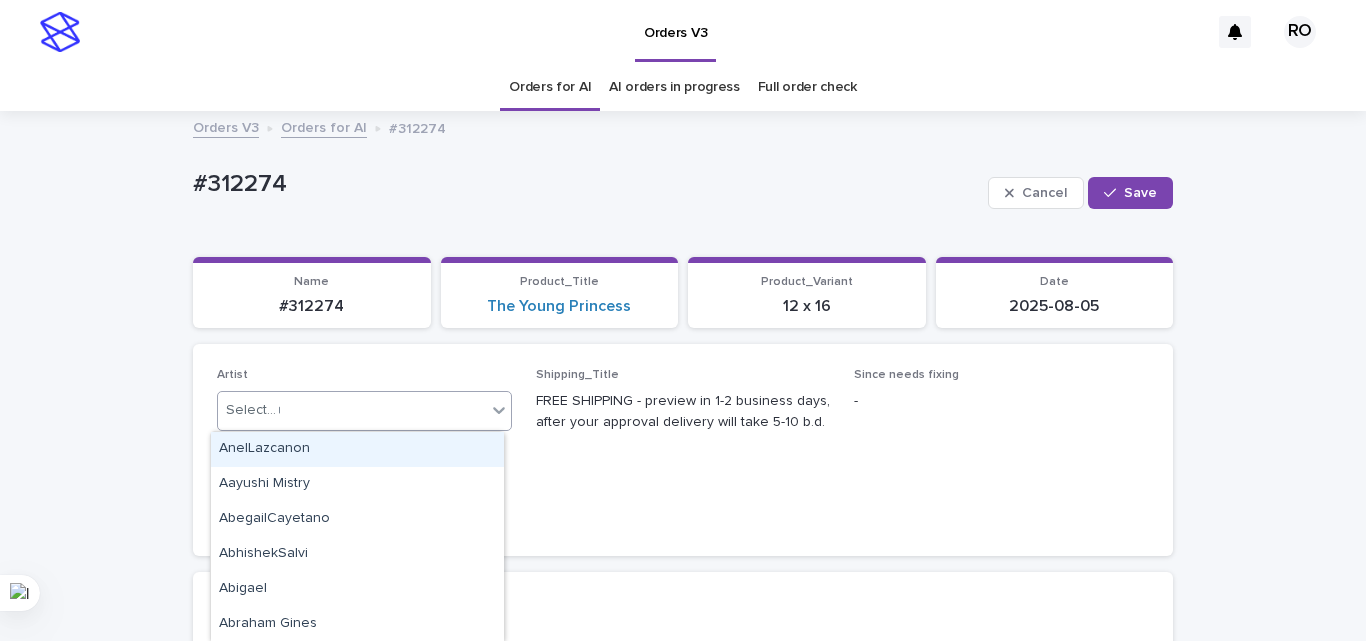 type on "**" 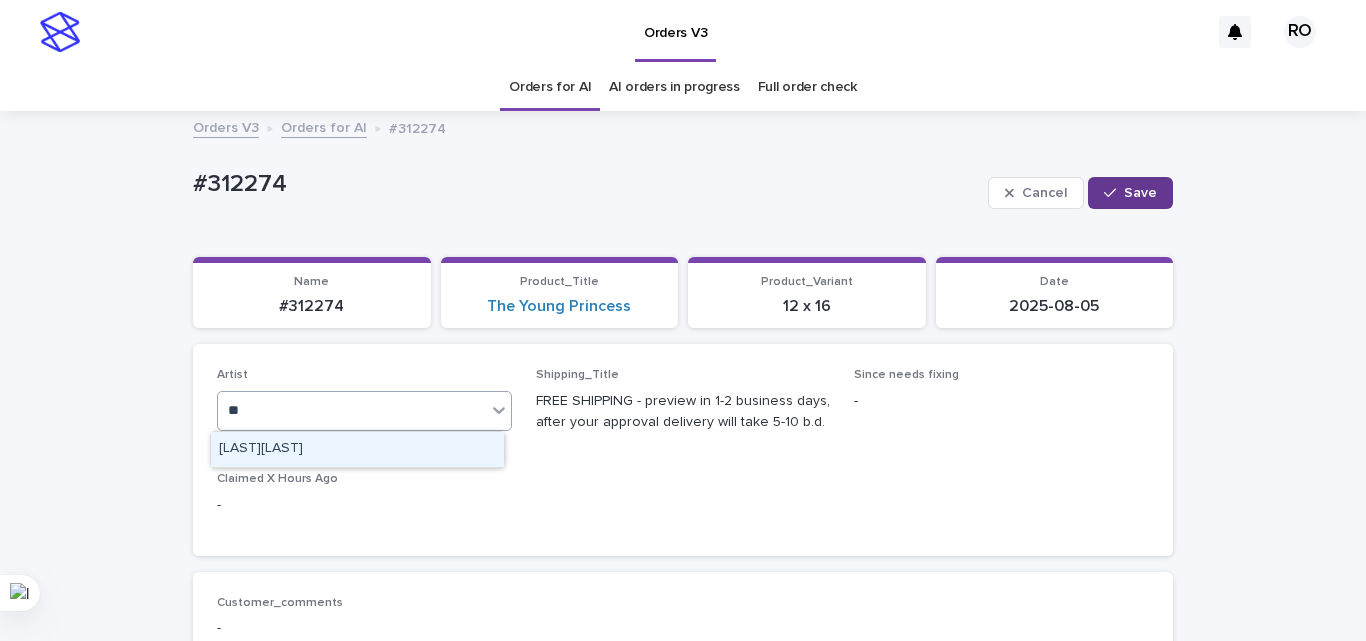 type 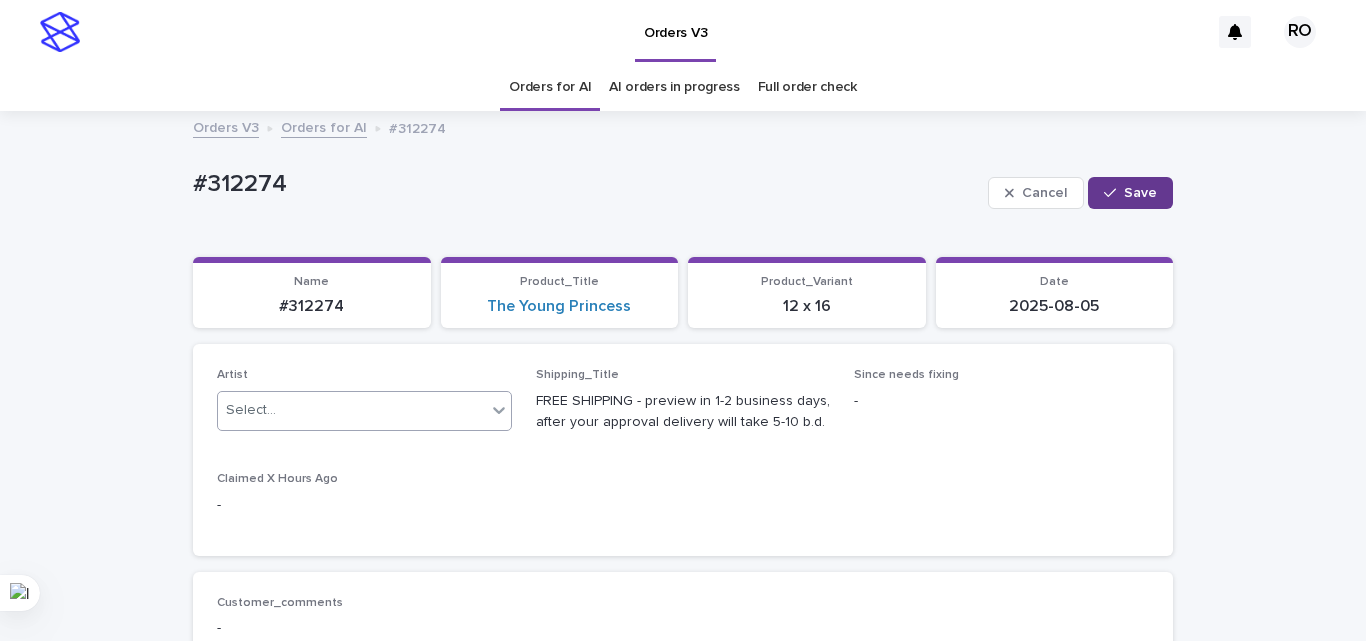 click at bounding box center [1114, 193] 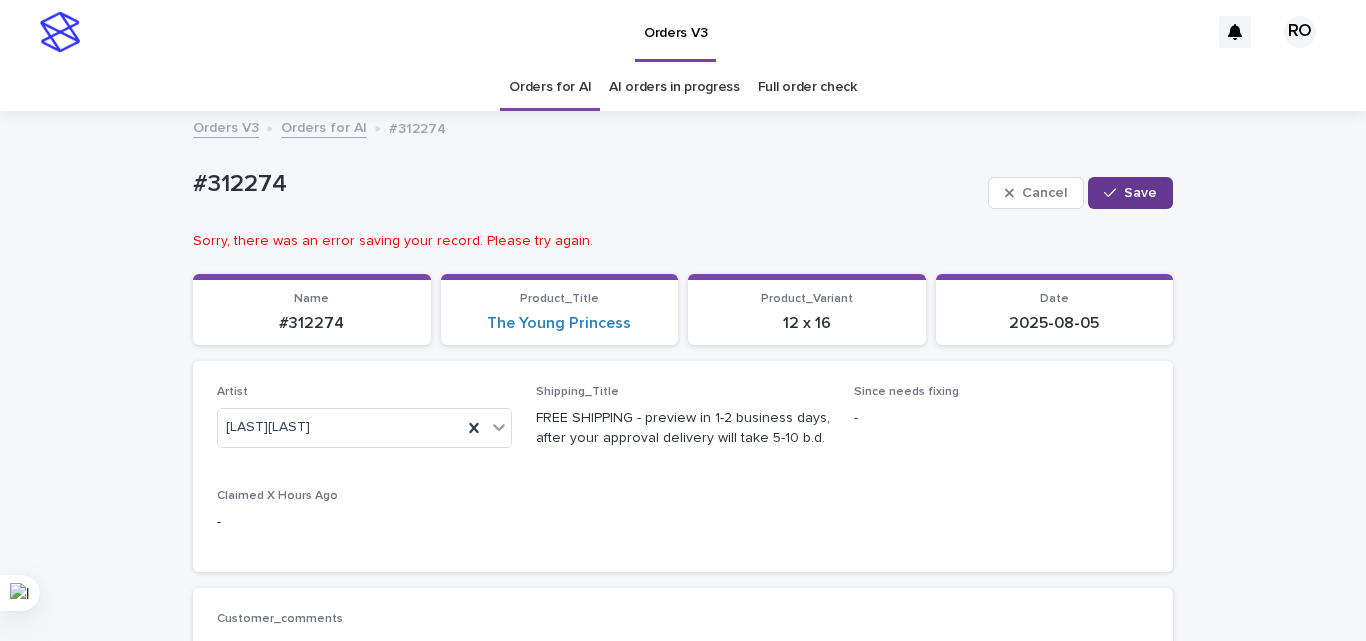 click on "Save" at bounding box center [1140, 193] 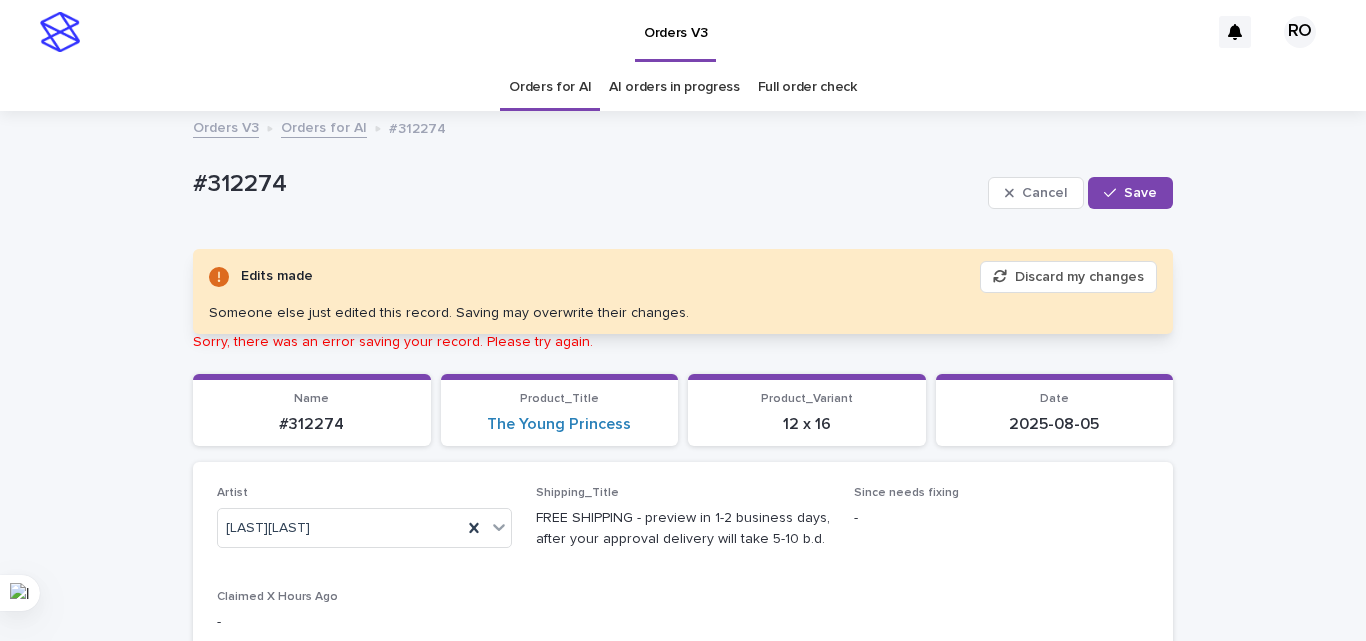 click on "Discard my changes" at bounding box center (1068, 277) 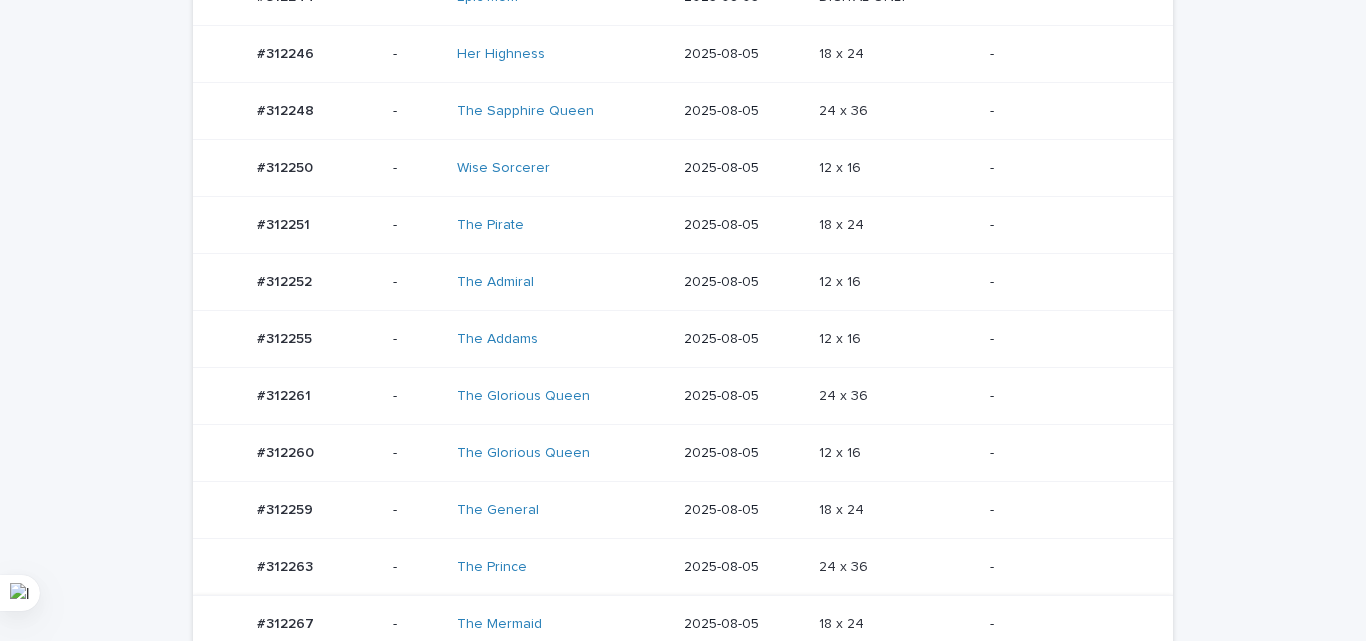 scroll, scrollTop: 167, scrollLeft: 0, axis: vertical 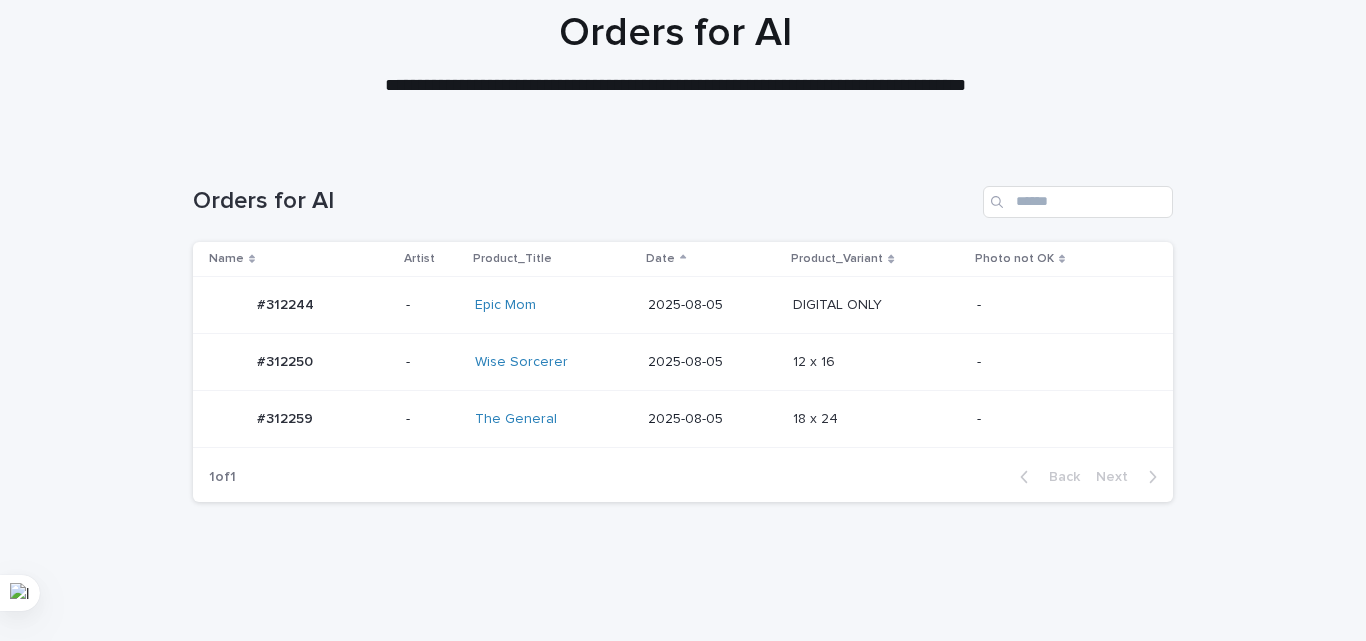 click on "DIGITAL ONLY DIGITAL ONLY" at bounding box center [877, 305] 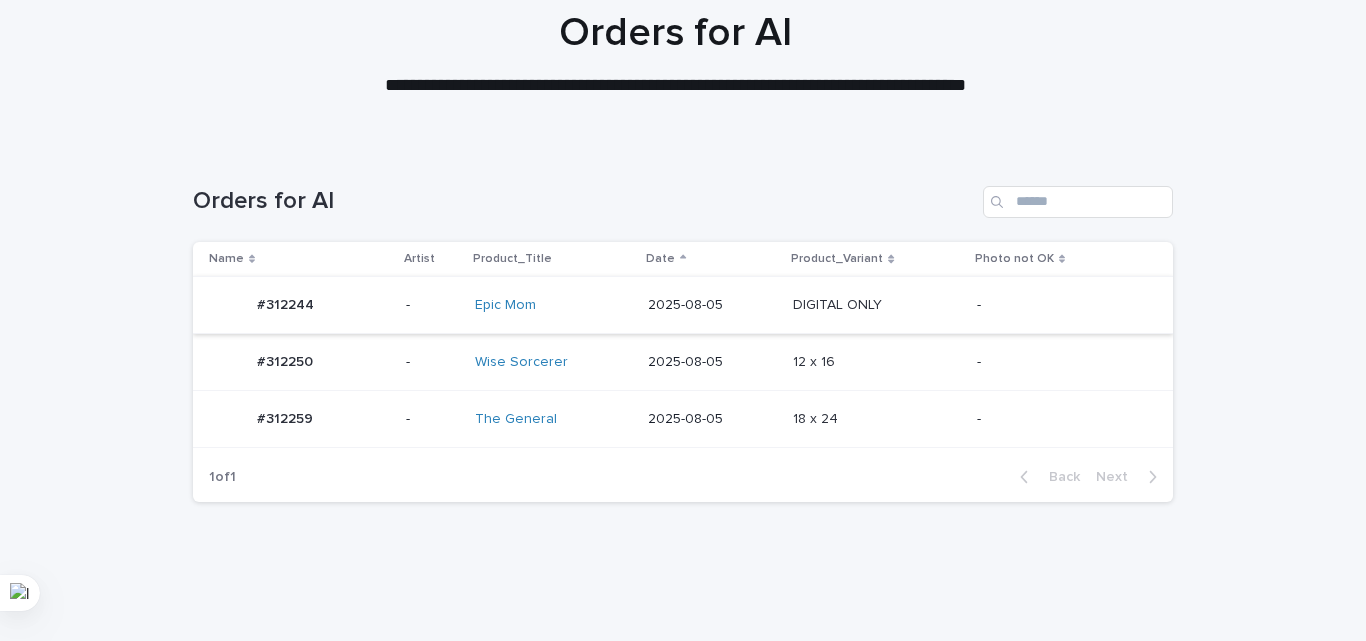 scroll, scrollTop: 0, scrollLeft: 0, axis: both 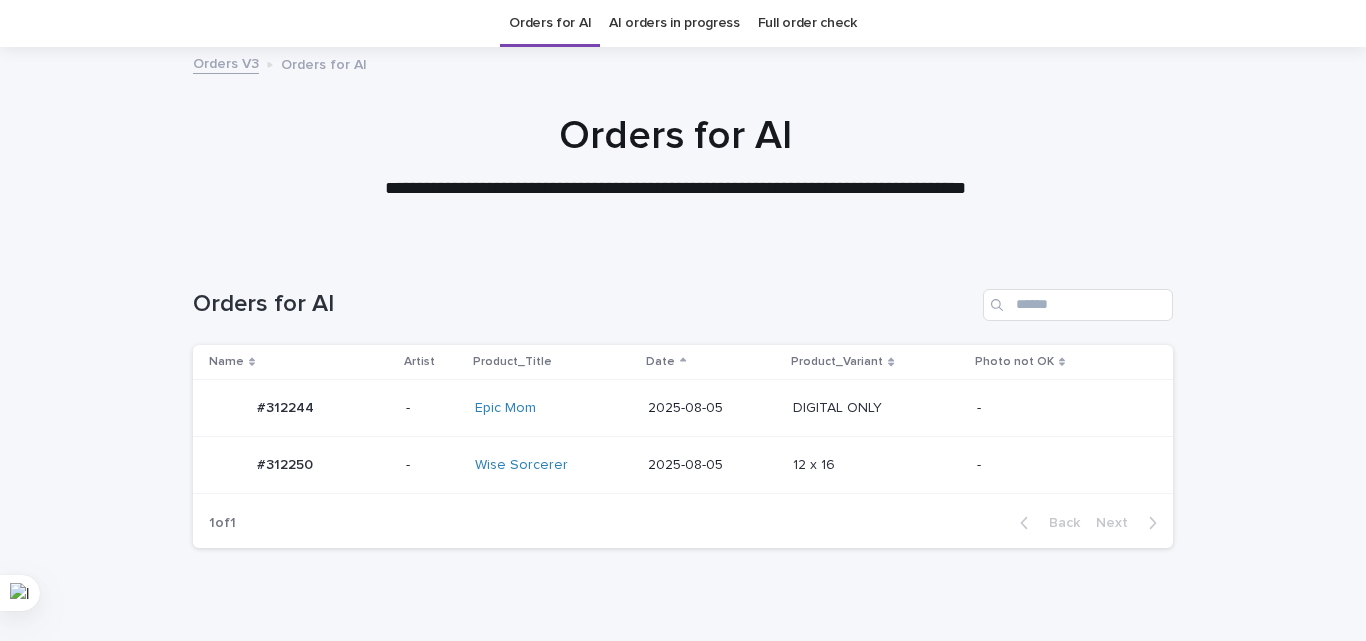click on "DIGITAL ONLY DIGITAL ONLY" at bounding box center [877, 408] 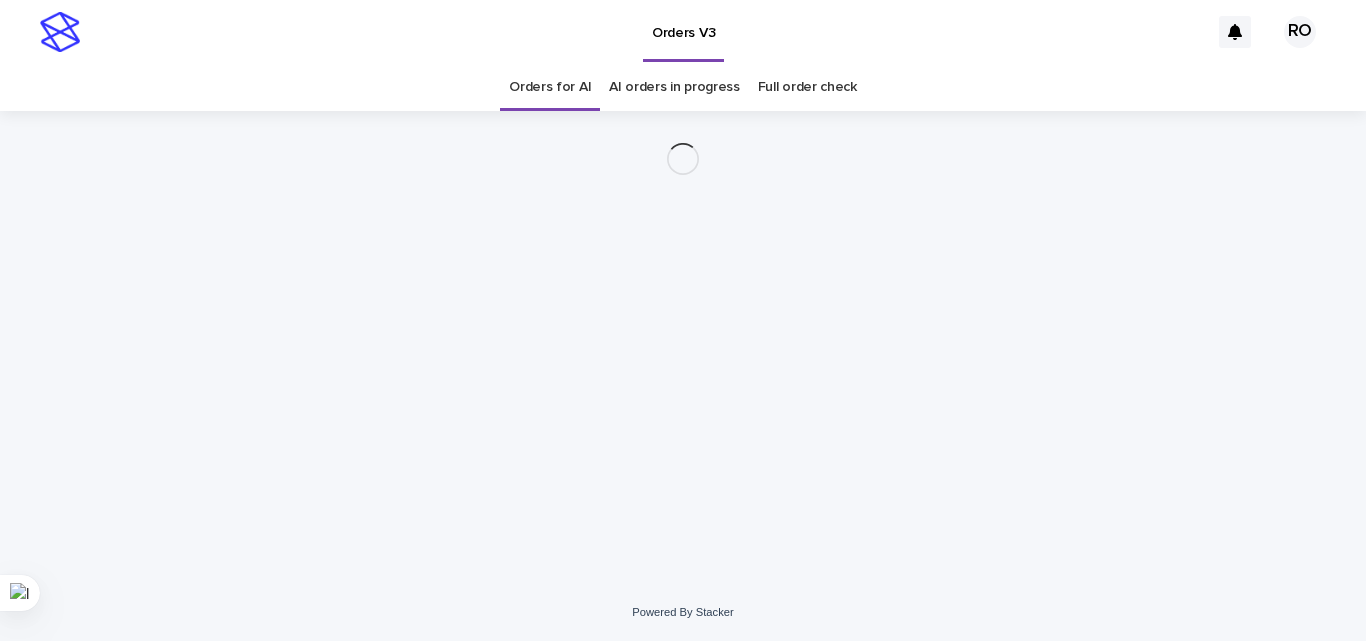 scroll, scrollTop: 0, scrollLeft: 0, axis: both 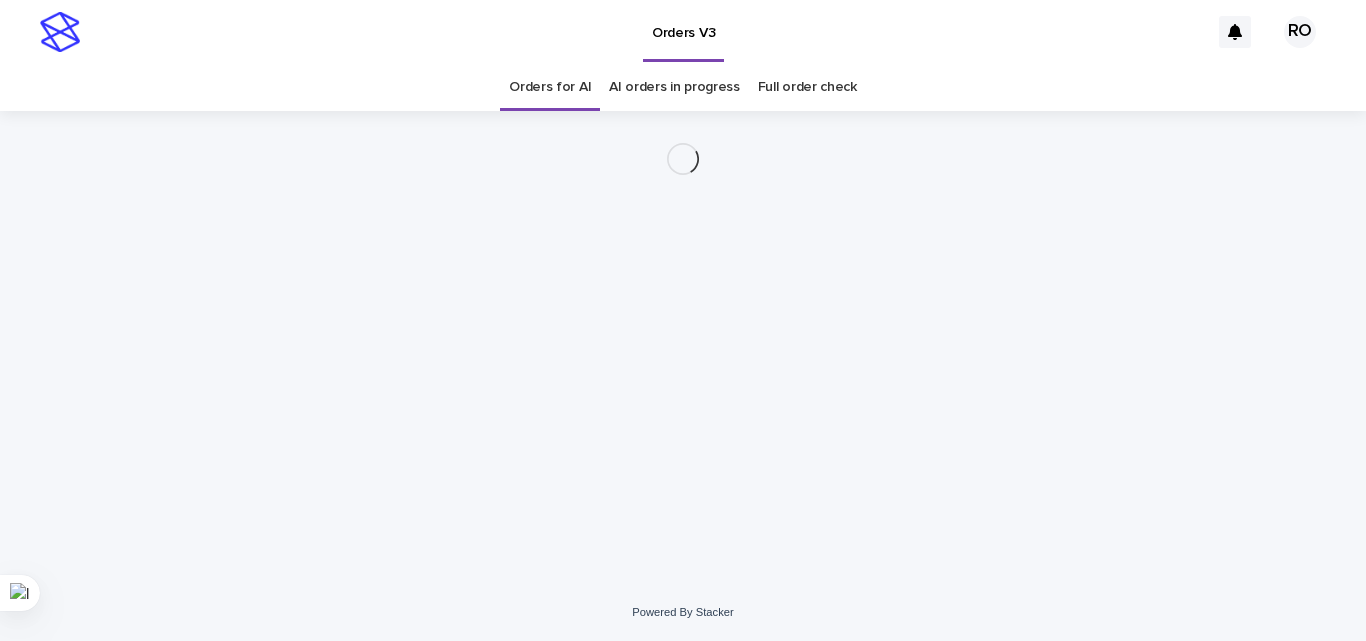 drag, startPoint x: 907, startPoint y: 390, endPoint x: 899, endPoint y: 377, distance: 15.264338 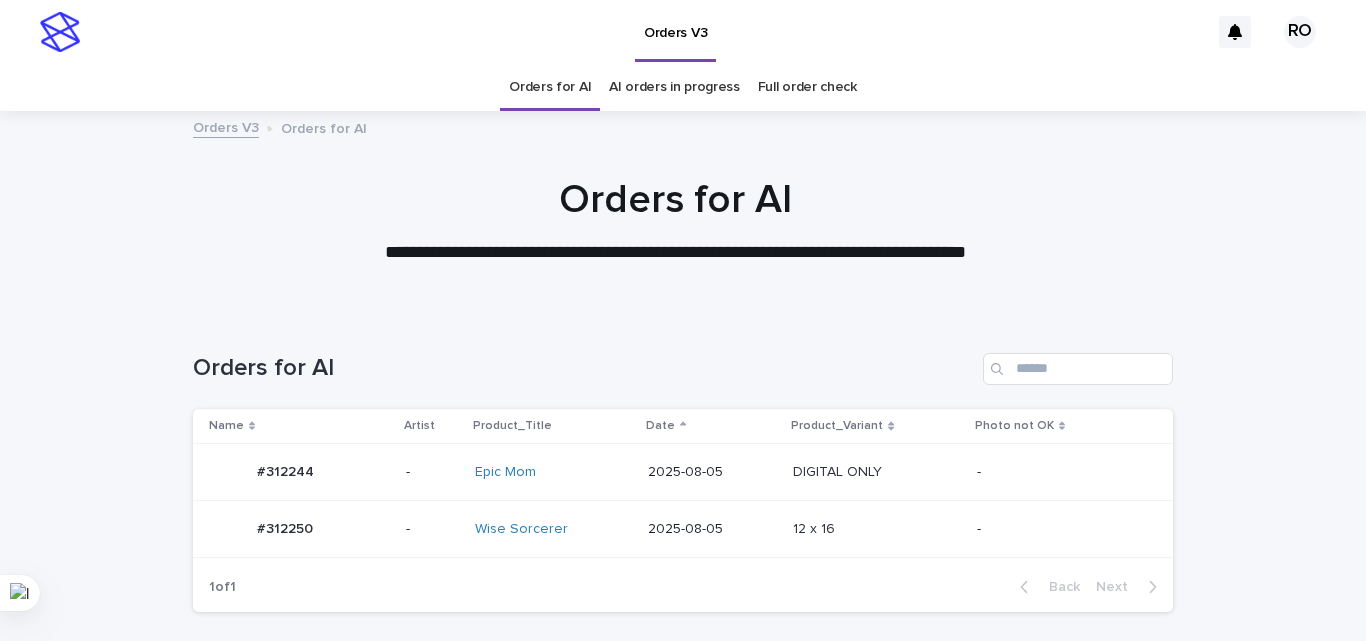 scroll, scrollTop: 64, scrollLeft: 0, axis: vertical 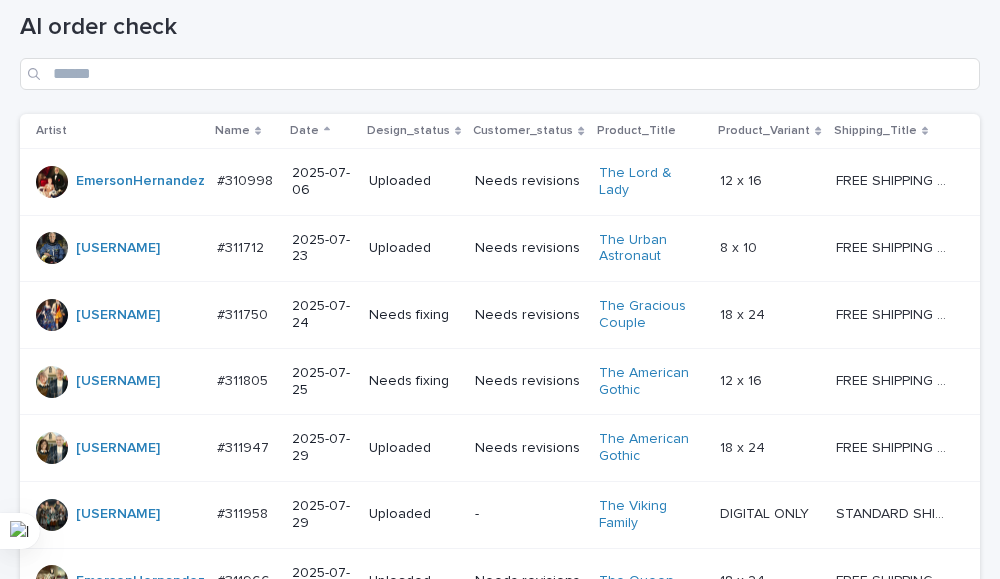click on "Date" at bounding box center (304, 131) 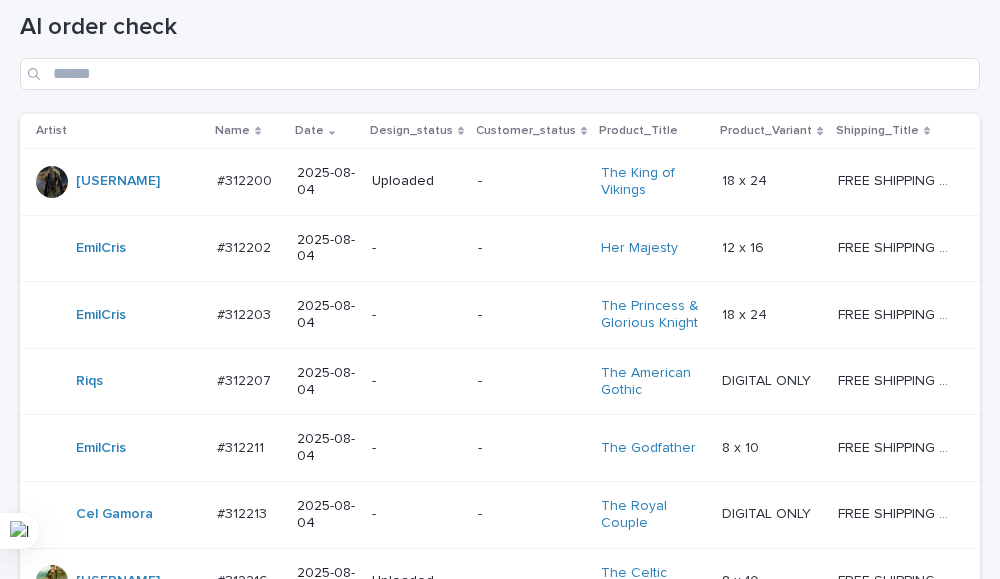 click on "-" at bounding box center [417, 315] 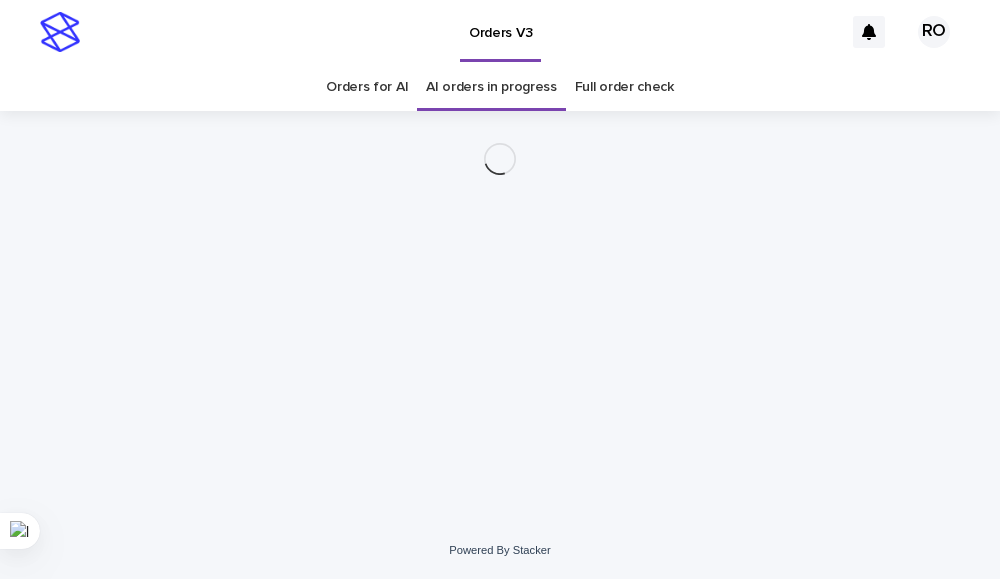 scroll, scrollTop: 0, scrollLeft: 0, axis: both 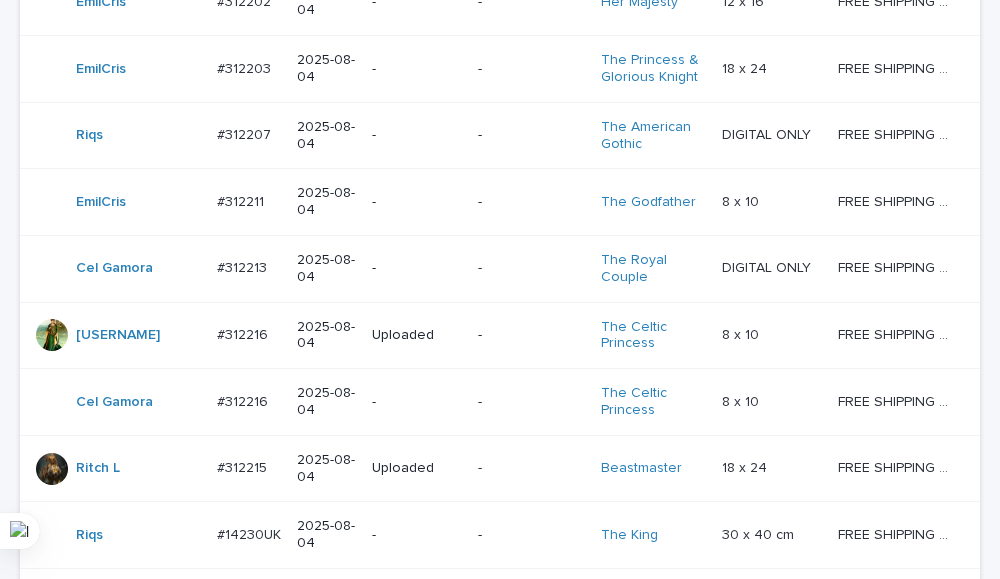 click on "-" at bounding box center [417, 268] 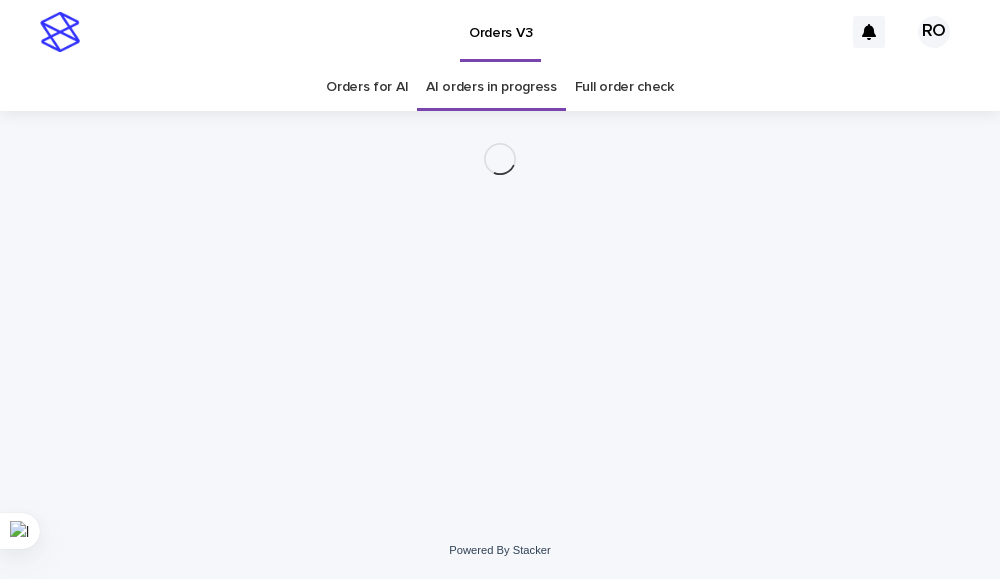 scroll, scrollTop: 0, scrollLeft: 0, axis: both 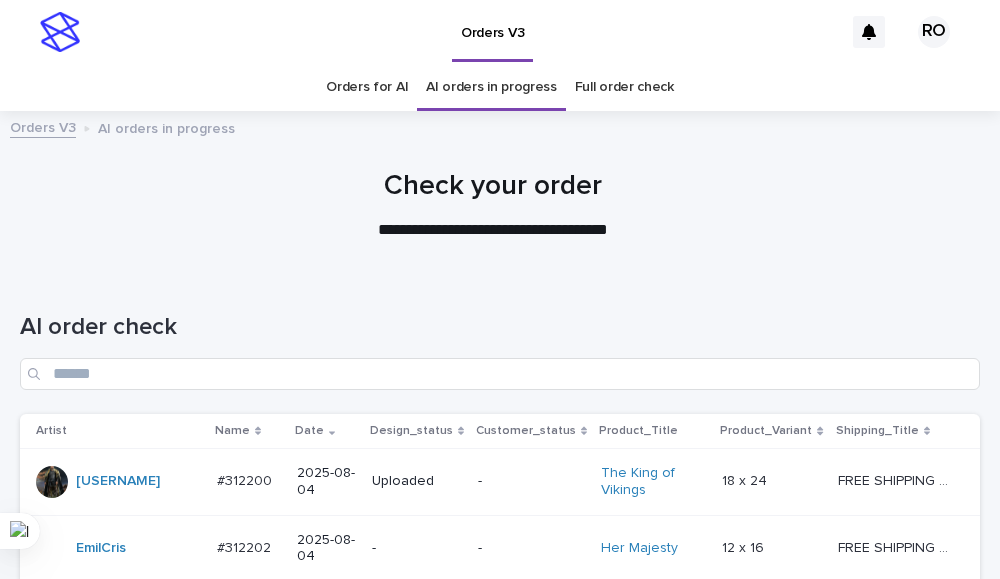 click on "Orders for AI" at bounding box center (367, 87) 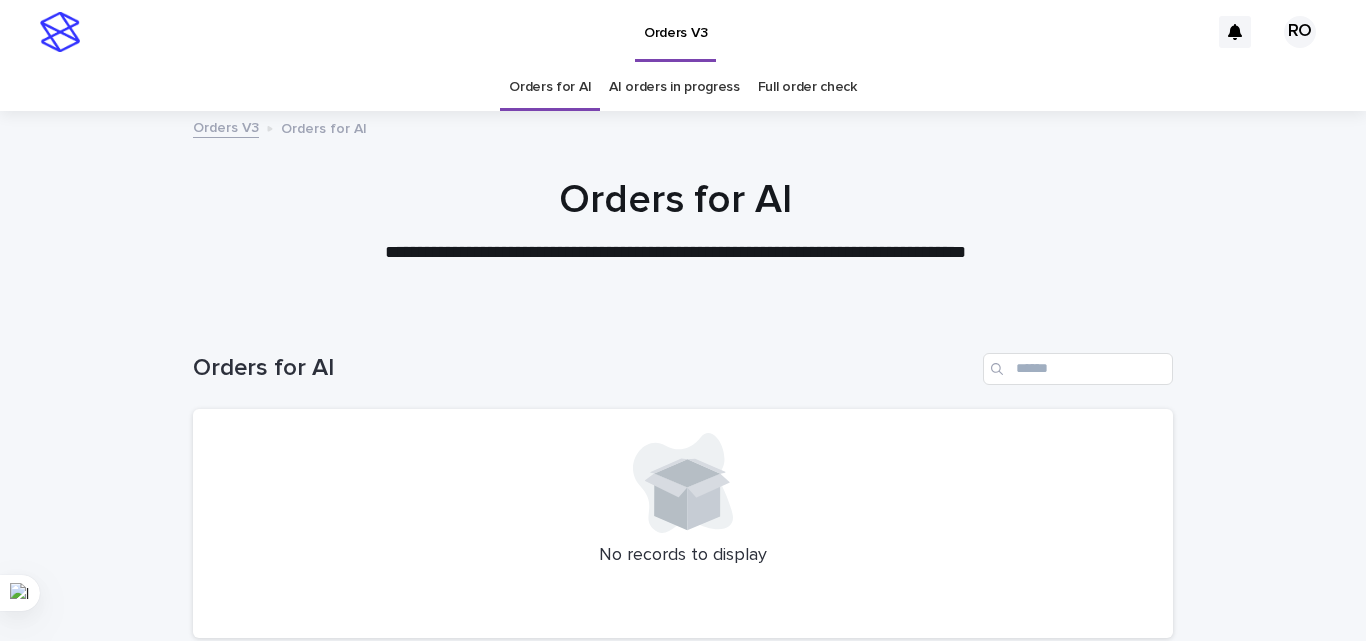 scroll, scrollTop: 0, scrollLeft: 0, axis: both 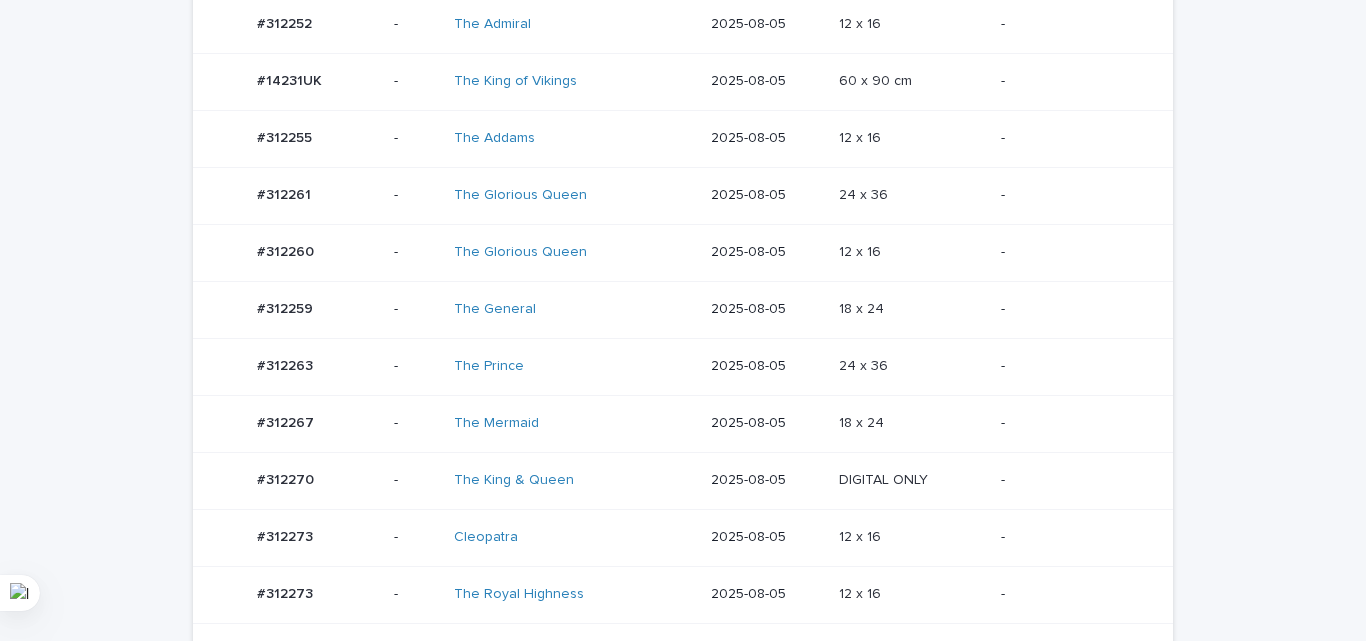 click on "2025-08-05" at bounding box center [767, 252] 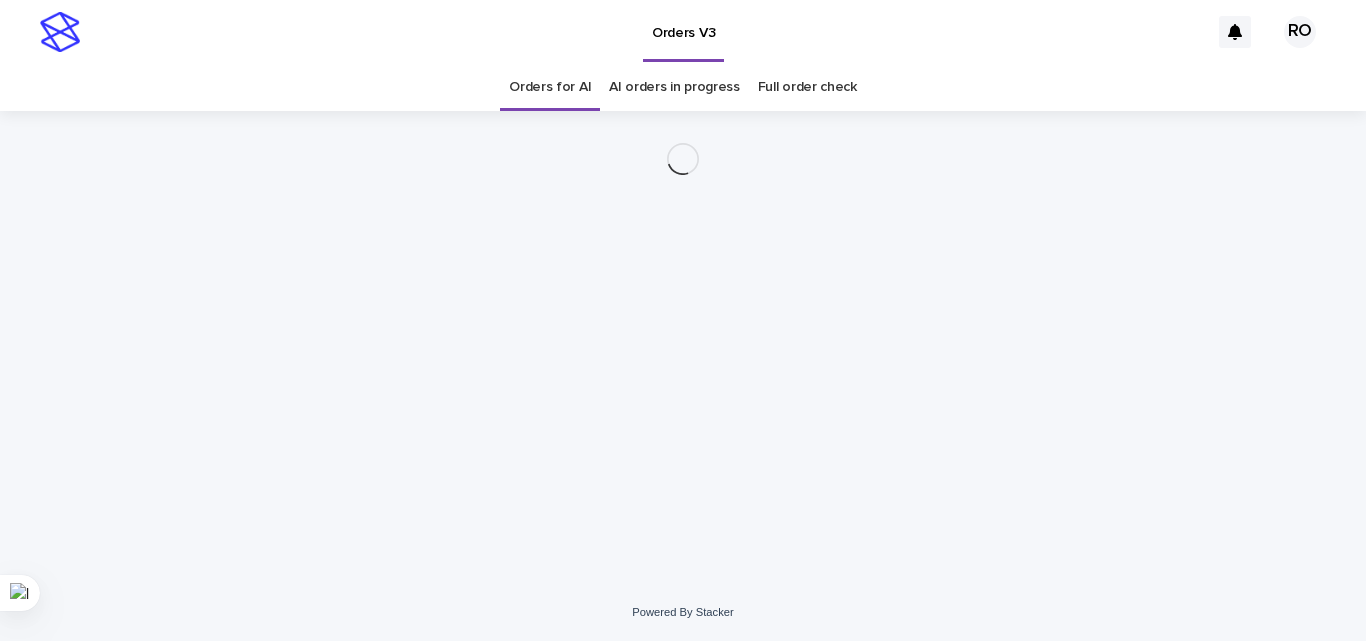 scroll, scrollTop: 0, scrollLeft: 0, axis: both 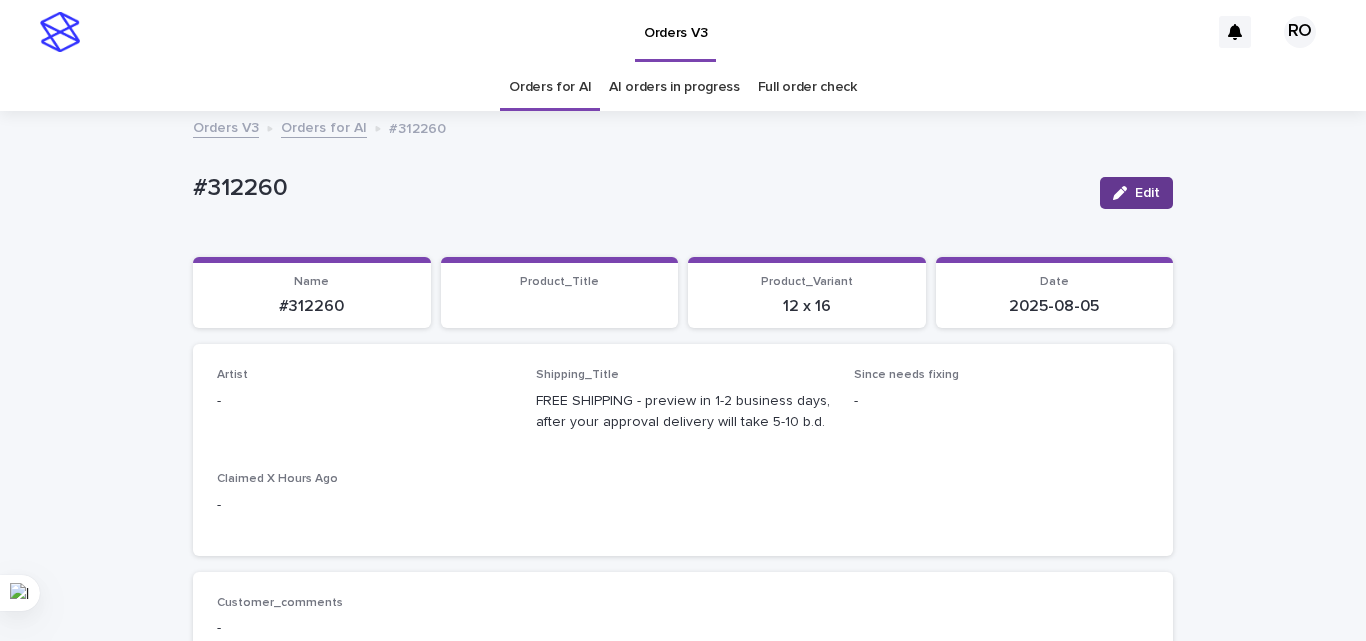 click at bounding box center (1124, 193) 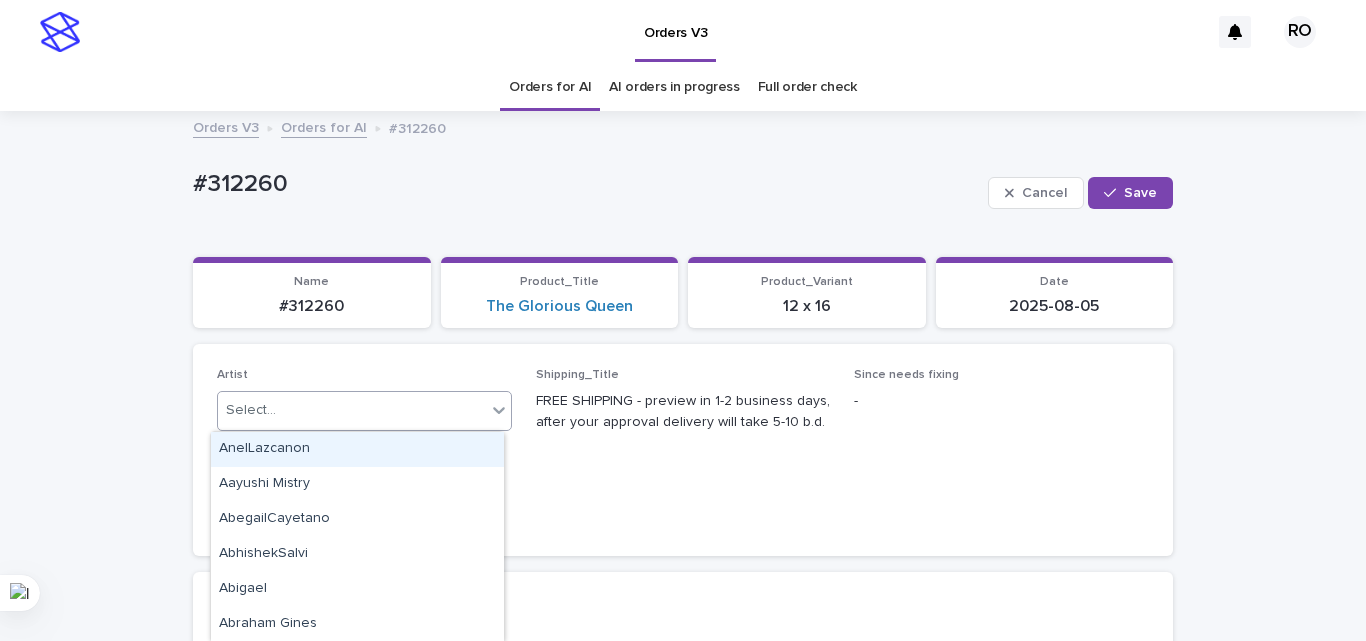 click on "Select..." at bounding box center [352, 410] 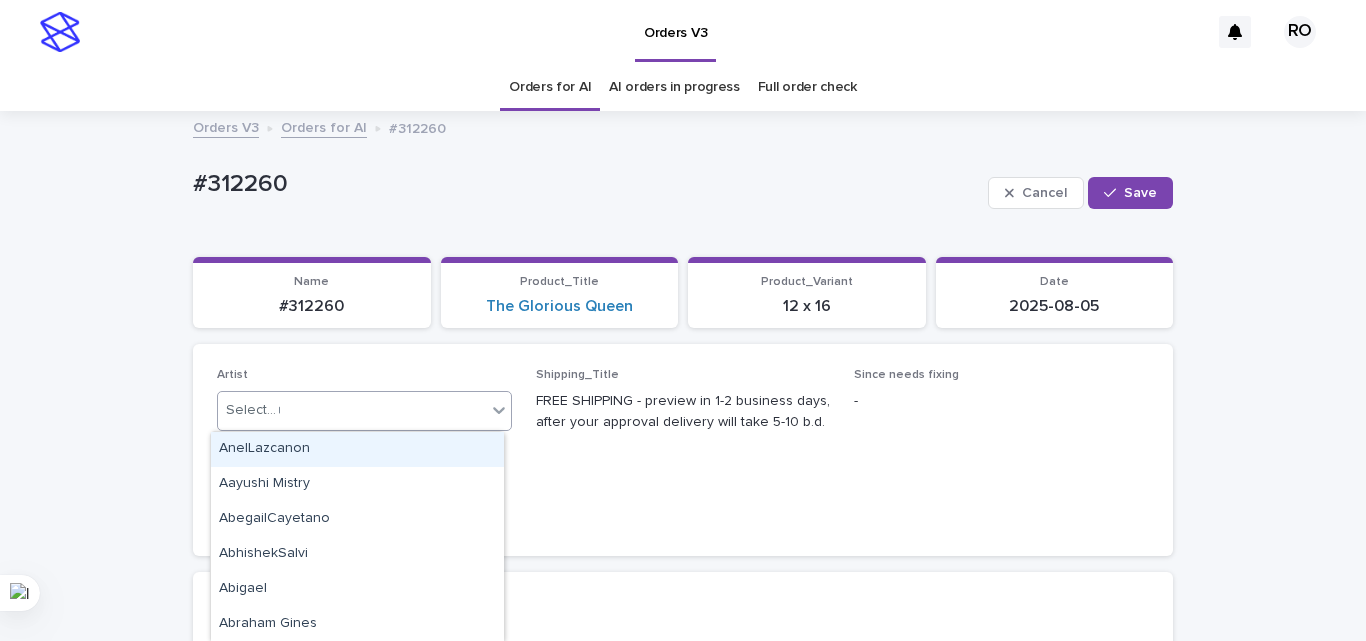 type on "**" 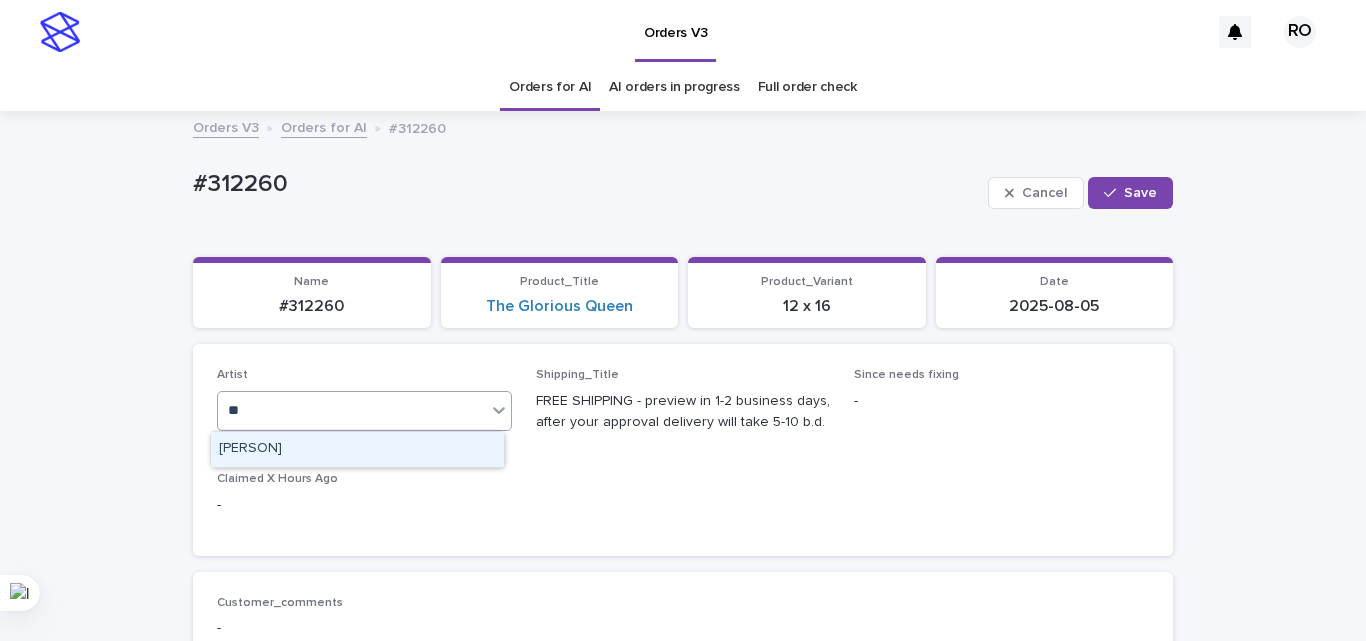 type 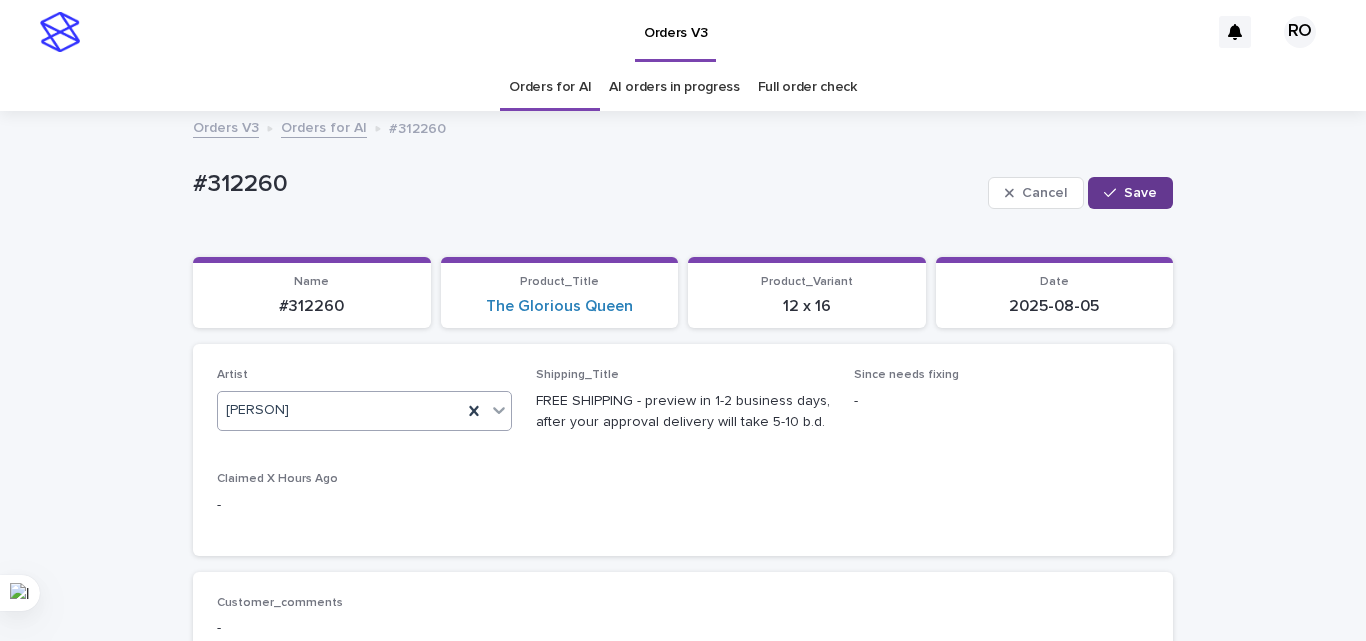 click at bounding box center (1114, 193) 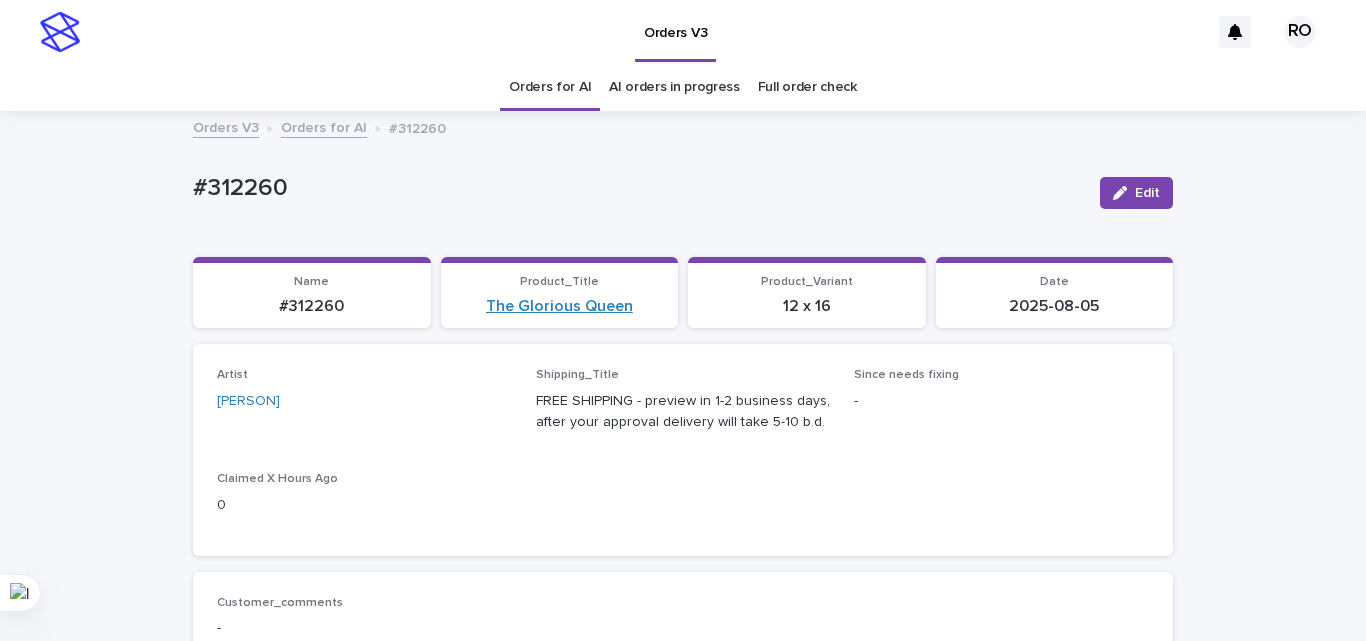 drag, startPoint x: 534, startPoint y: 330, endPoint x: 536, endPoint y: 314, distance: 16.124516 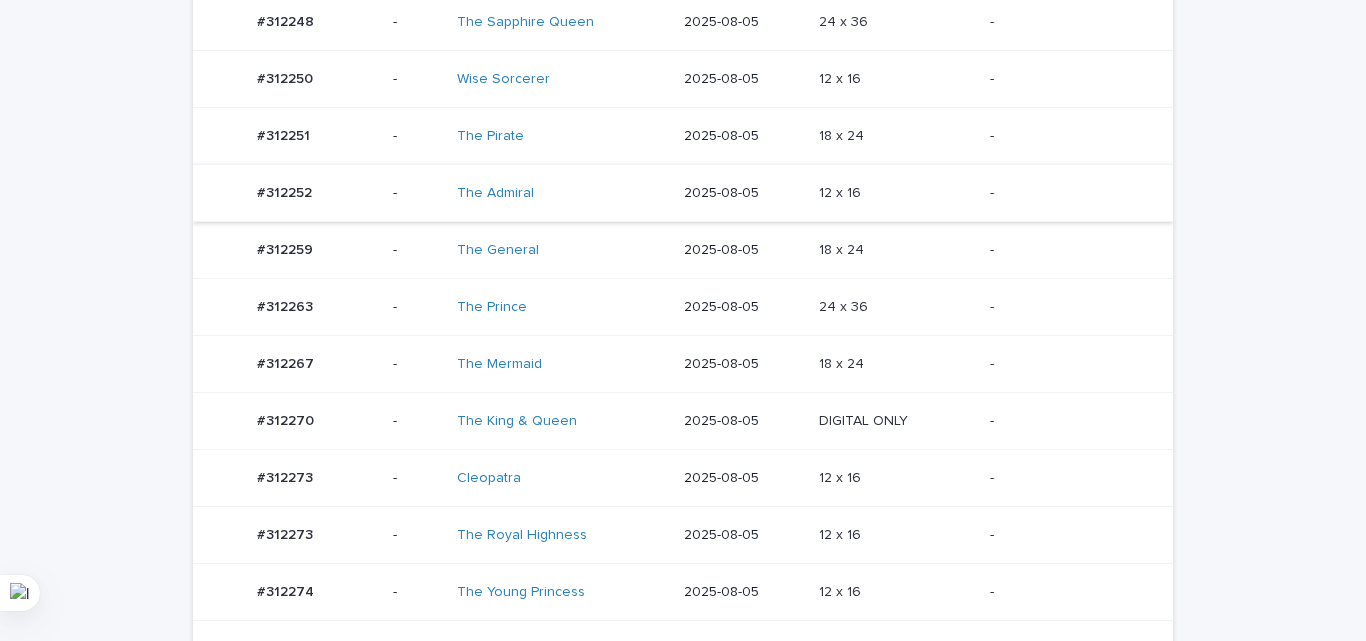 scroll, scrollTop: 575, scrollLeft: 0, axis: vertical 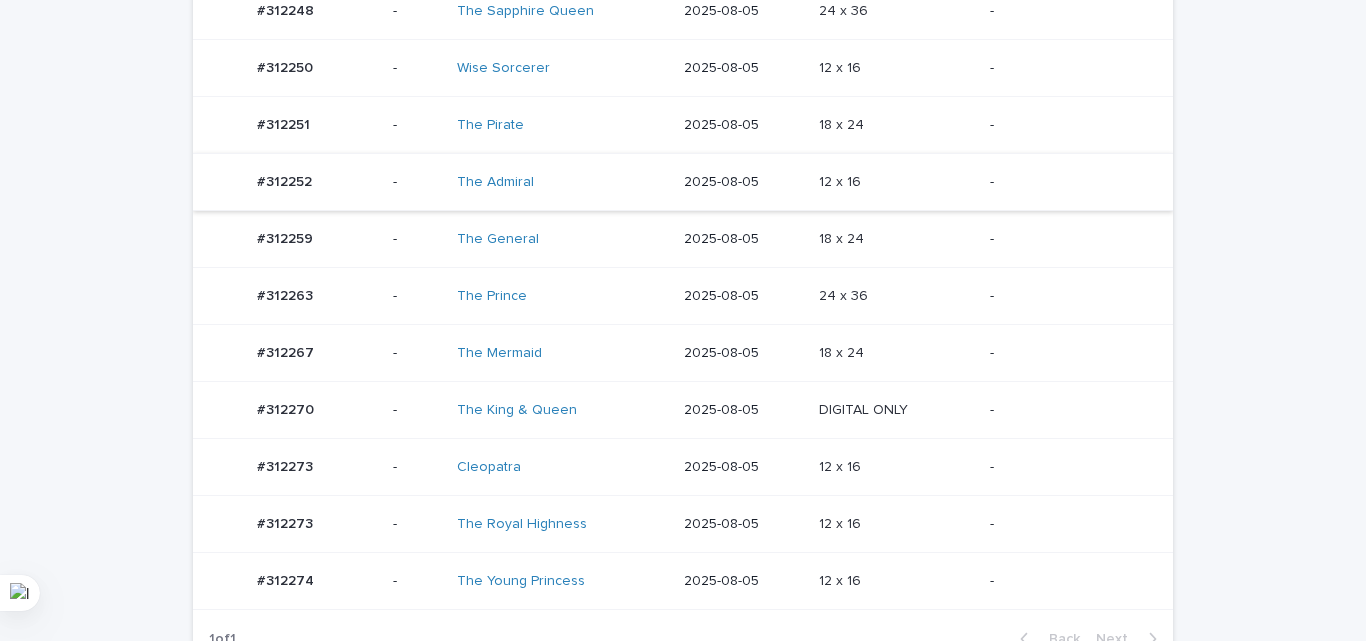 click on "2025-08-05" at bounding box center (743, 296) 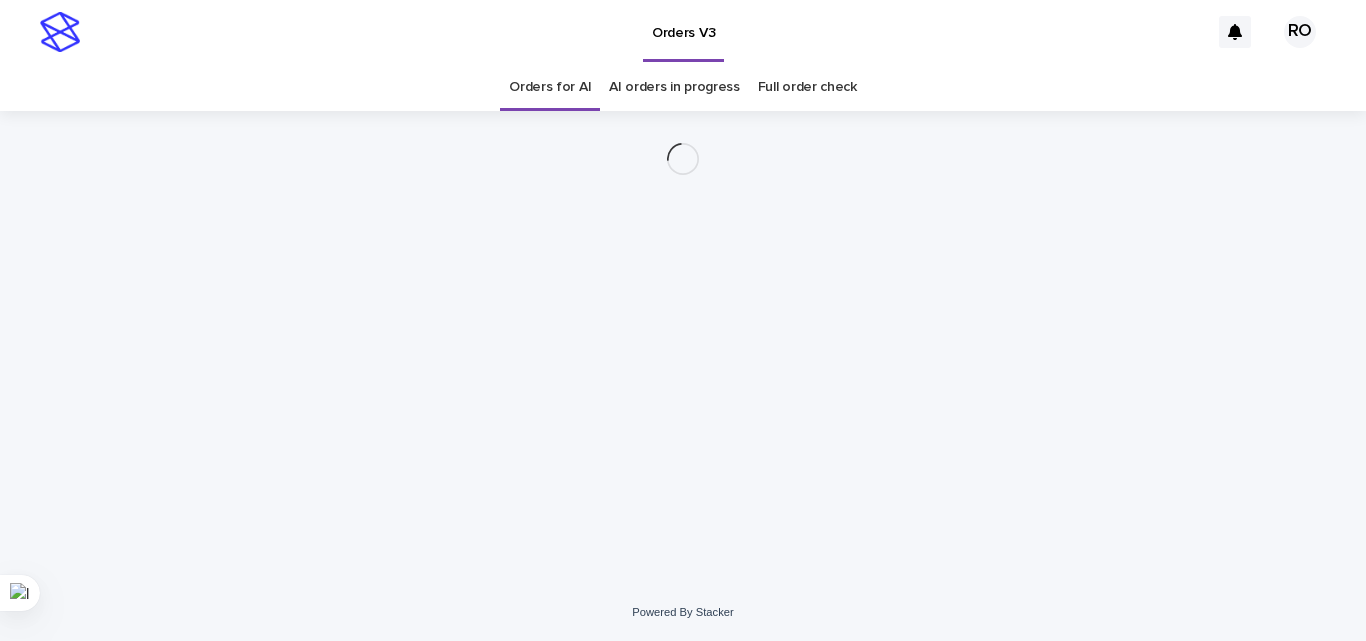 scroll, scrollTop: 0, scrollLeft: 0, axis: both 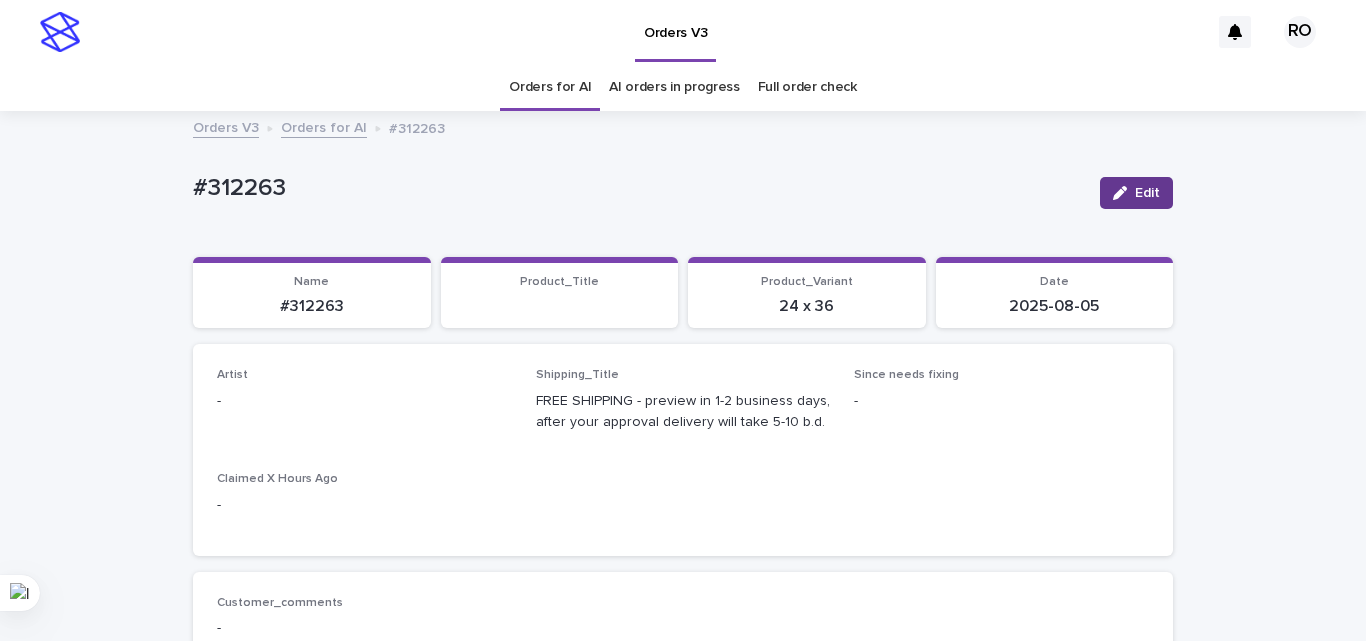 click on "Edit" at bounding box center [1147, 193] 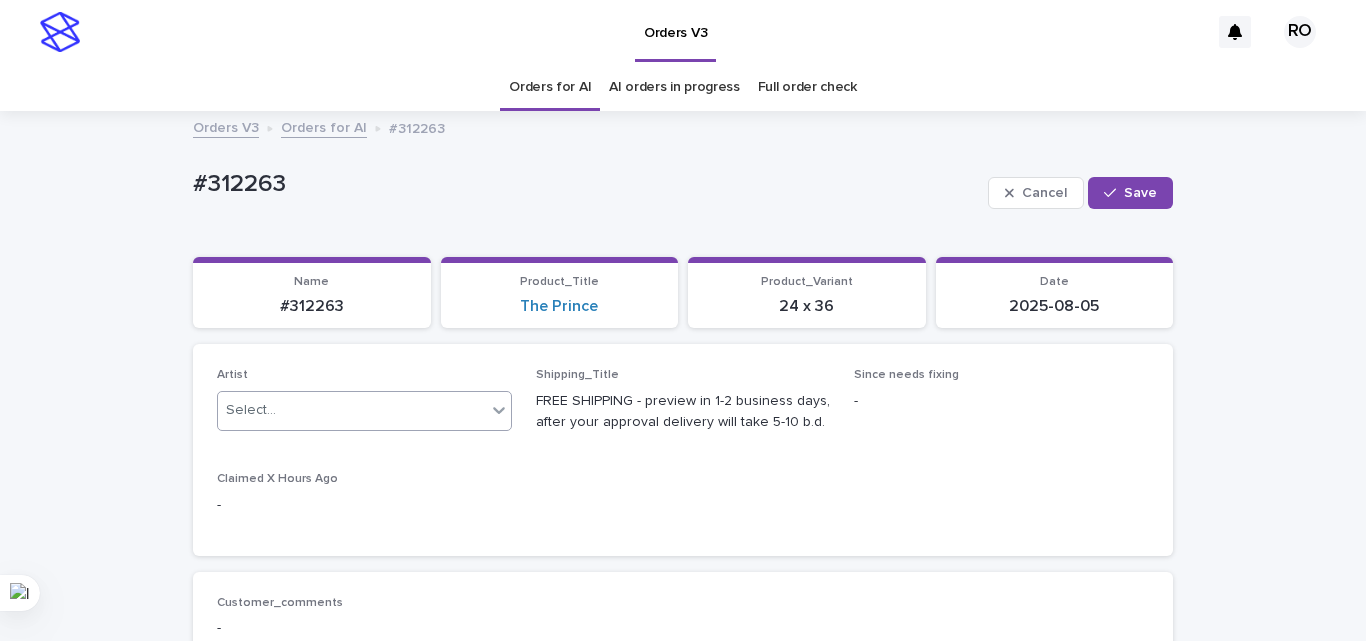 click on "Select..." at bounding box center [352, 410] 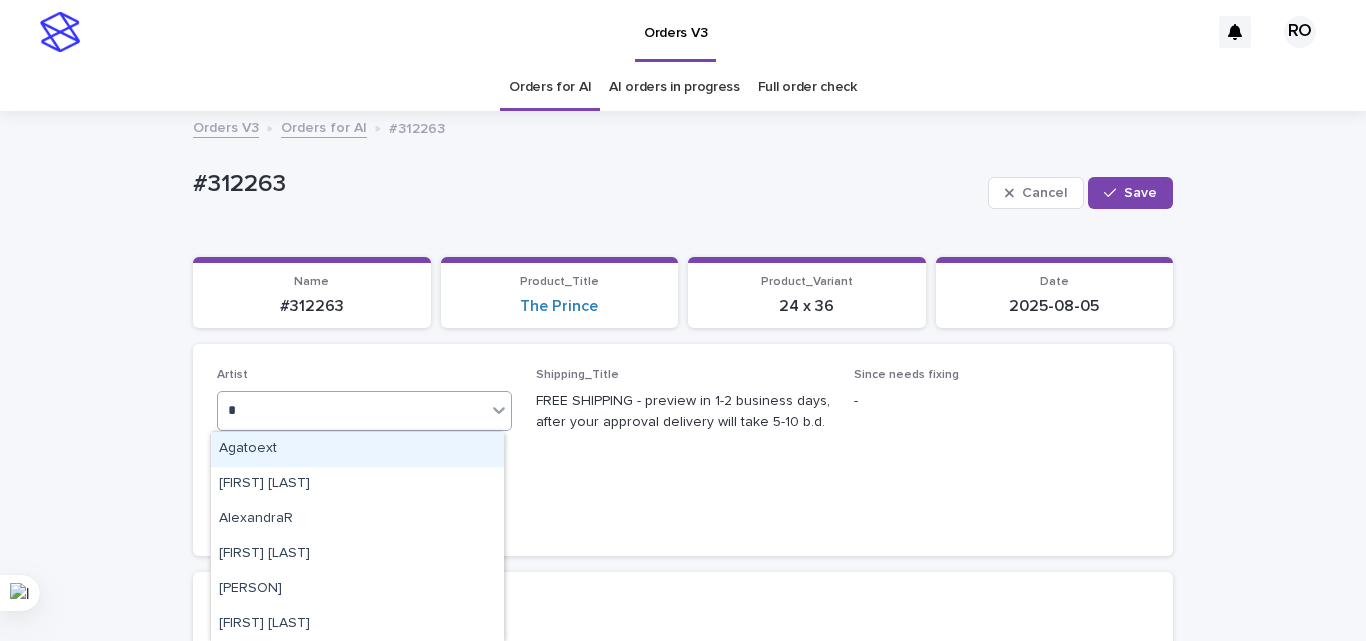 type on "**" 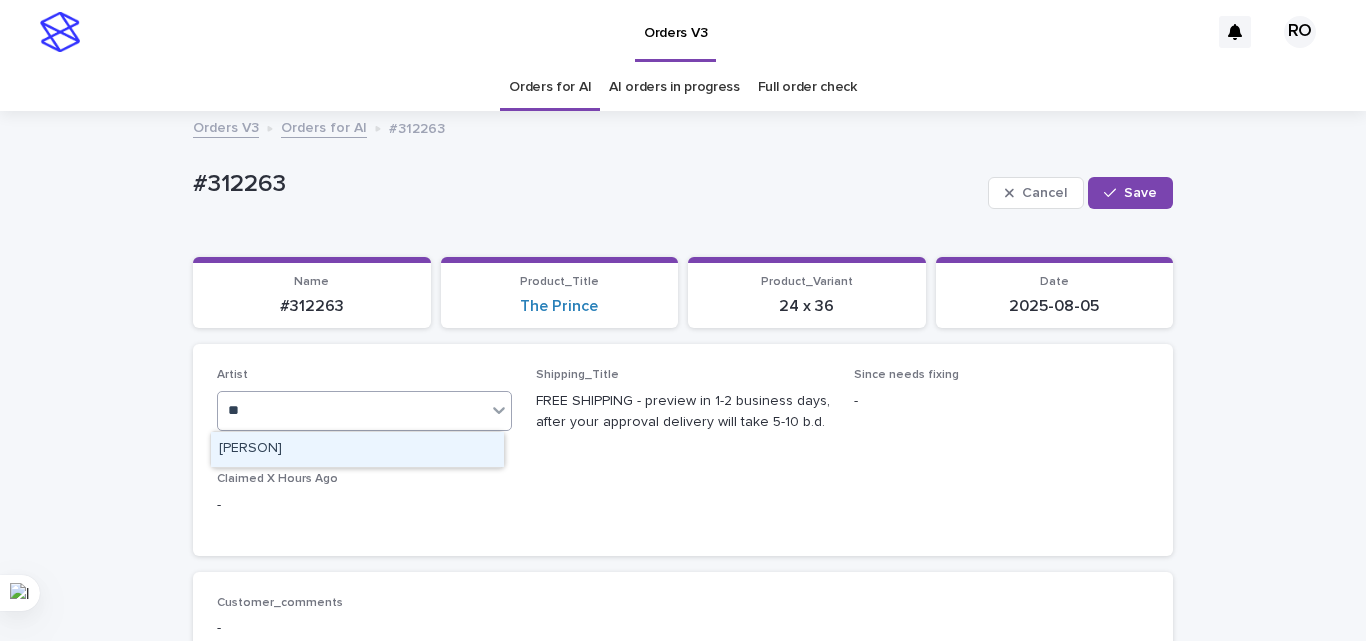 type 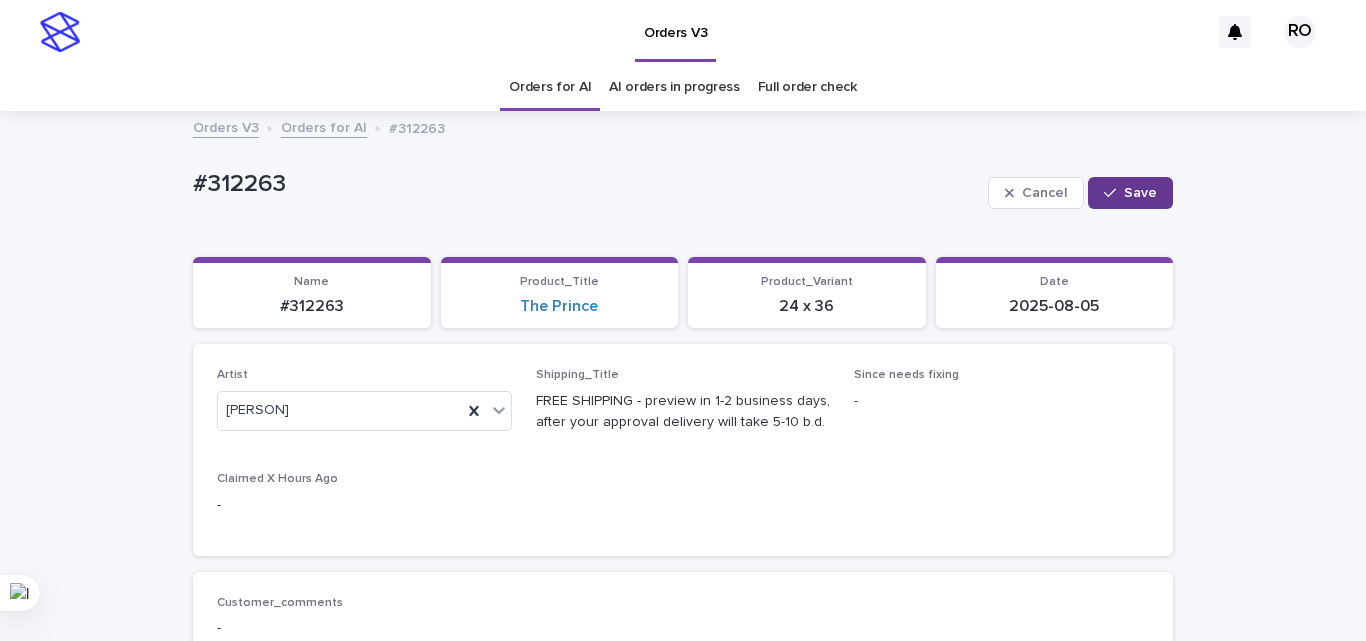 click on "Save" at bounding box center [1140, 193] 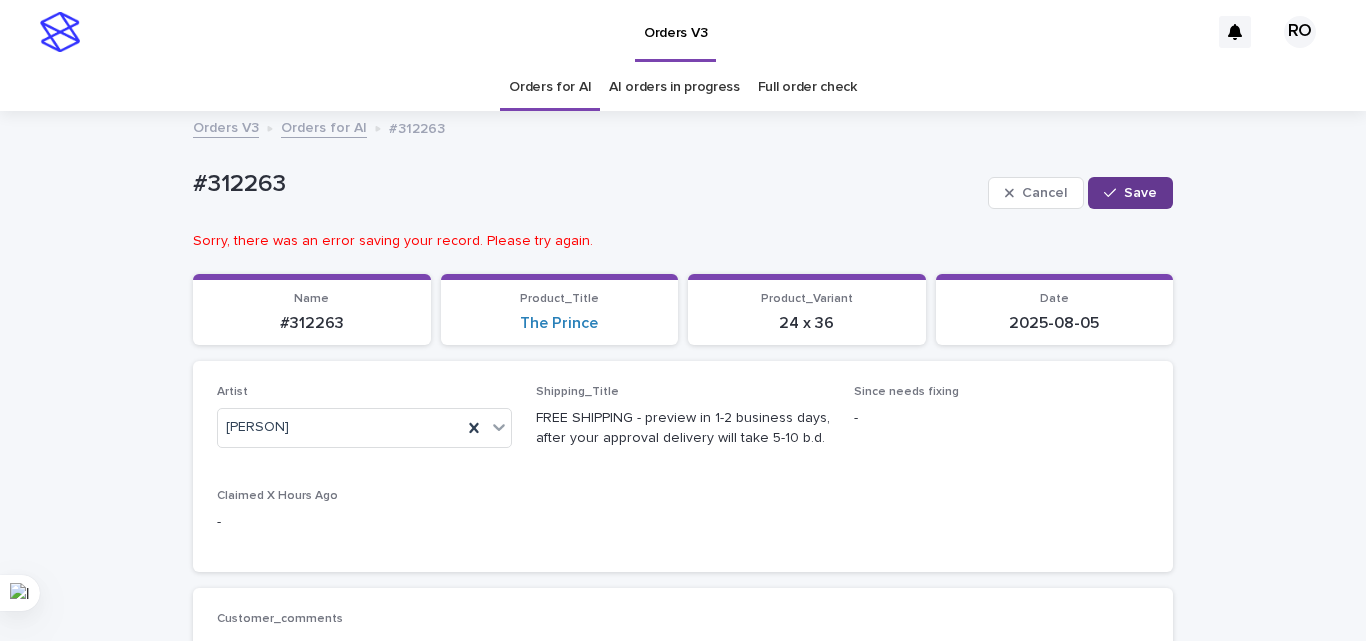 click 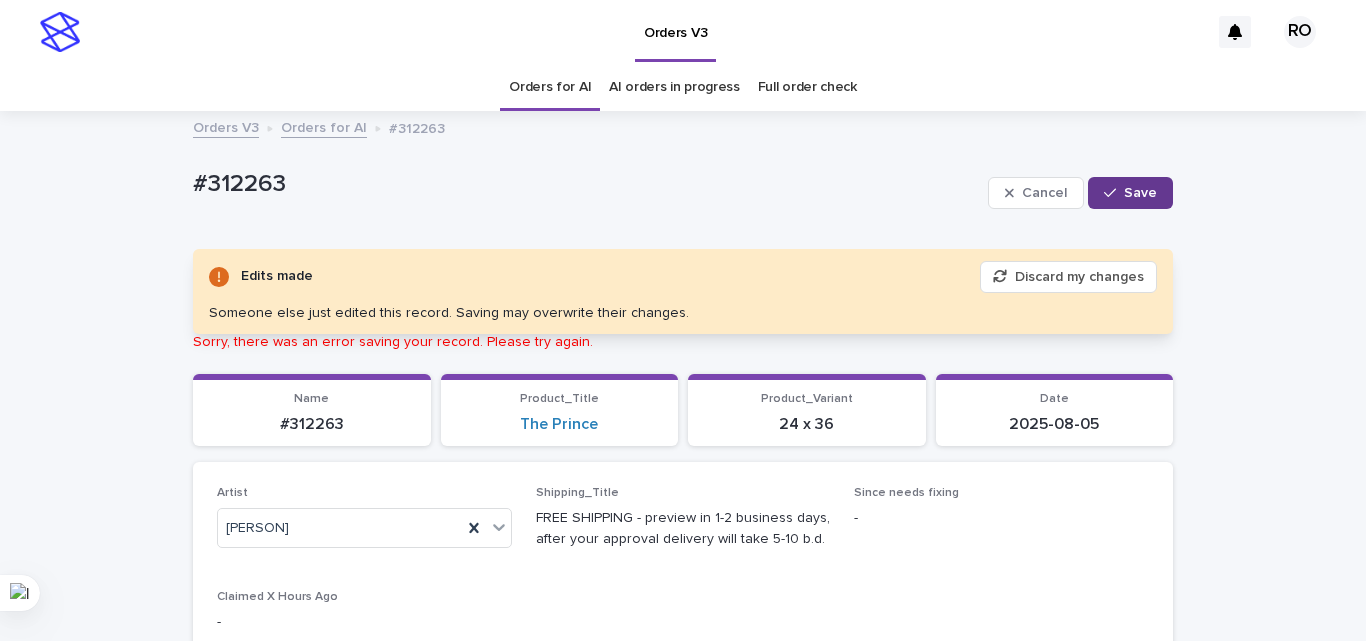 click on "Discard my changes" at bounding box center (1068, 277) 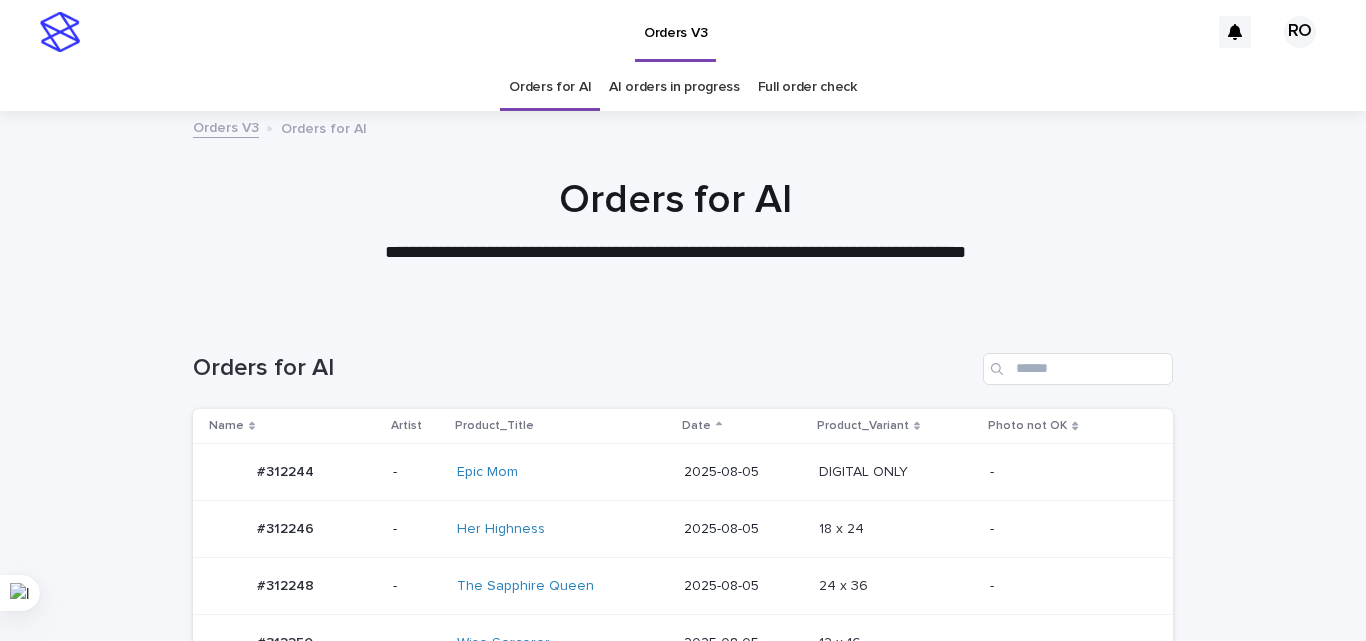 scroll, scrollTop: 64, scrollLeft: 0, axis: vertical 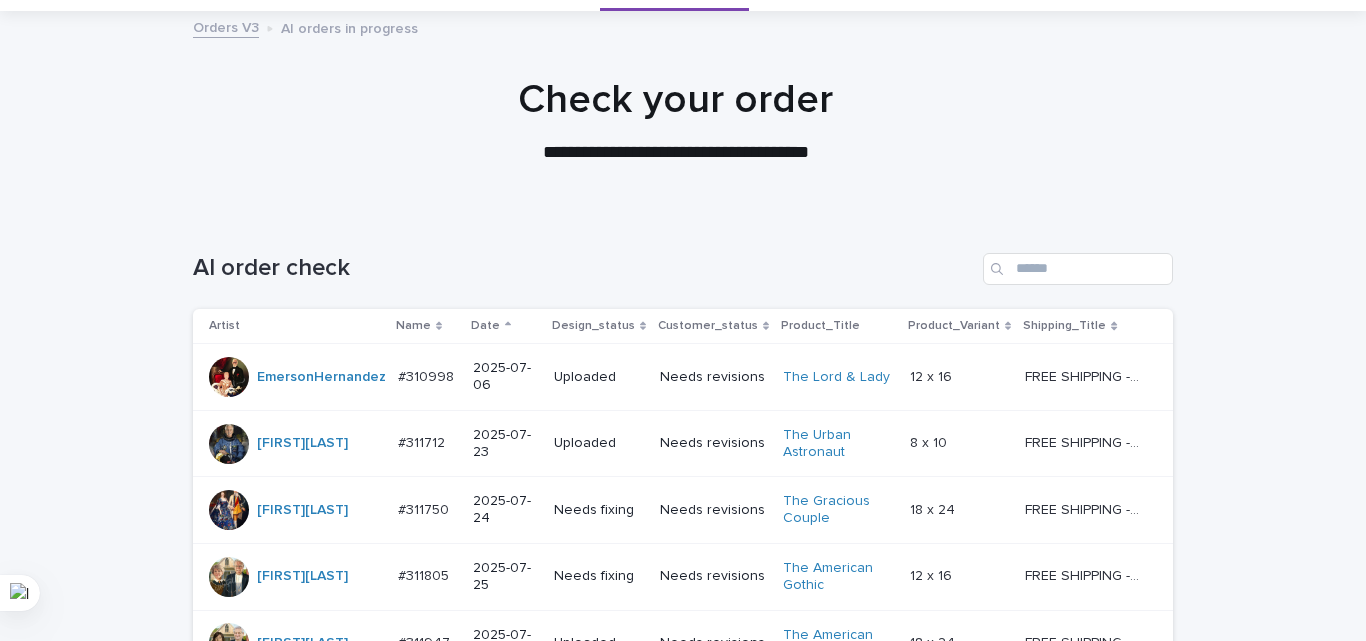 click 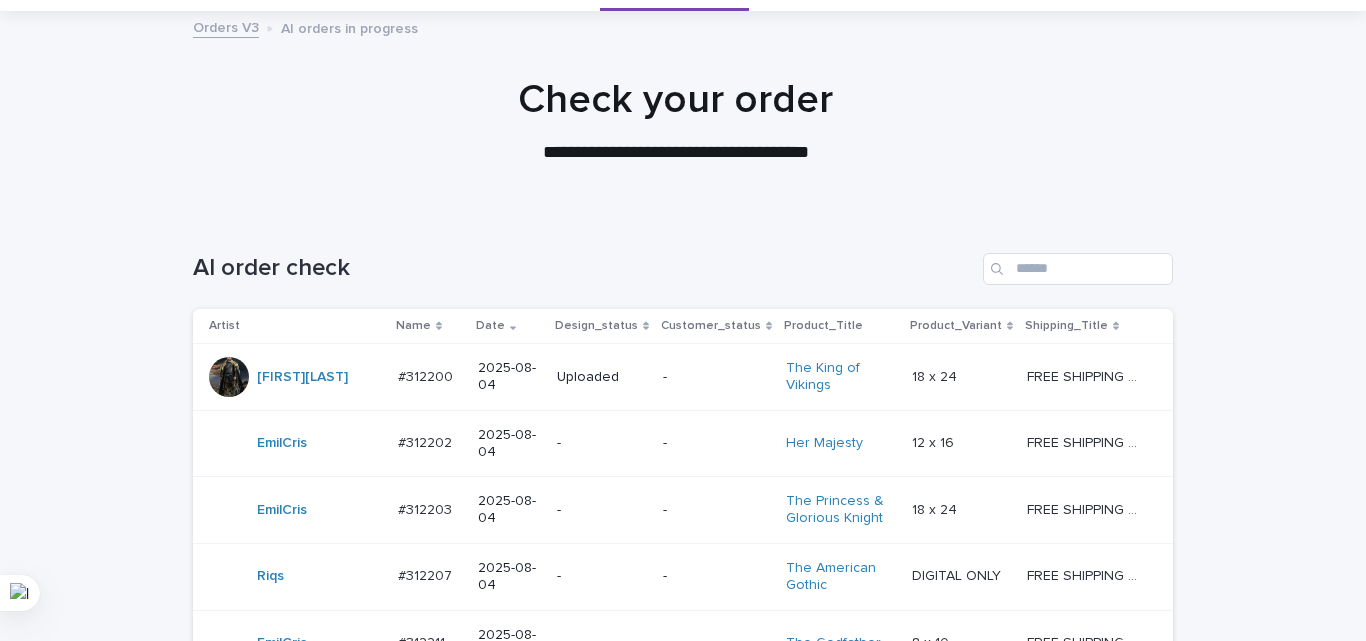 click on "-" at bounding box center (602, 510) 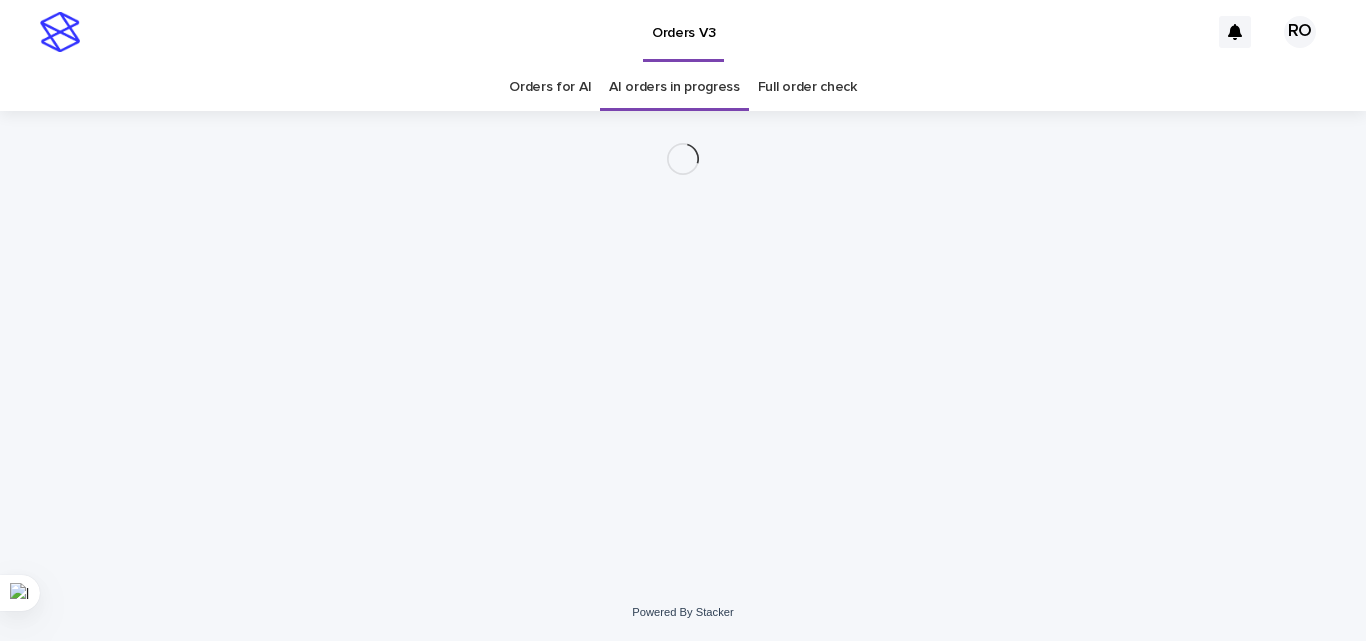 scroll, scrollTop: 0, scrollLeft: 0, axis: both 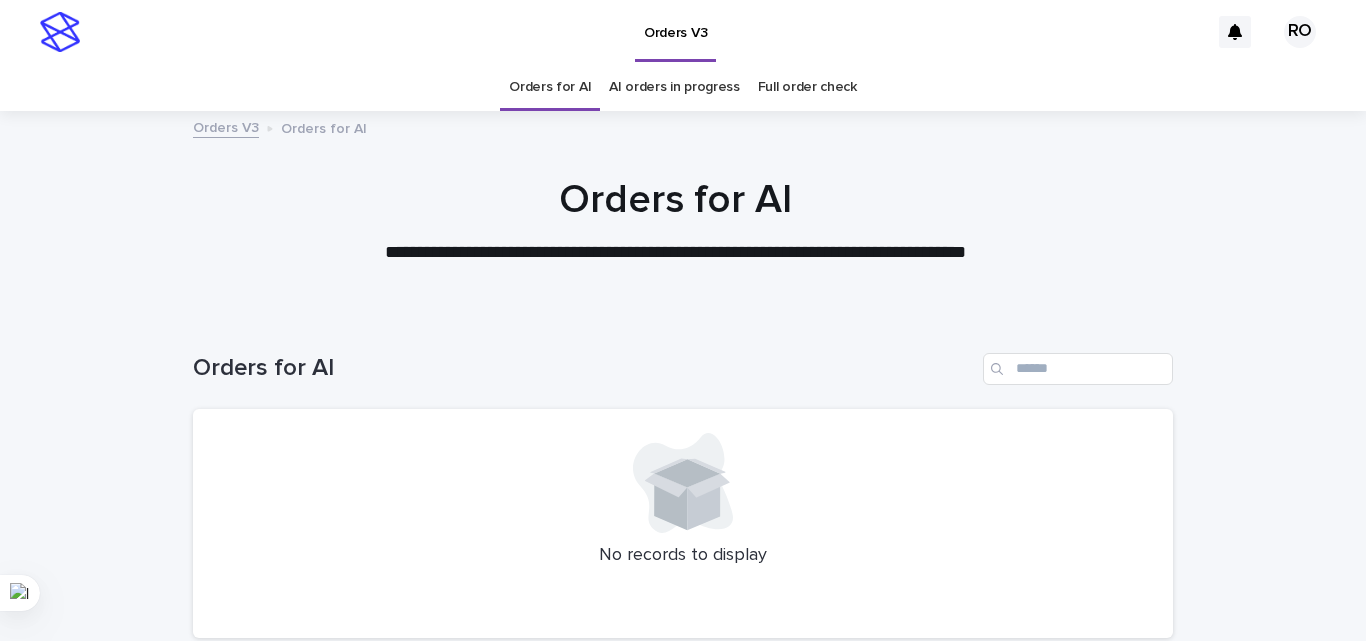 click on "AI orders in progress" at bounding box center [674, 87] 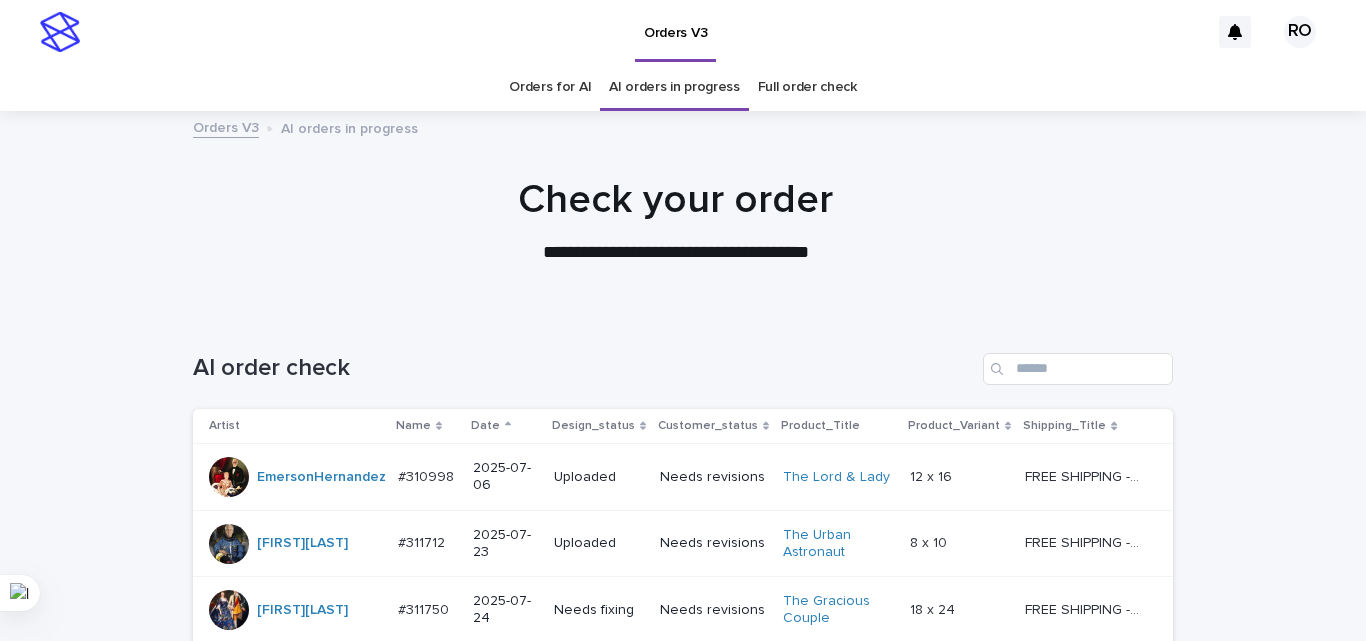 click on "Date" at bounding box center [485, 426] 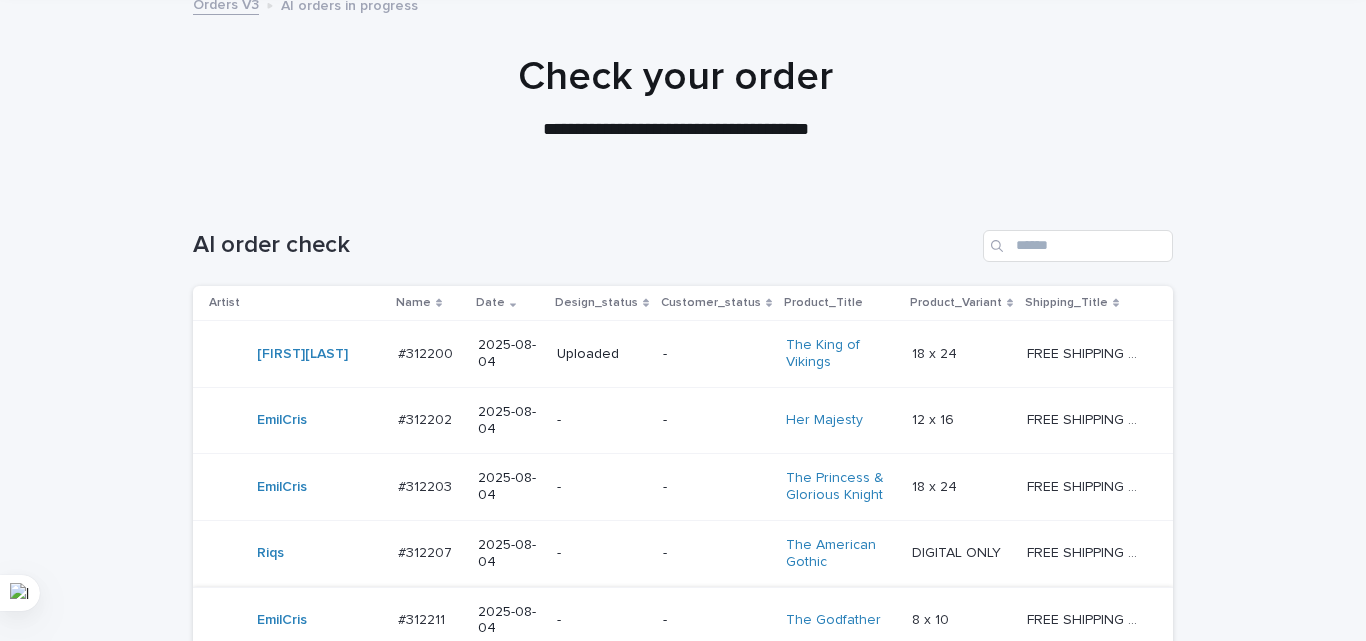 scroll, scrollTop: 400, scrollLeft: 0, axis: vertical 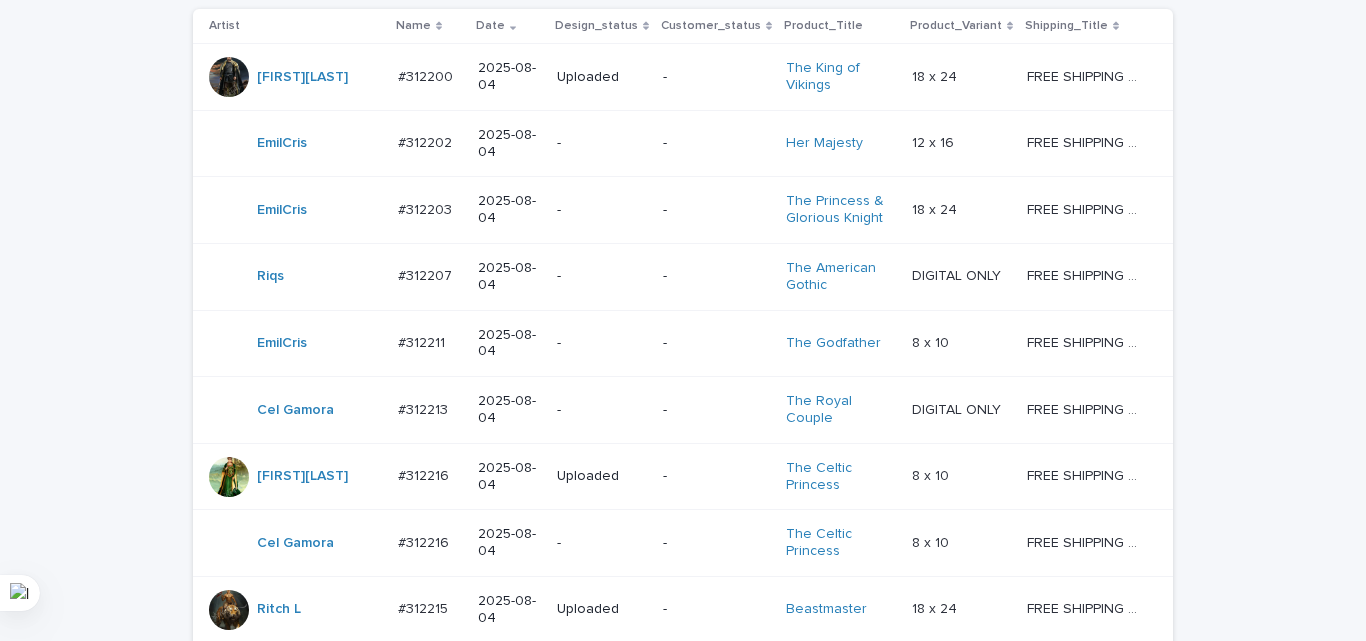 click on "2025-08-04" at bounding box center (509, 344) 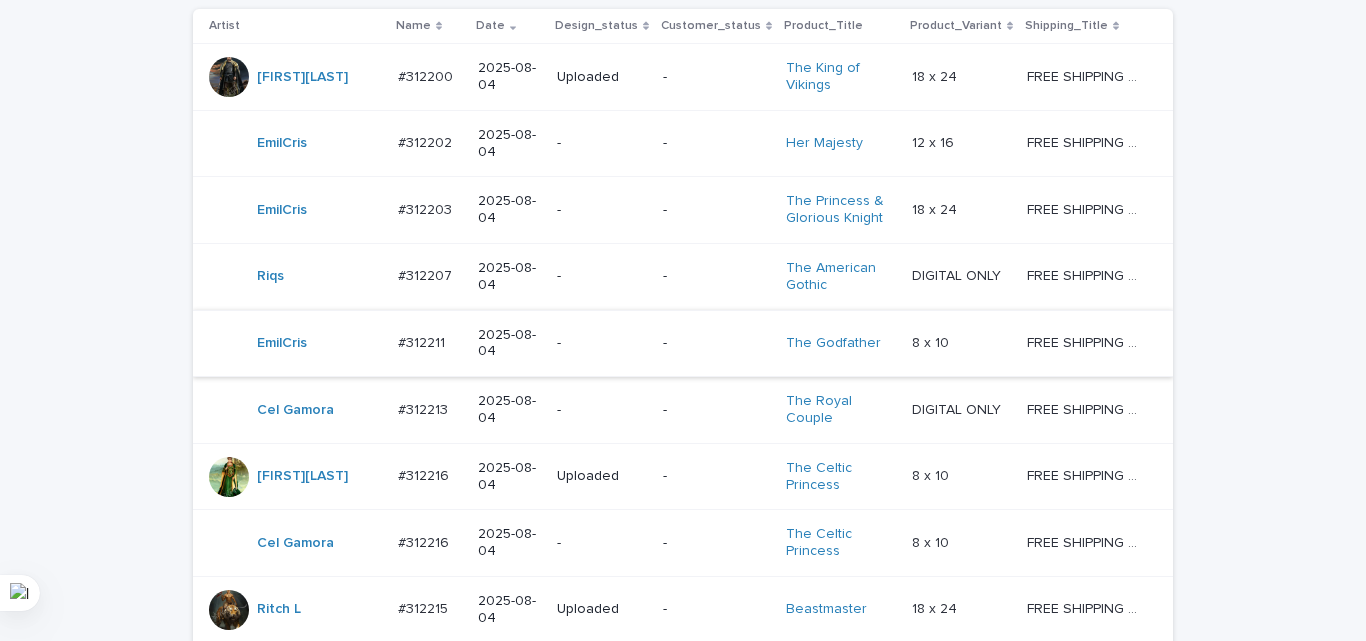 scroll, scrollTop: 0, scrollLeft: 0, axis: both 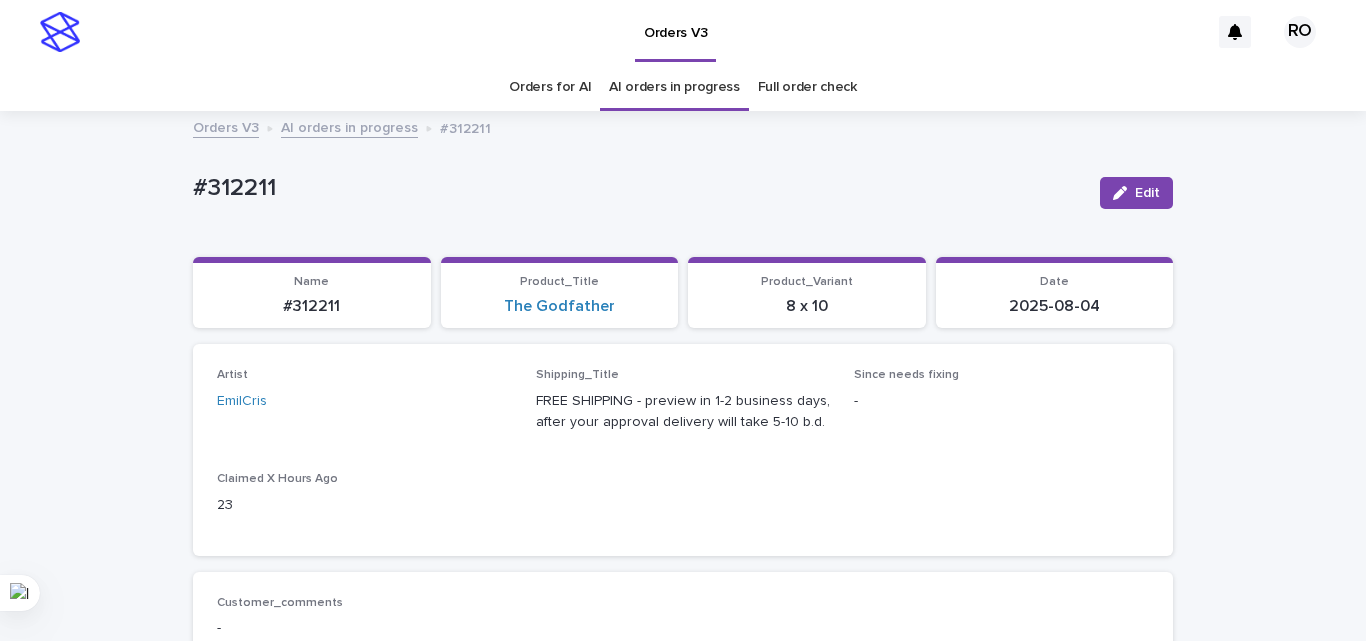 click on "Orders for AI" at bounding box center (550, 87) 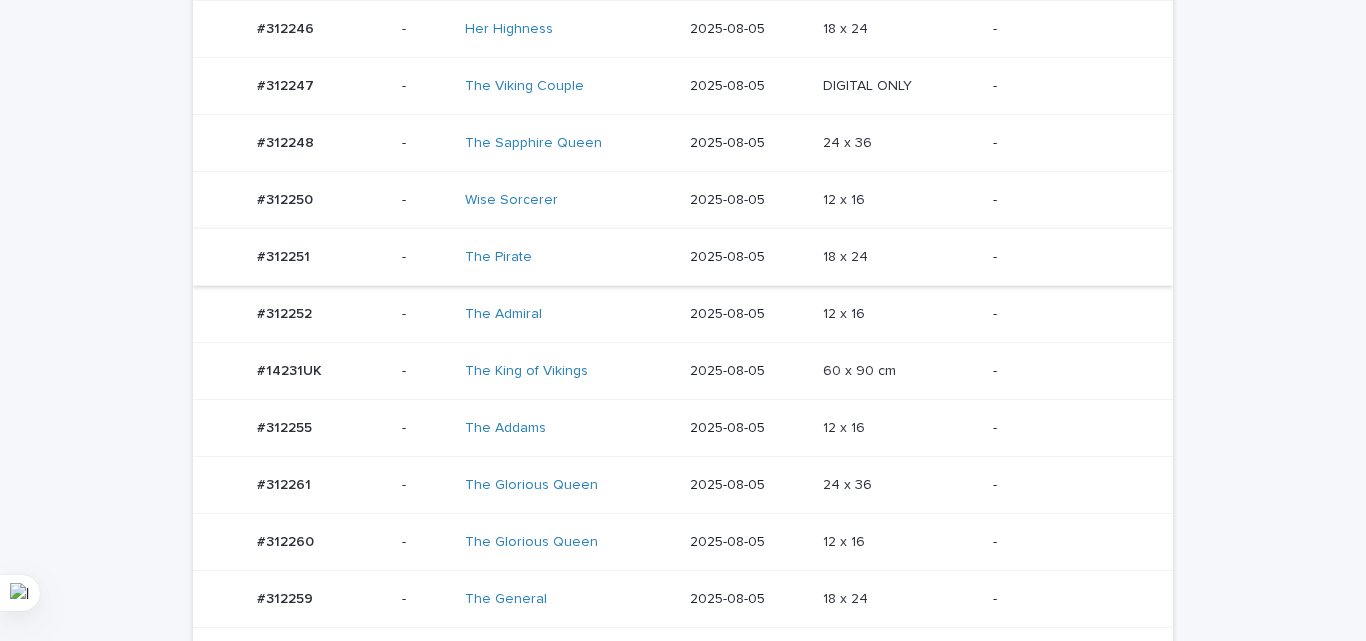 scroll, scrollTop: 670, scrollLeft: 0, axis: vertical 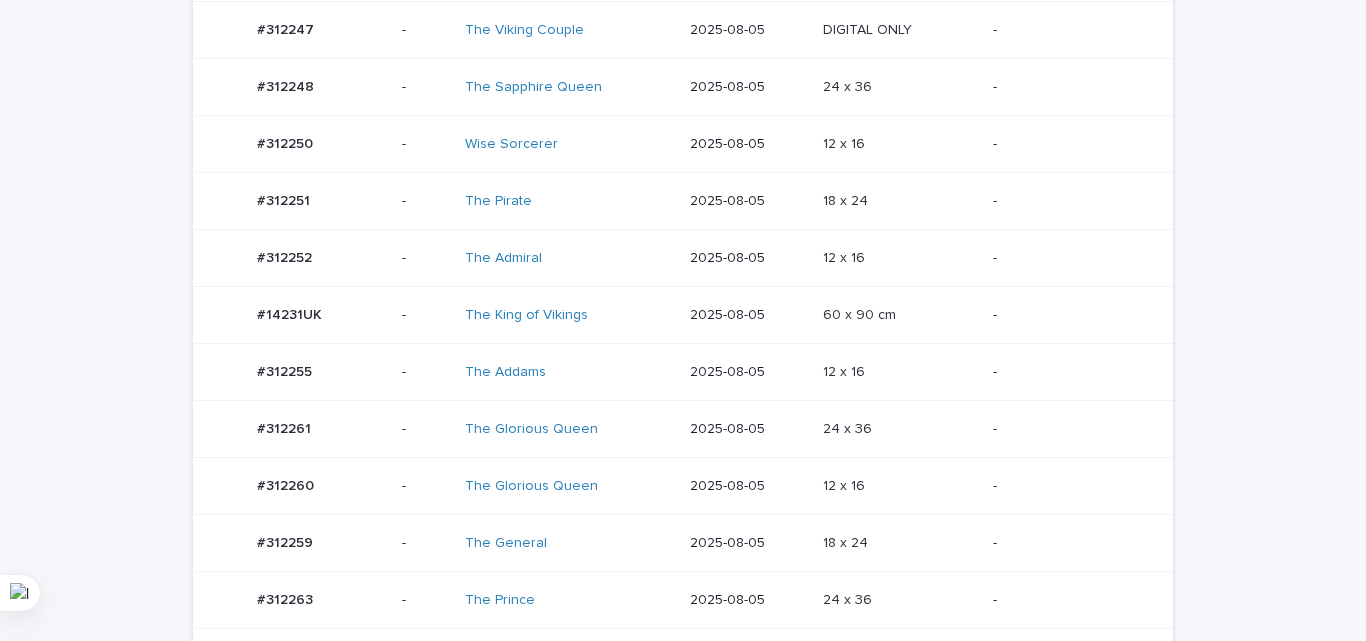 click on "Wise Sorcerer" at bounding box center [569, 144] 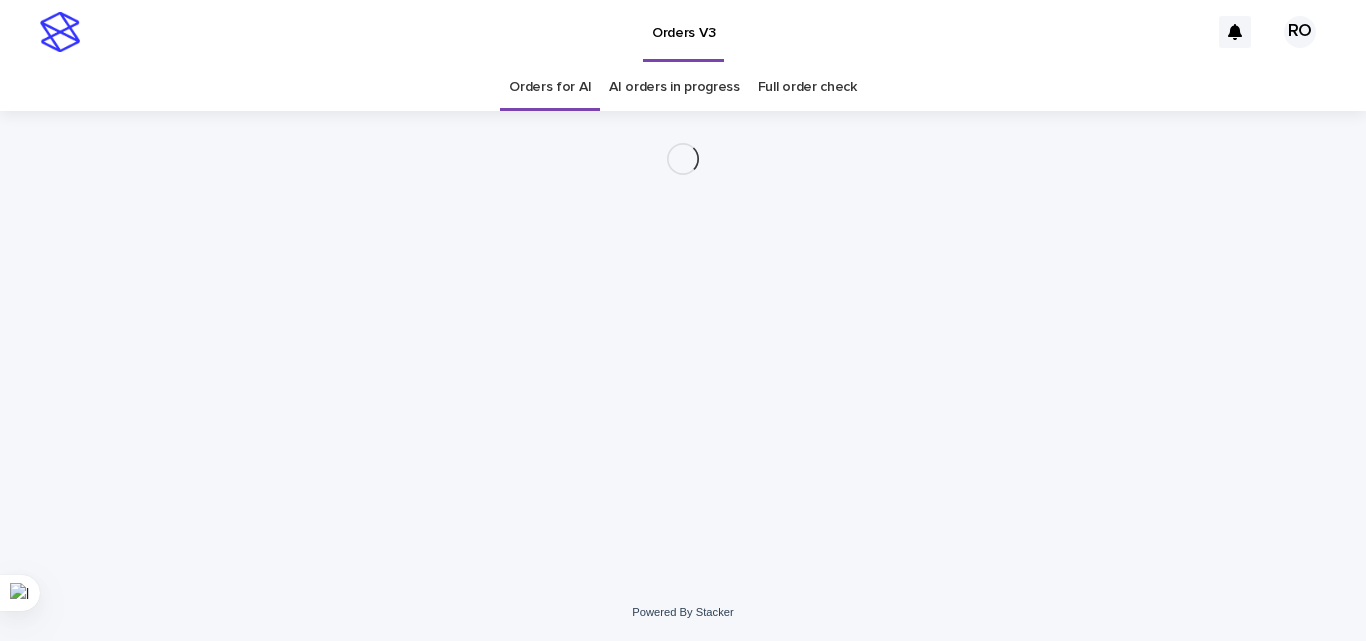 scroll, scrollTop: 0, scrollLeft: 0, axis: both 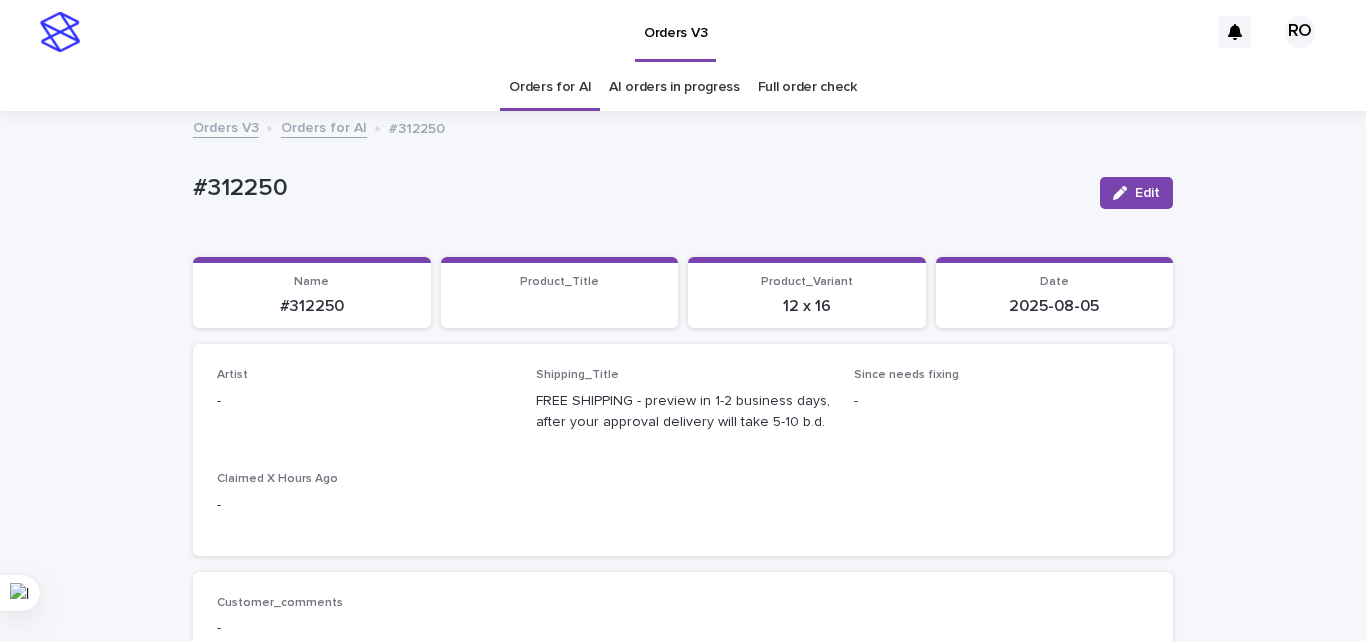 click on "Edit" at bounding box center (1147, 193) 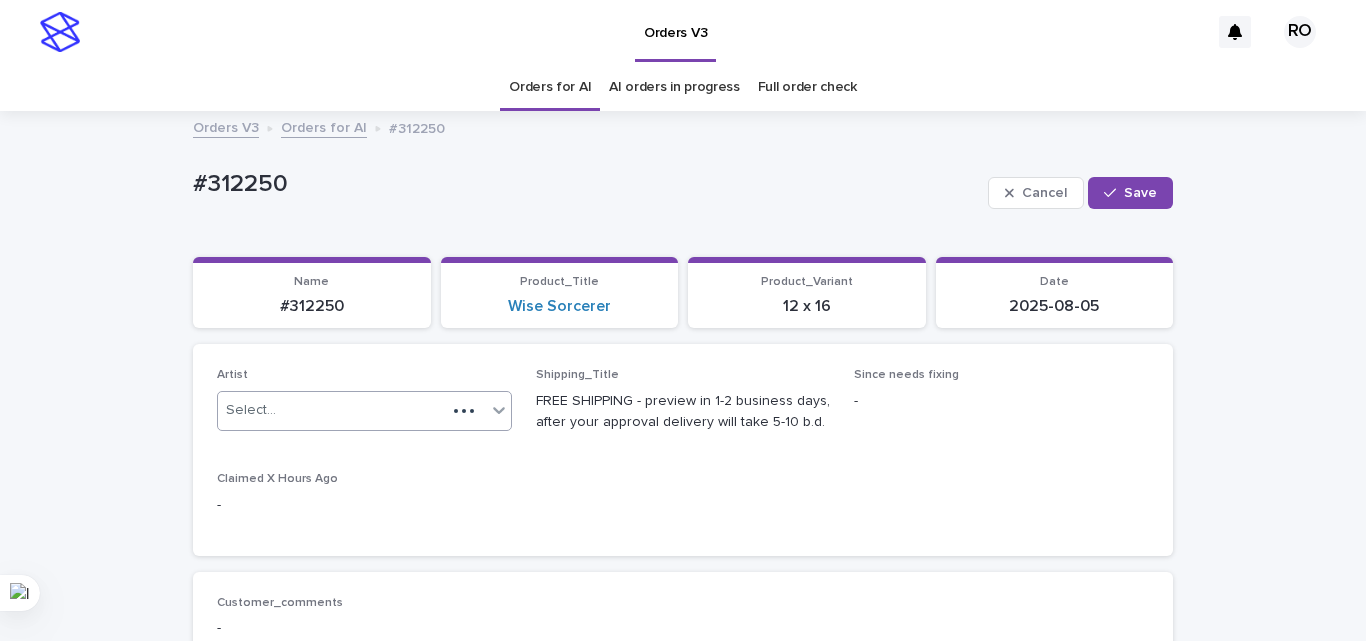 click on "Select..." at bounding box center (332, 410) 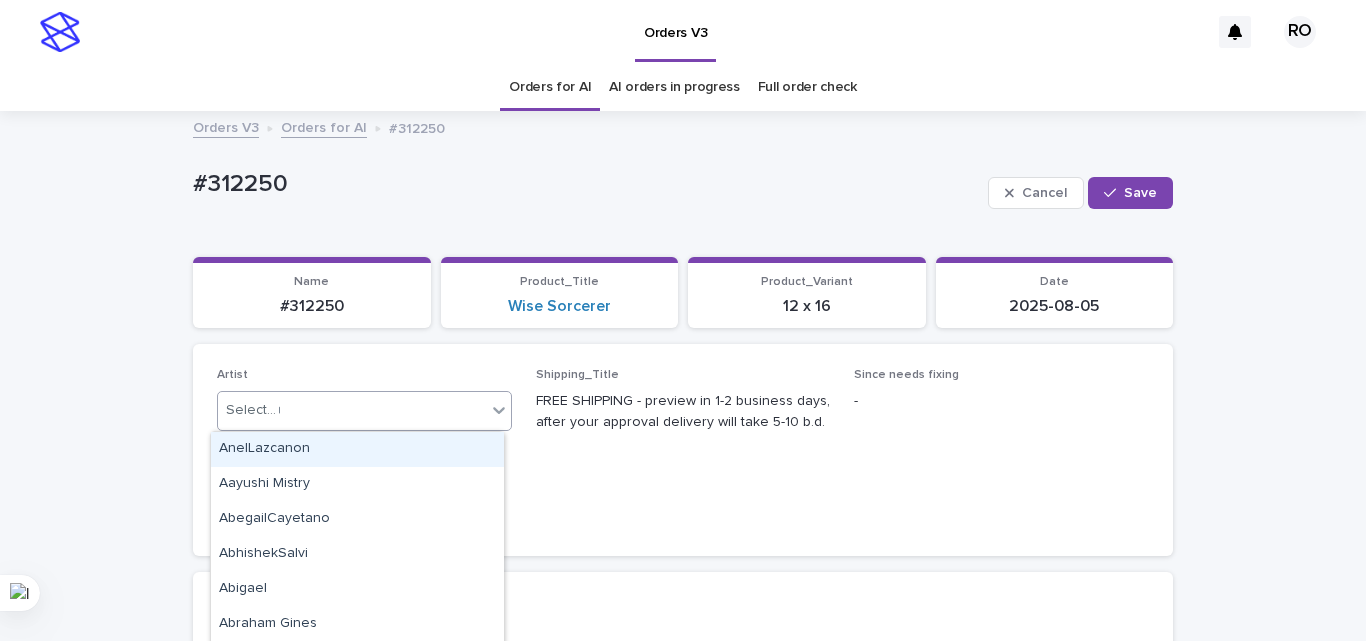 type on "**" 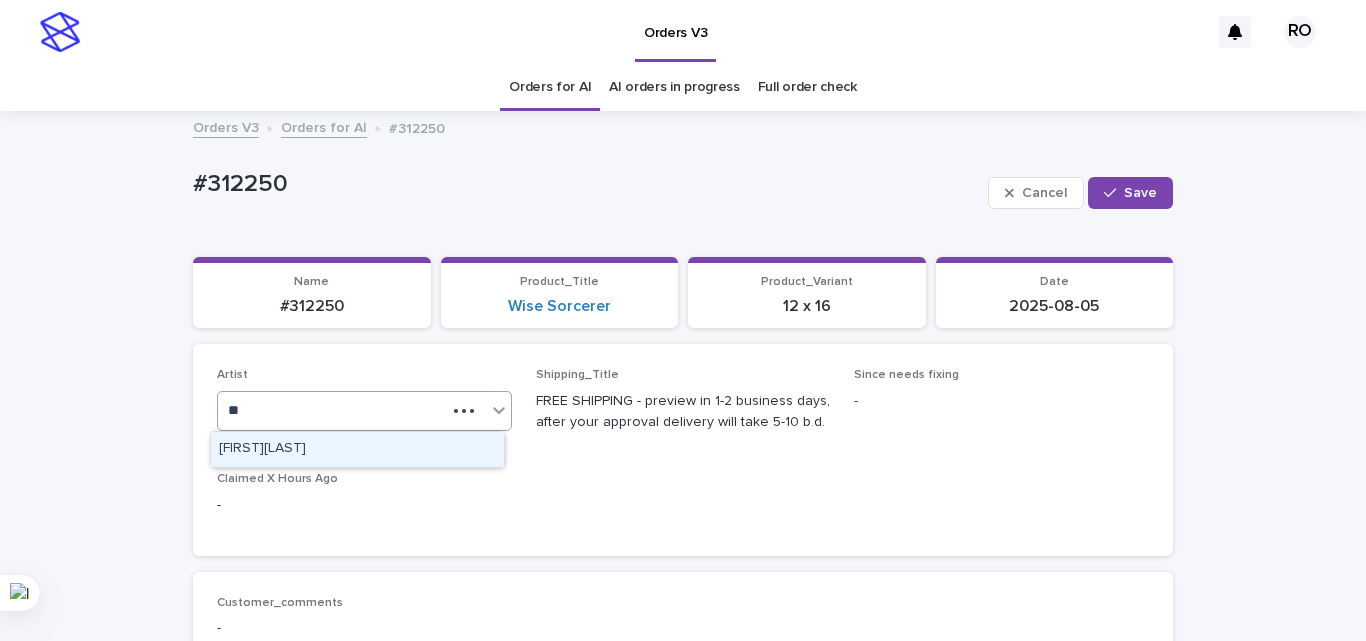 type 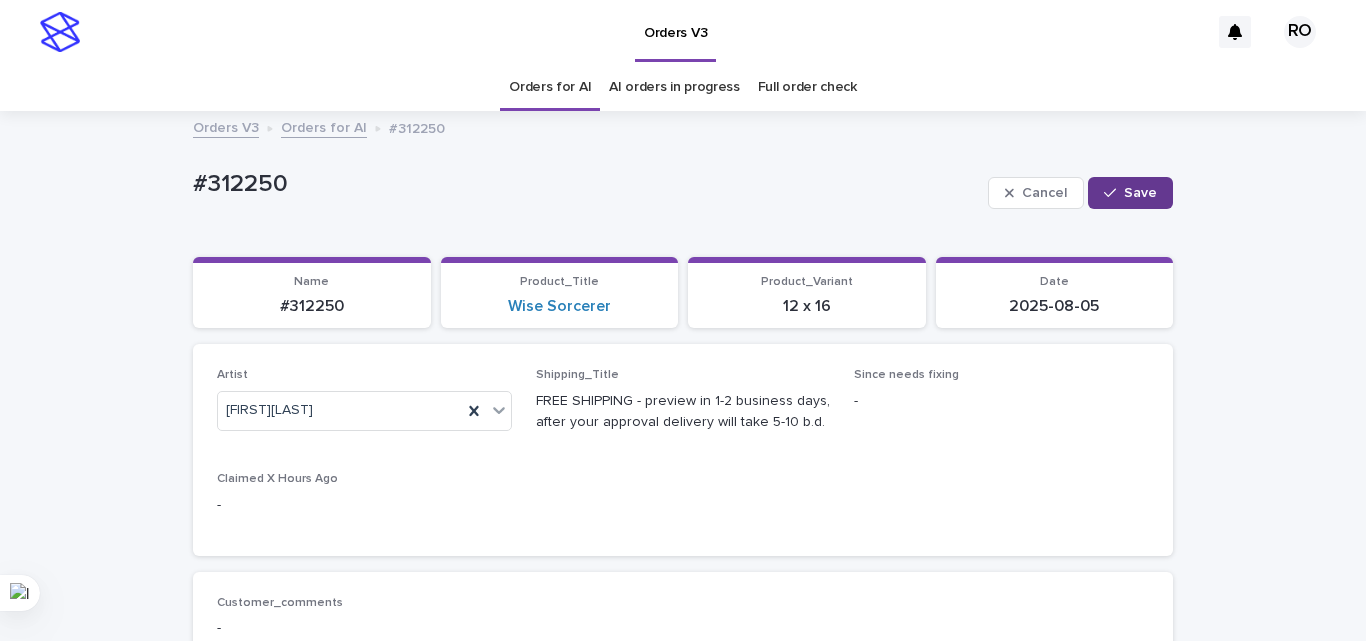 click on "Save" at bounding box center (1140, 193) 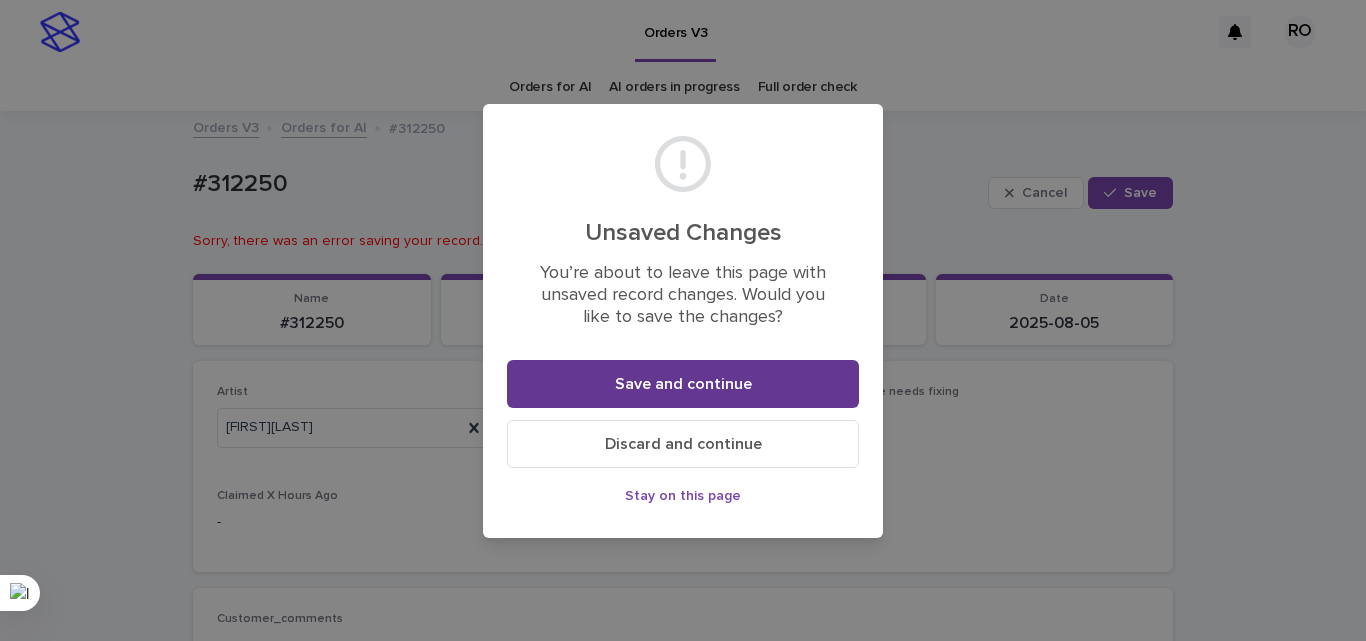 click on "Save and continue" at bounding box center [683, 384] 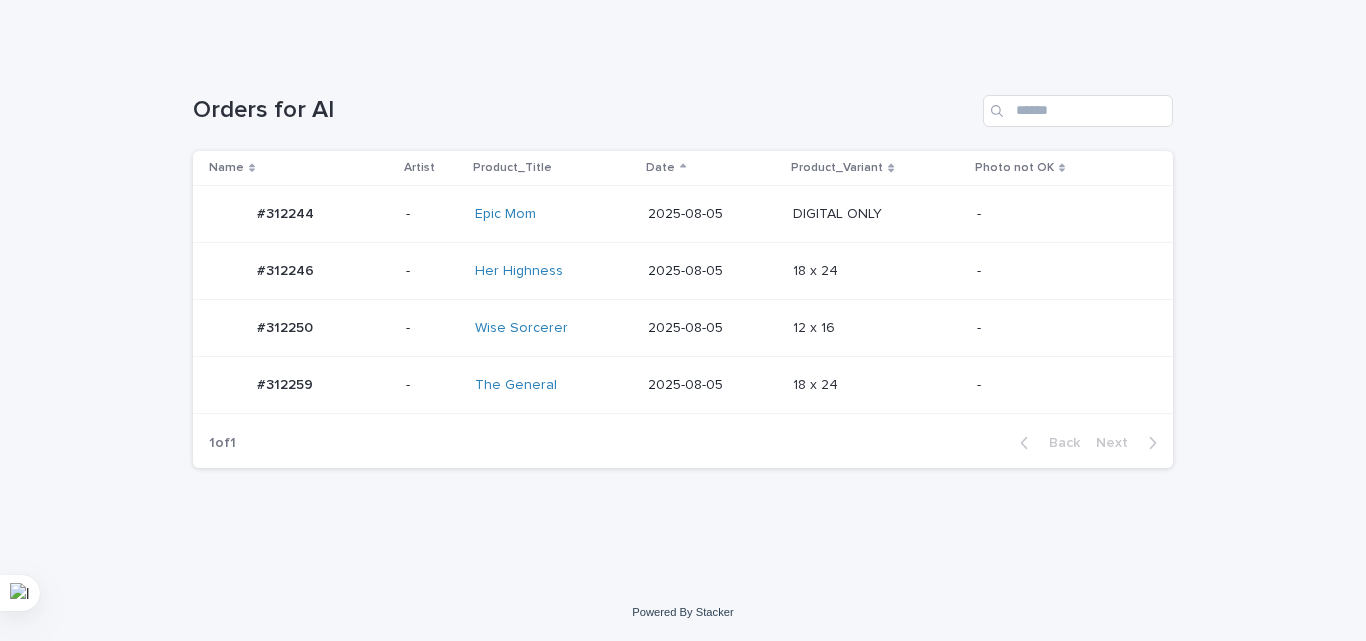 click on "2025-08-05" at bounding box center (712, 328) 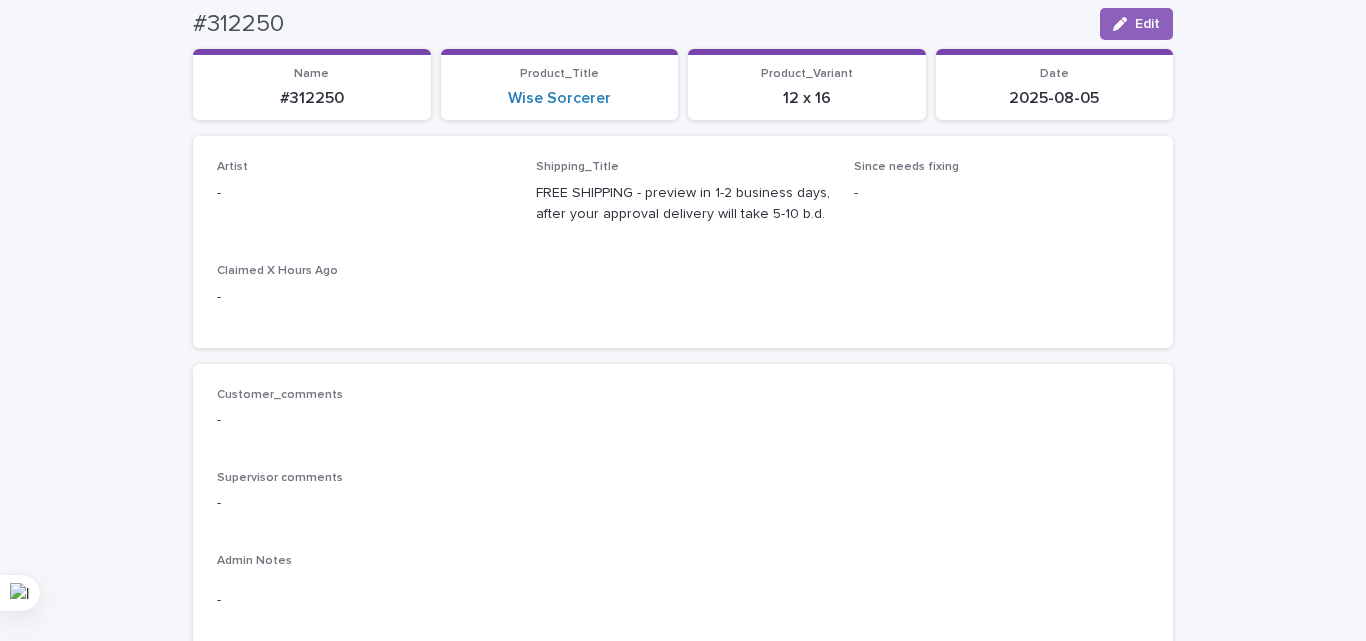 scroll, scrollTop: 64, scrollLeft: 0, axis: vertical 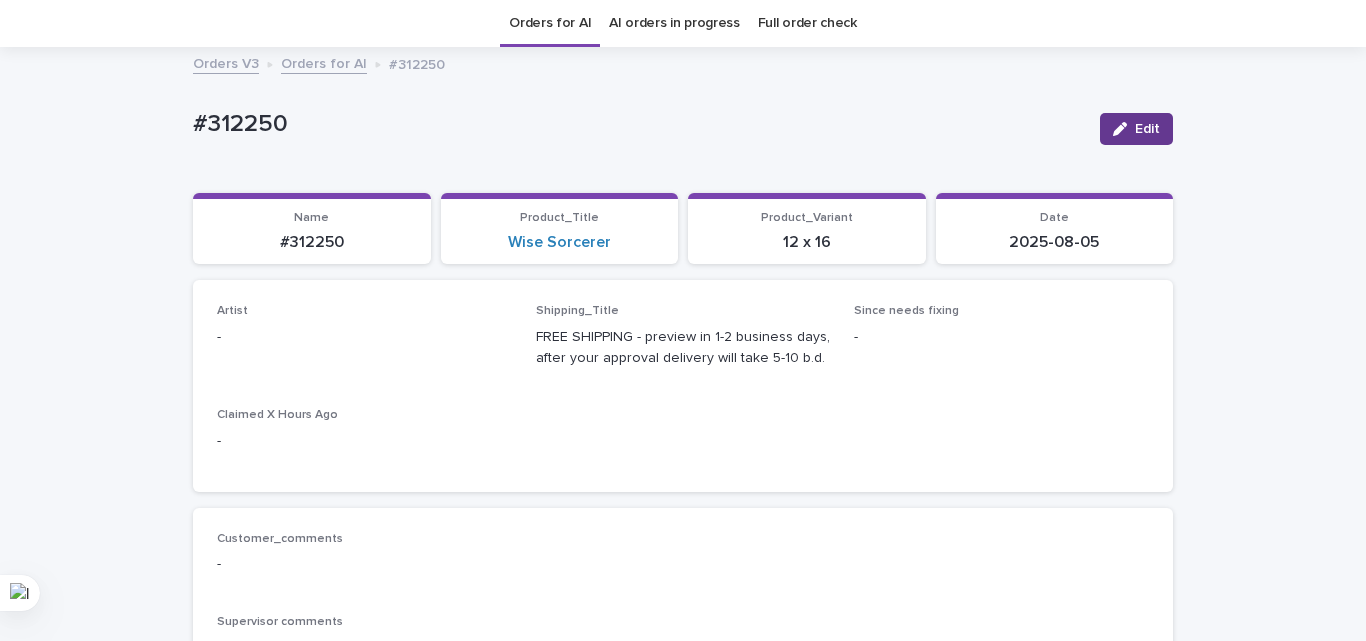 click on "Edit" at bounding box center (1147, 129) 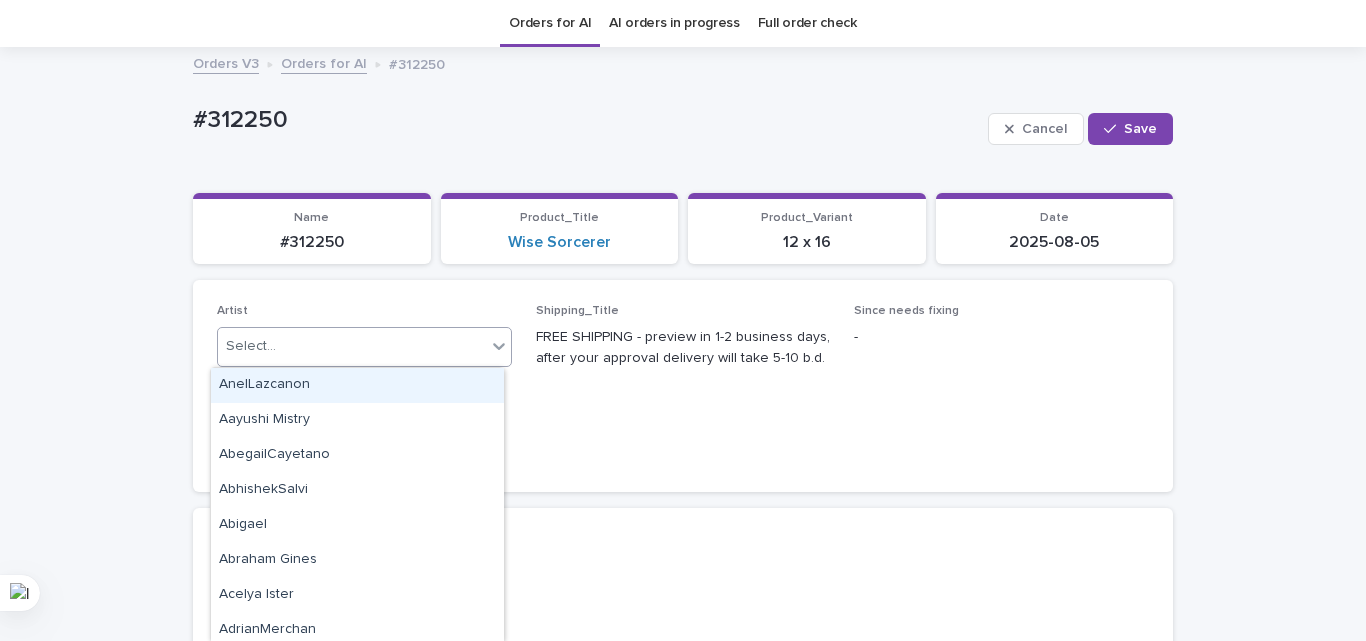 click on "Select..." at bounding box center [352, 346] 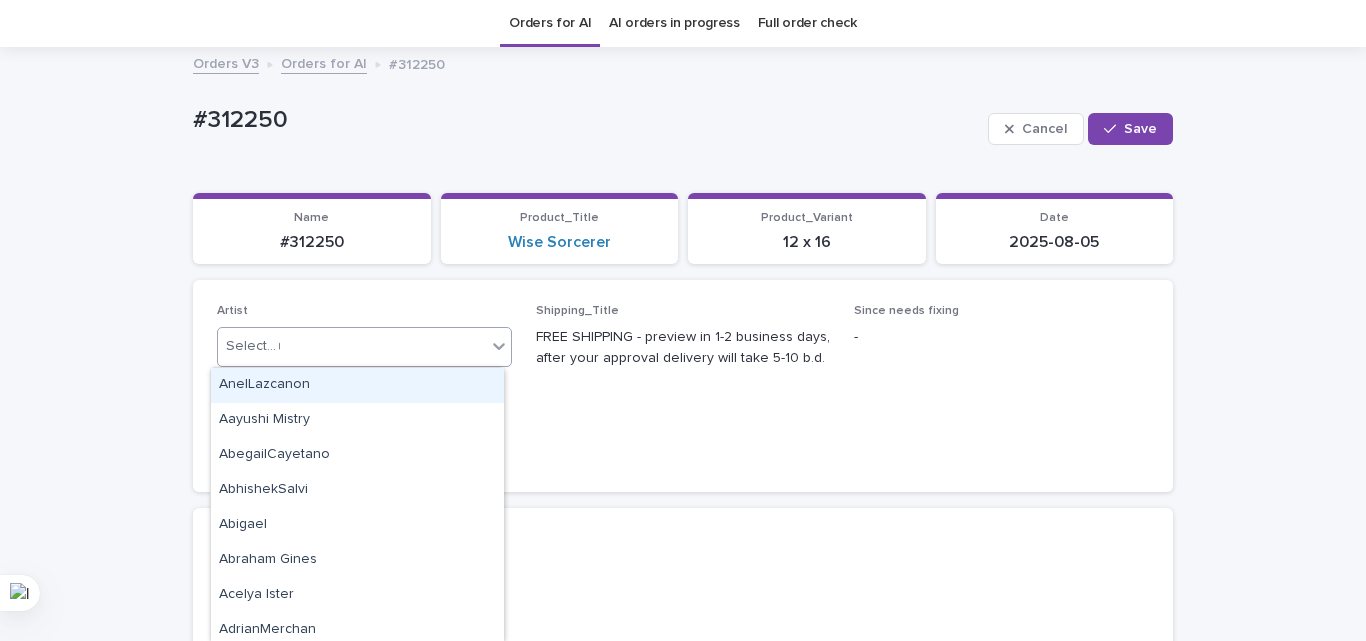 type on "**" 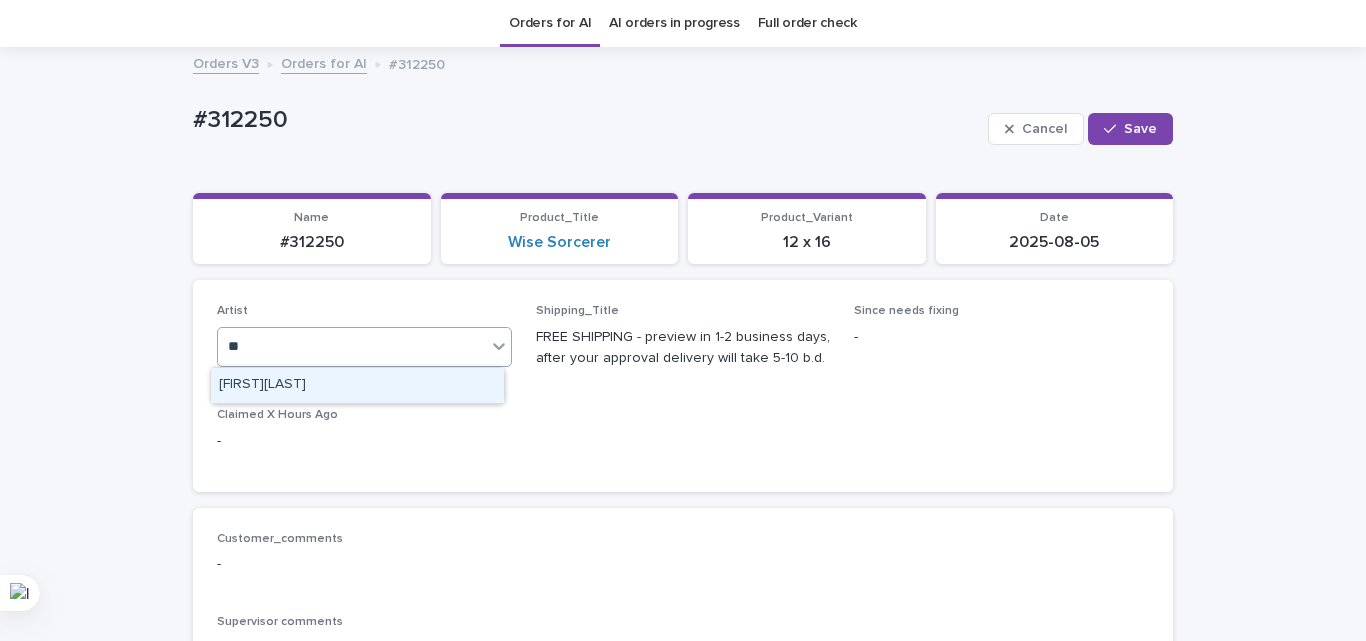 type 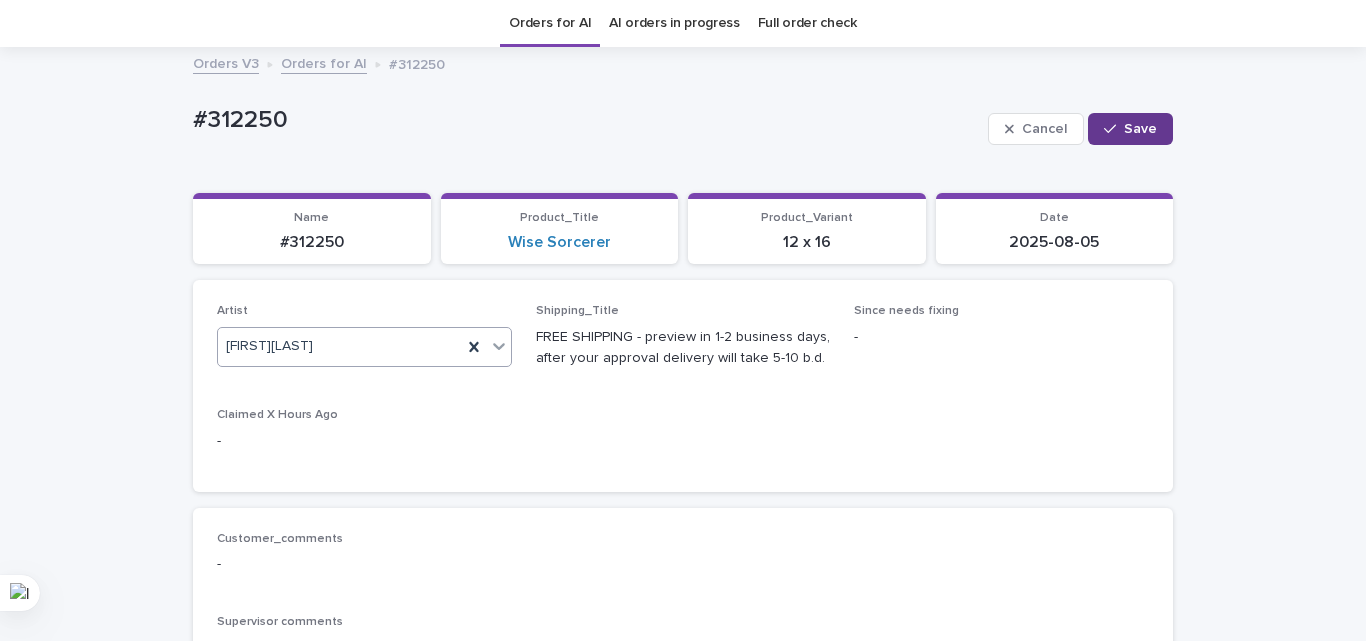 click on "Save" at bounding box center [1130, 129] 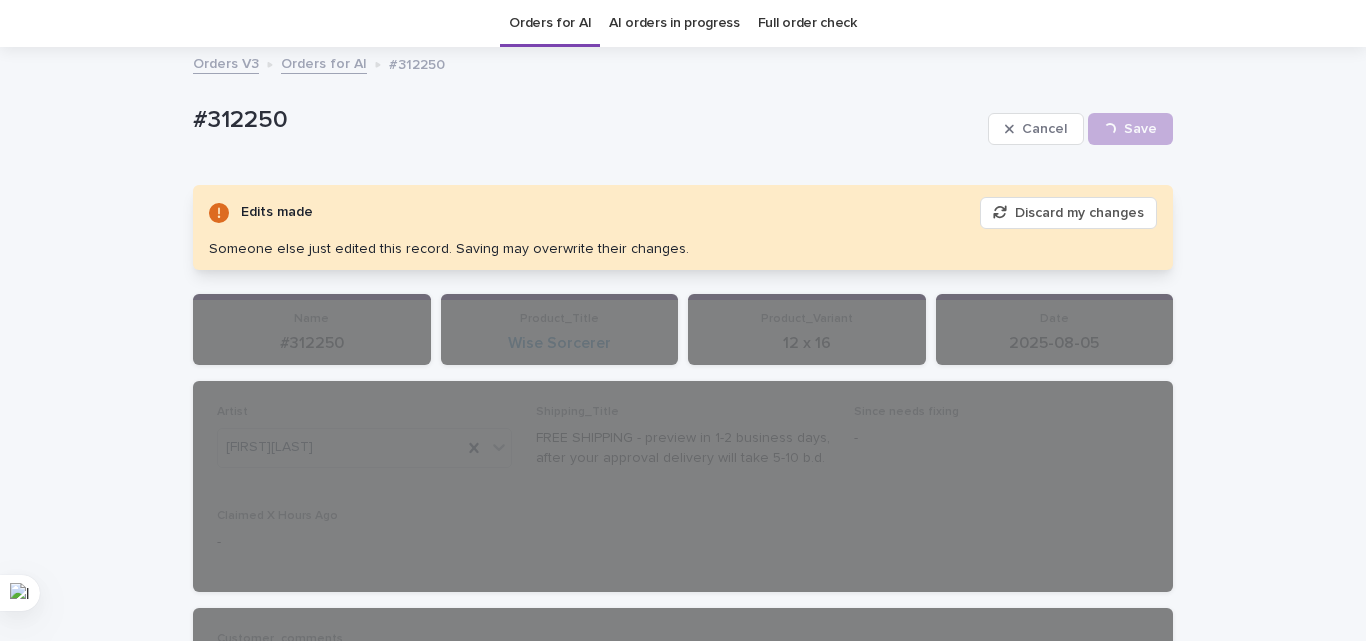 drag, startPoint x: 1089, startPoint y: 212, endPoint x: 999, endPoint y: 203, distance: 90.44888 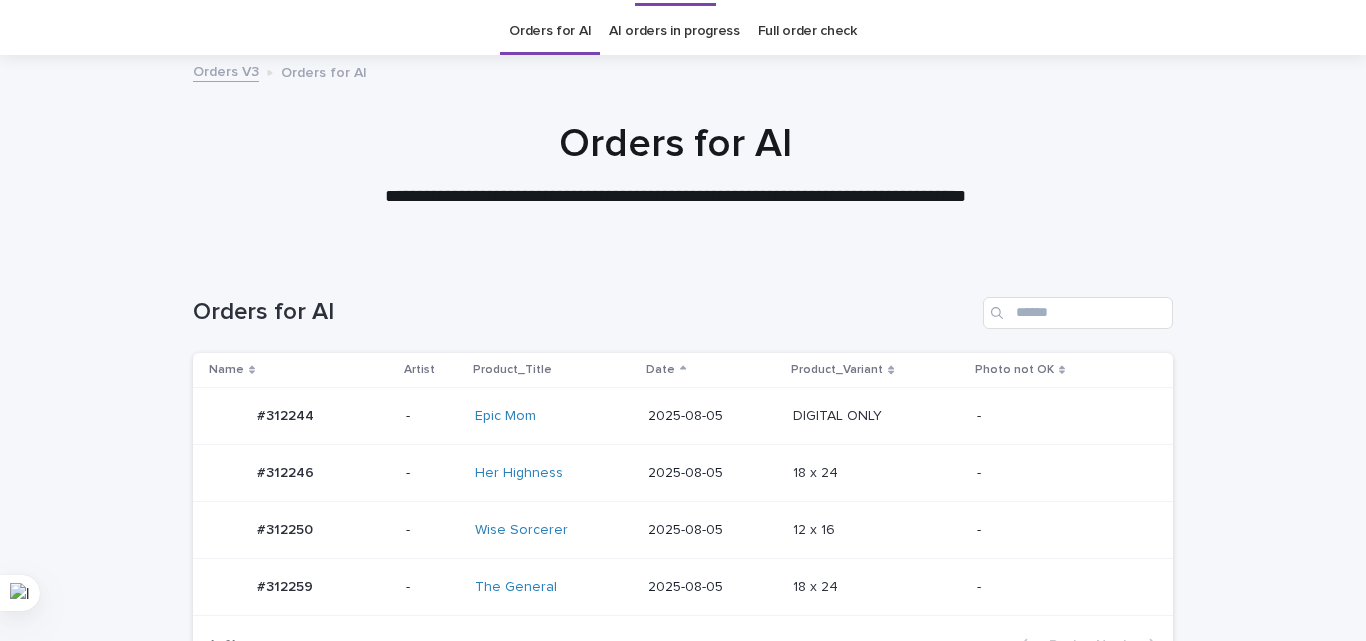 scroll, scrollTop: 64, scrollLeft: 0, axis: vertical 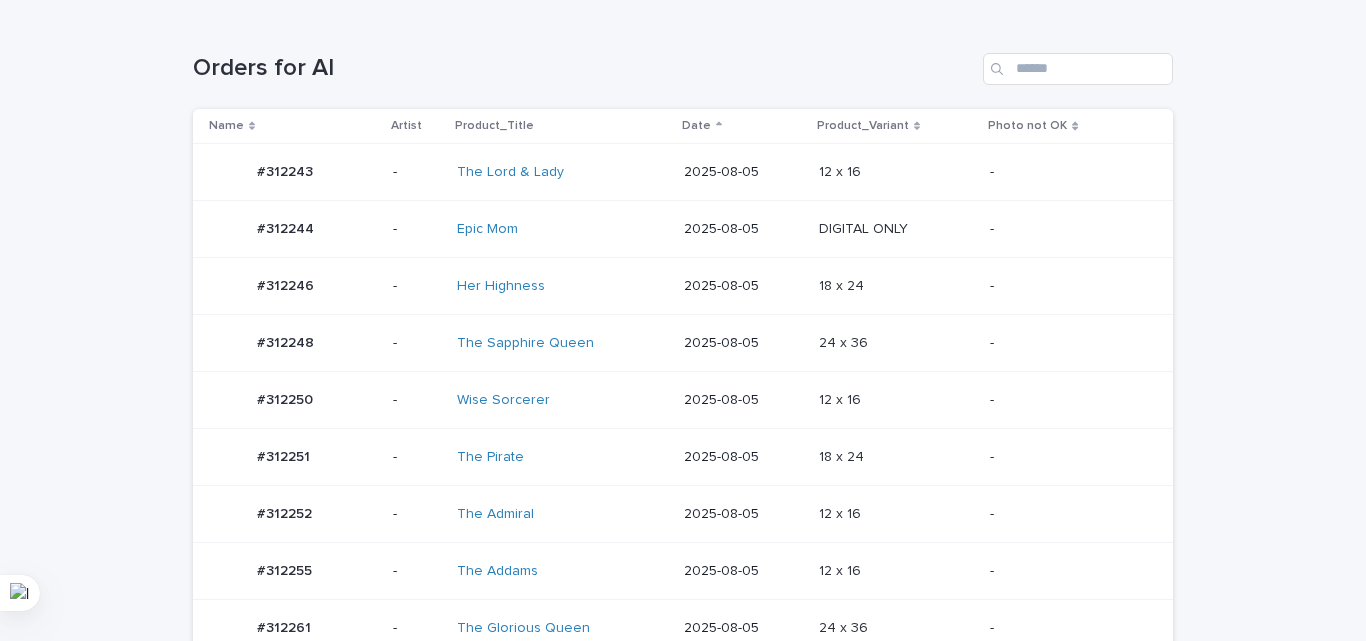 click on "2025-08-05" at bounding box center [743, 229] 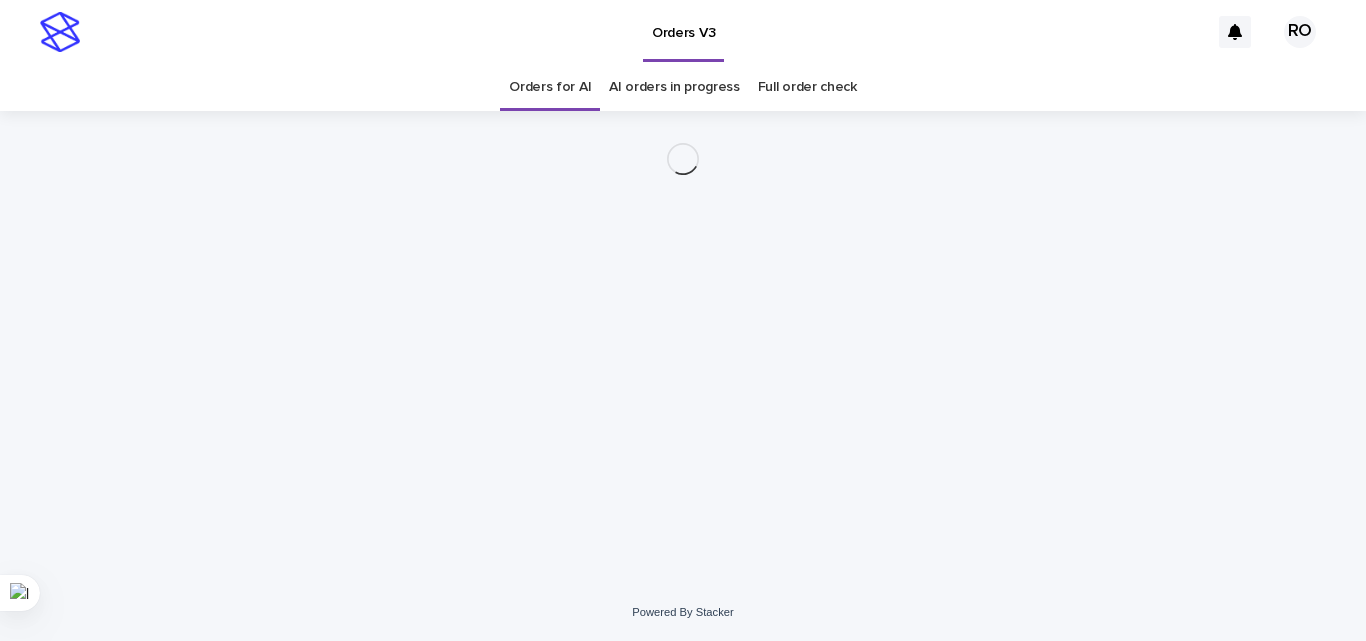 scroll, scrollTop: 0, scrollLeft: 0, axis: both 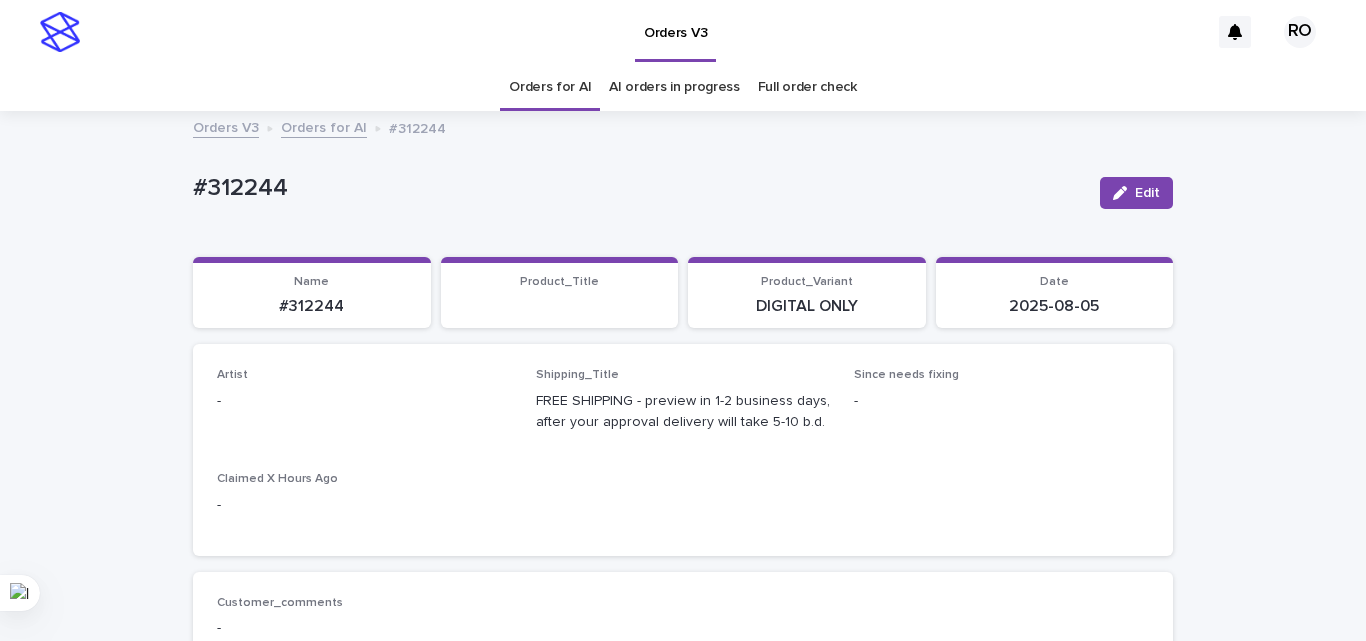 drag, startPoint x: 1124, startPoint y: 192, endPoint x: 361, endPoint y: 388, distance: 787.77216 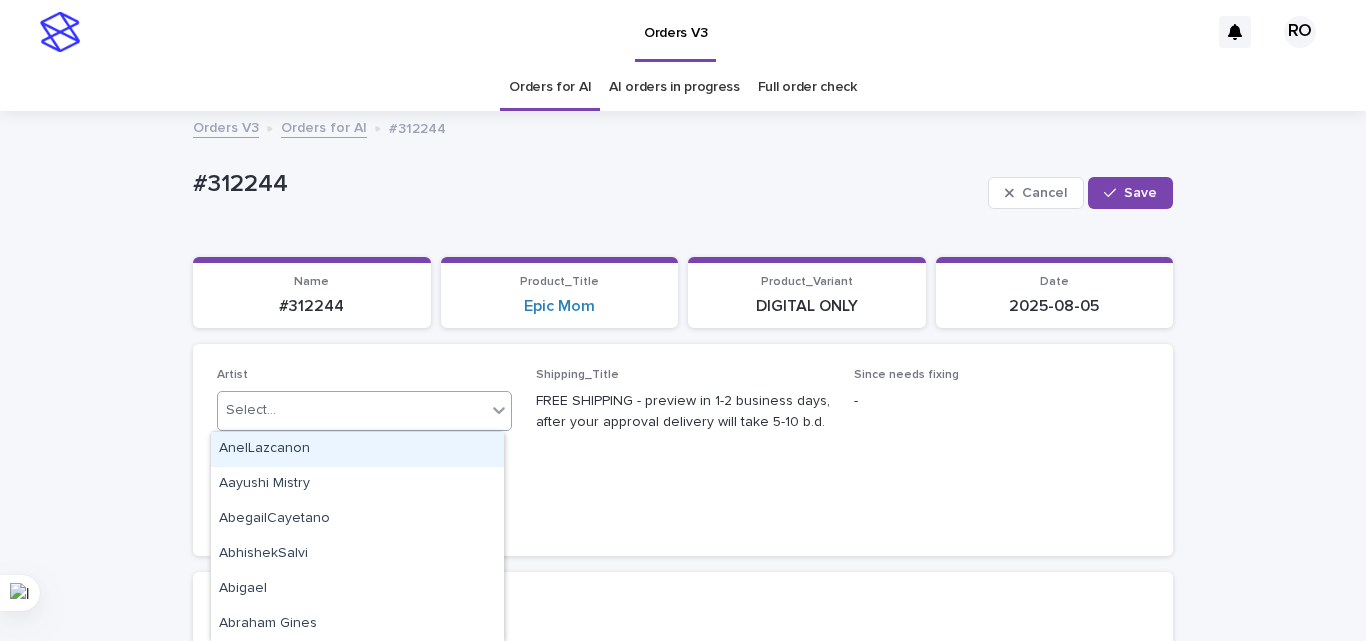 click on "Select..." at bounding box center [352, 410] 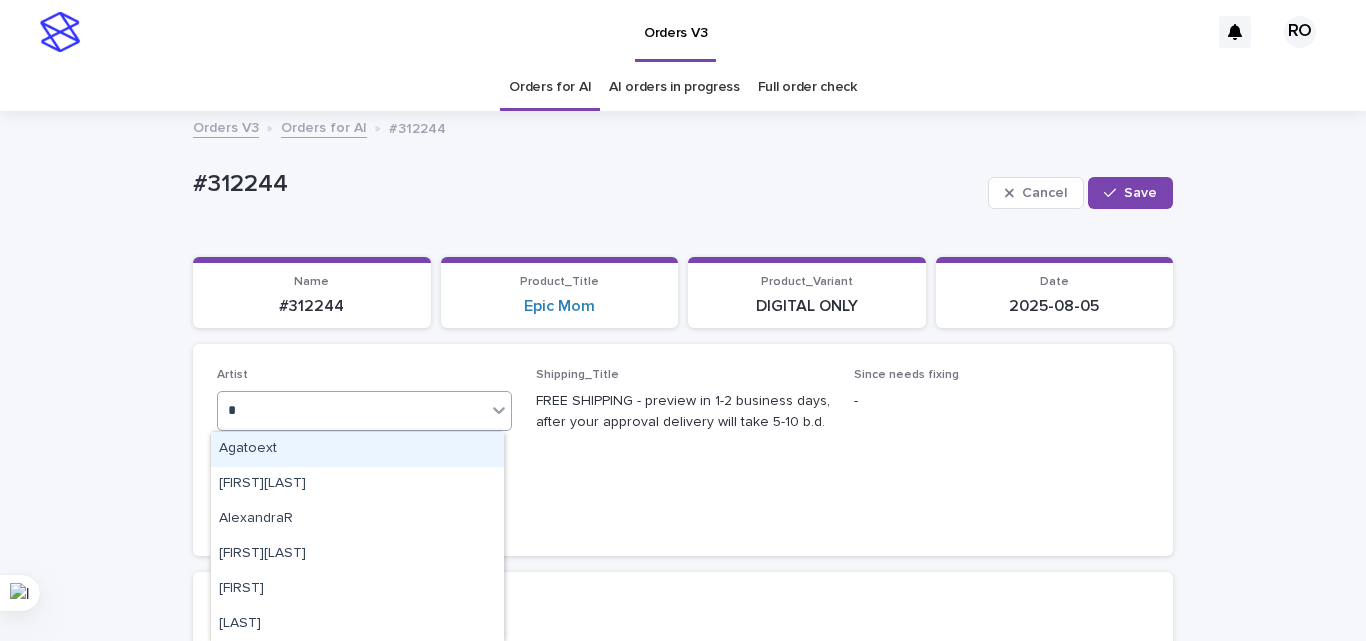 type on "**" 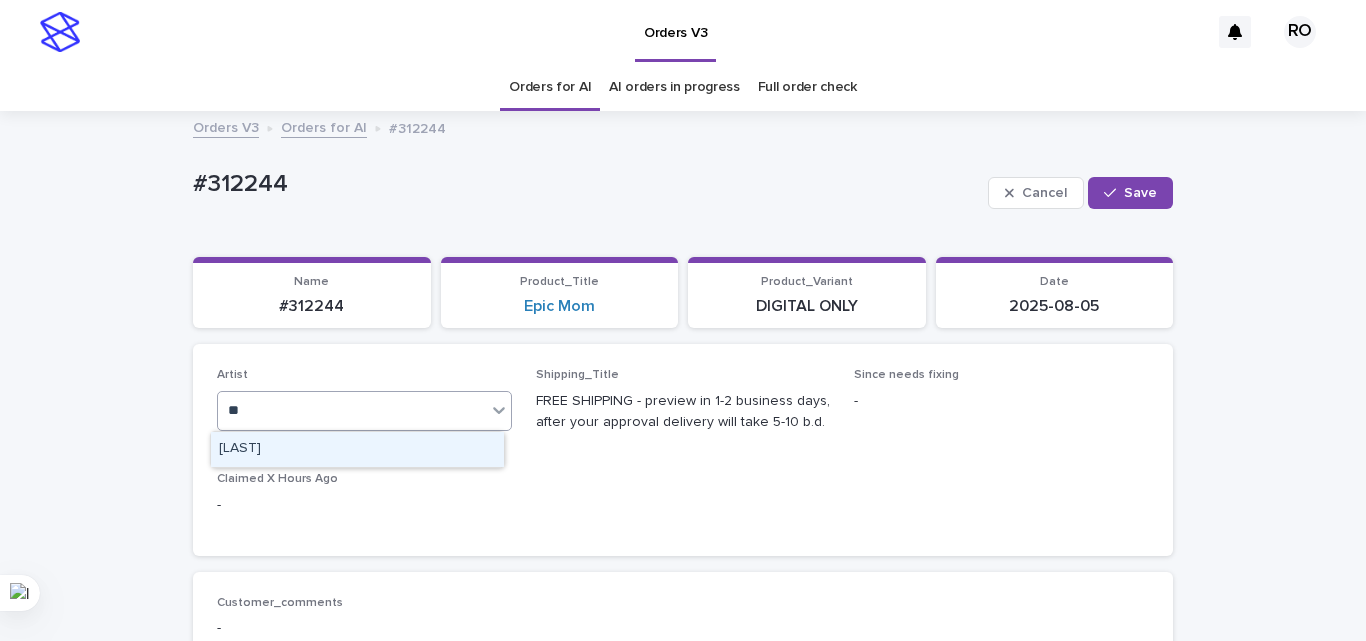 type 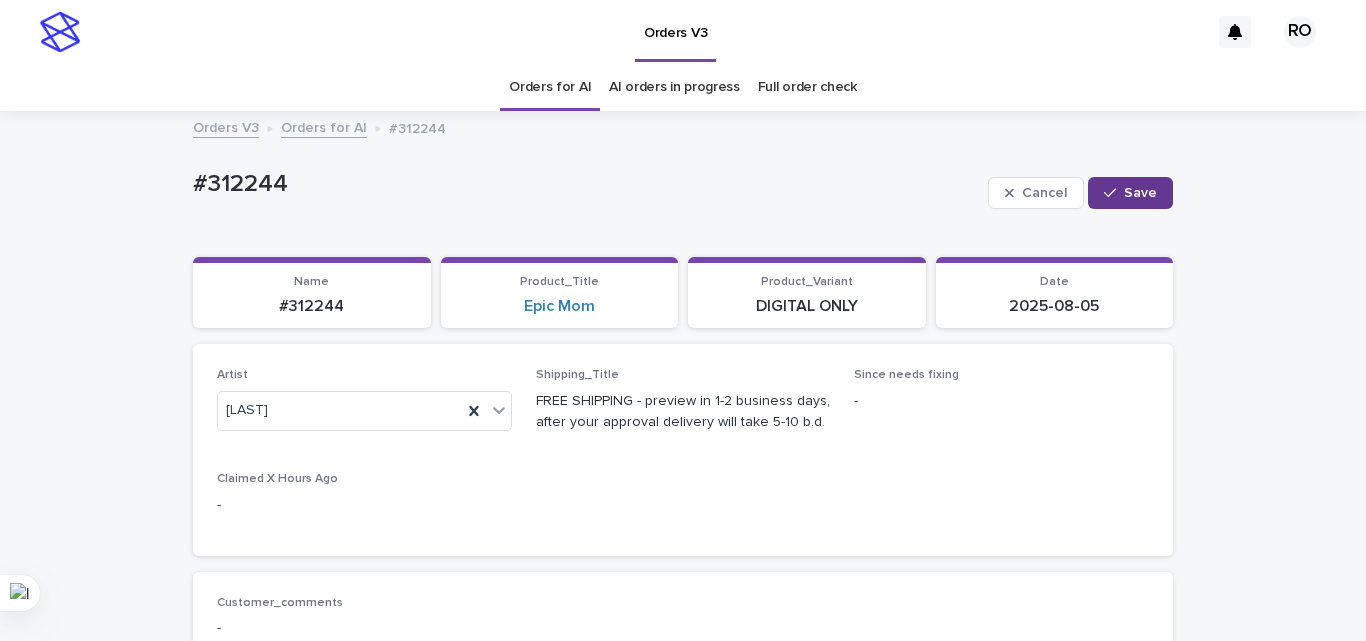 click on "Save" at bounding box center [1140, 193] 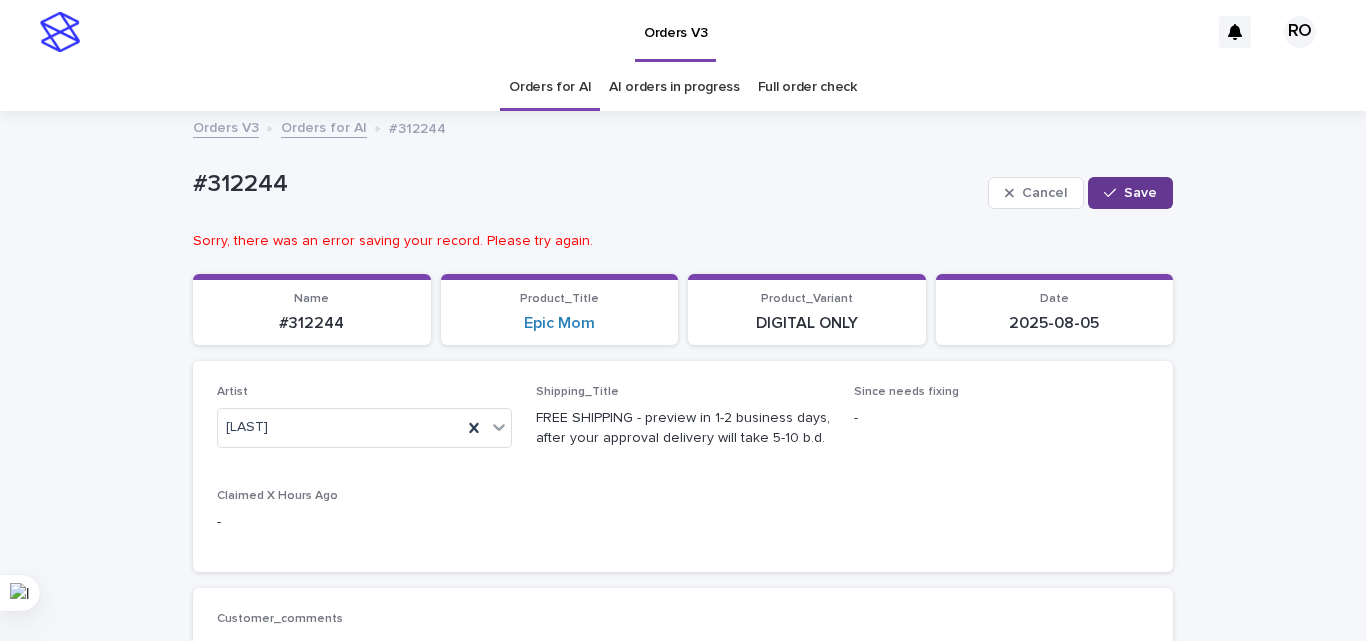 click on "Save" at bounding box center [1140, 193] 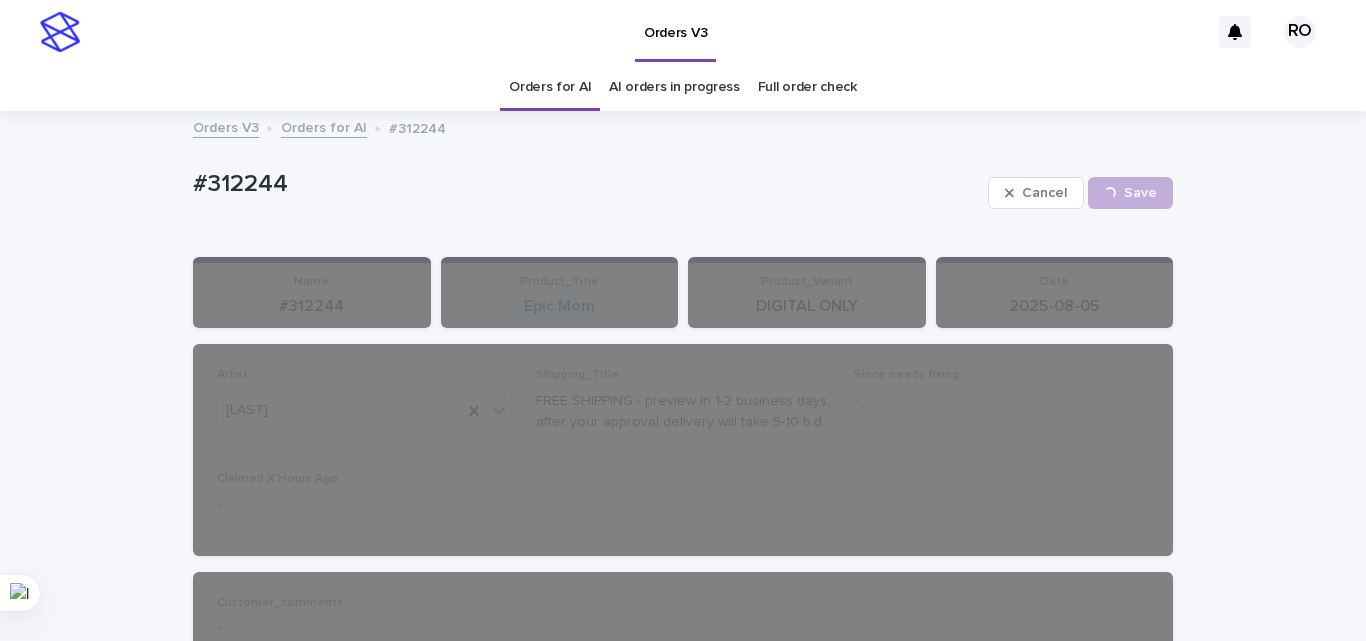 click on "#312244 Cancel Loading... Save" at bounding box center (683, 193) 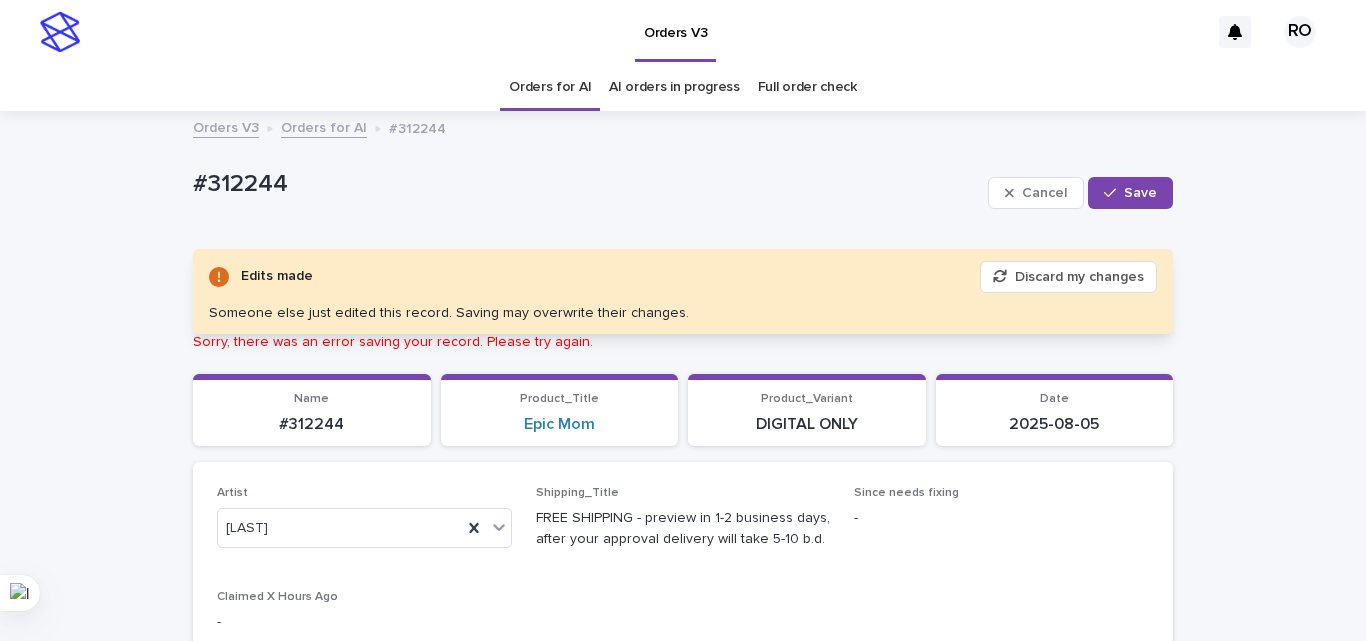 click on "Discard my changes" at bounding box center (1068, 277) 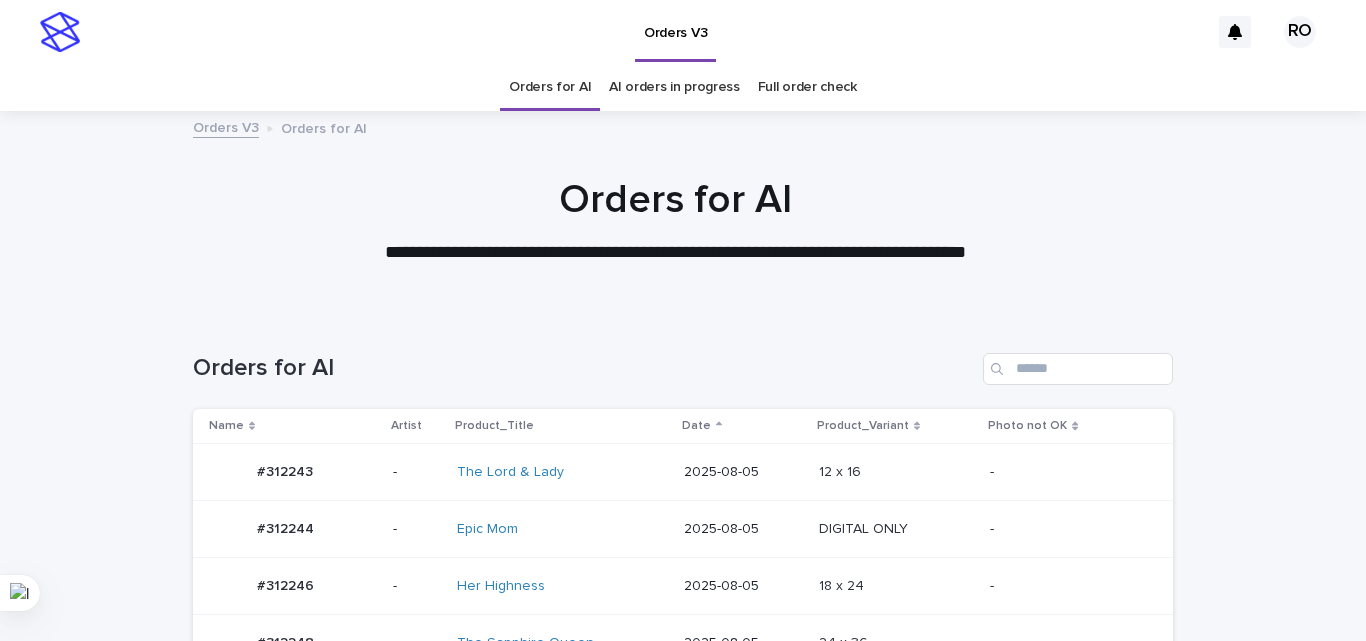scroll, scrollTop: 64, scrollLeft: 0, axis: vertical 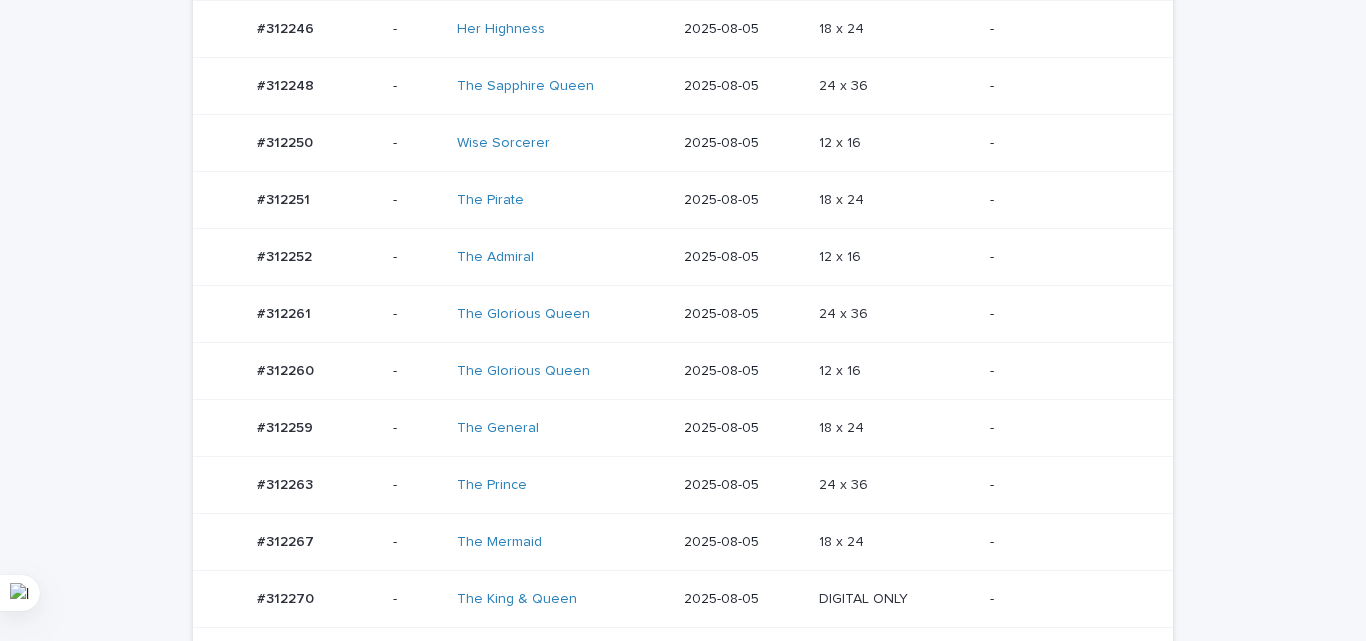 click on "24 x 36 24 x 36" at bounding box center (896, 314) 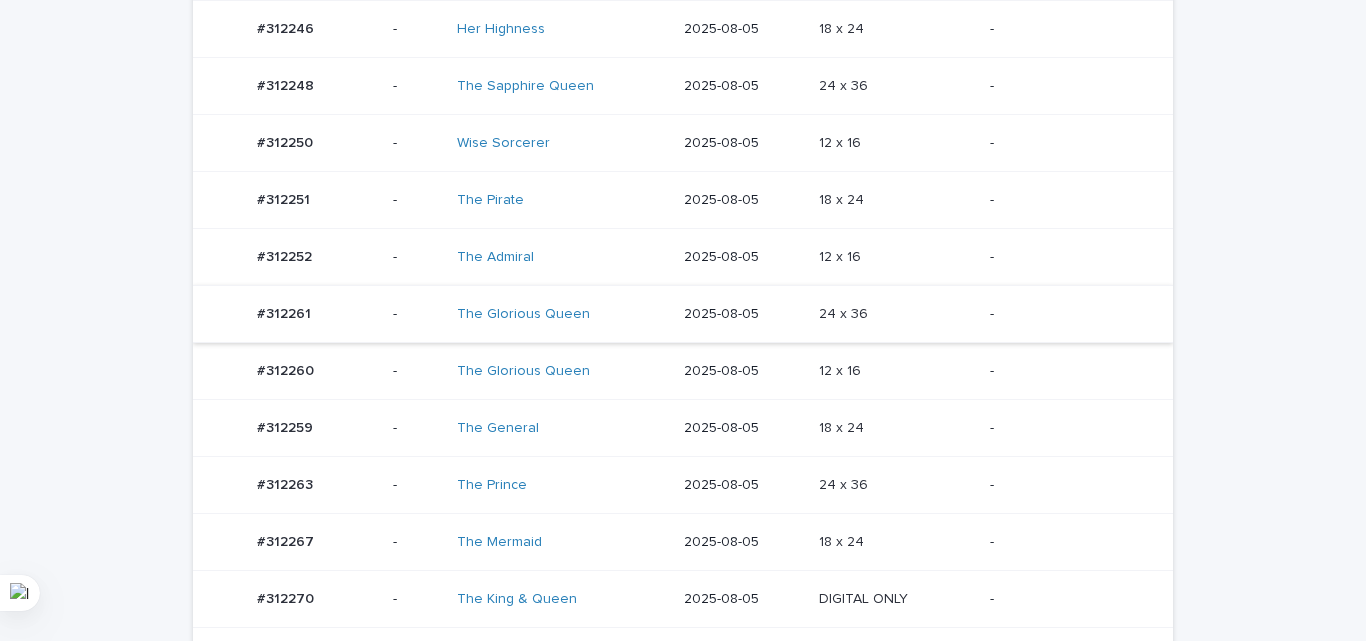 scroll, scrollTop: 0, scrollLeft: 0, axis: both 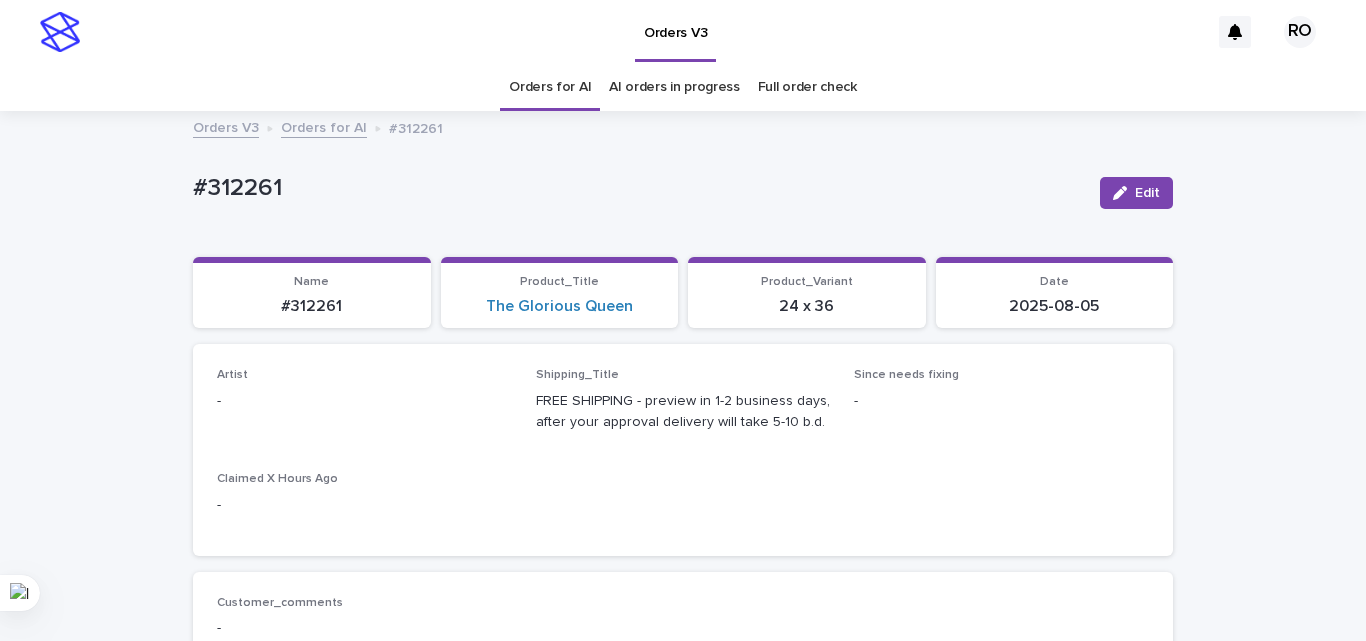 click 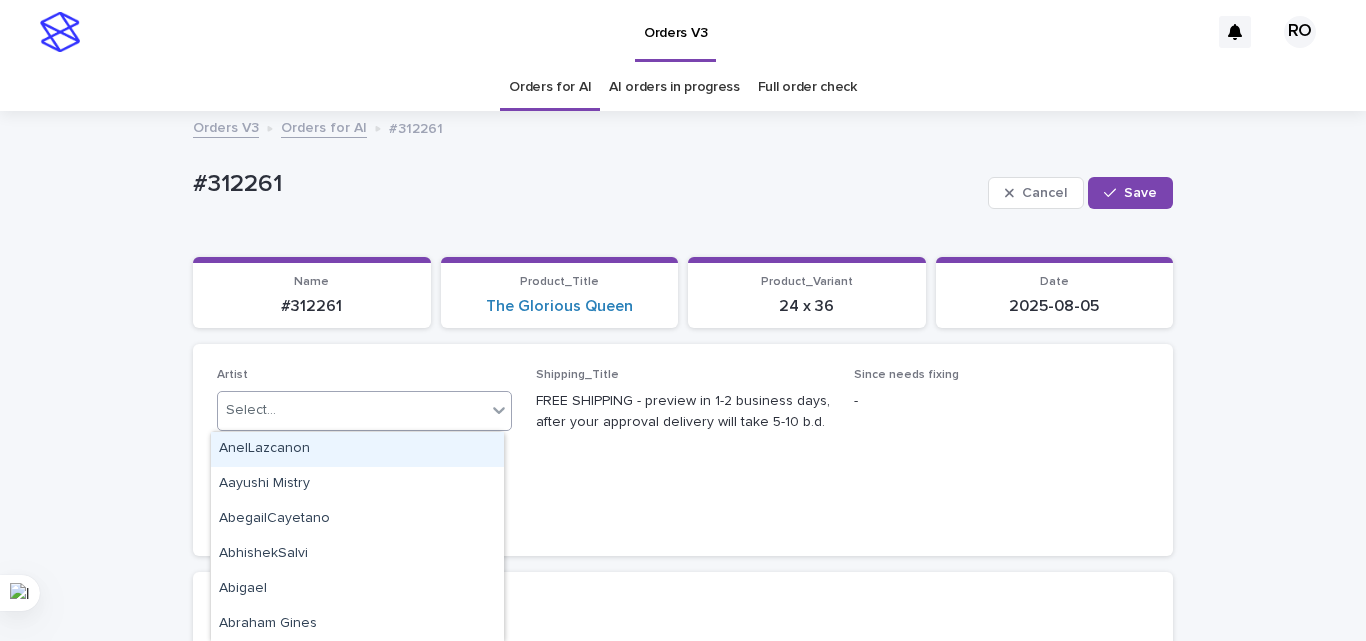 click on "Select..." at bounding box center [352, 410] 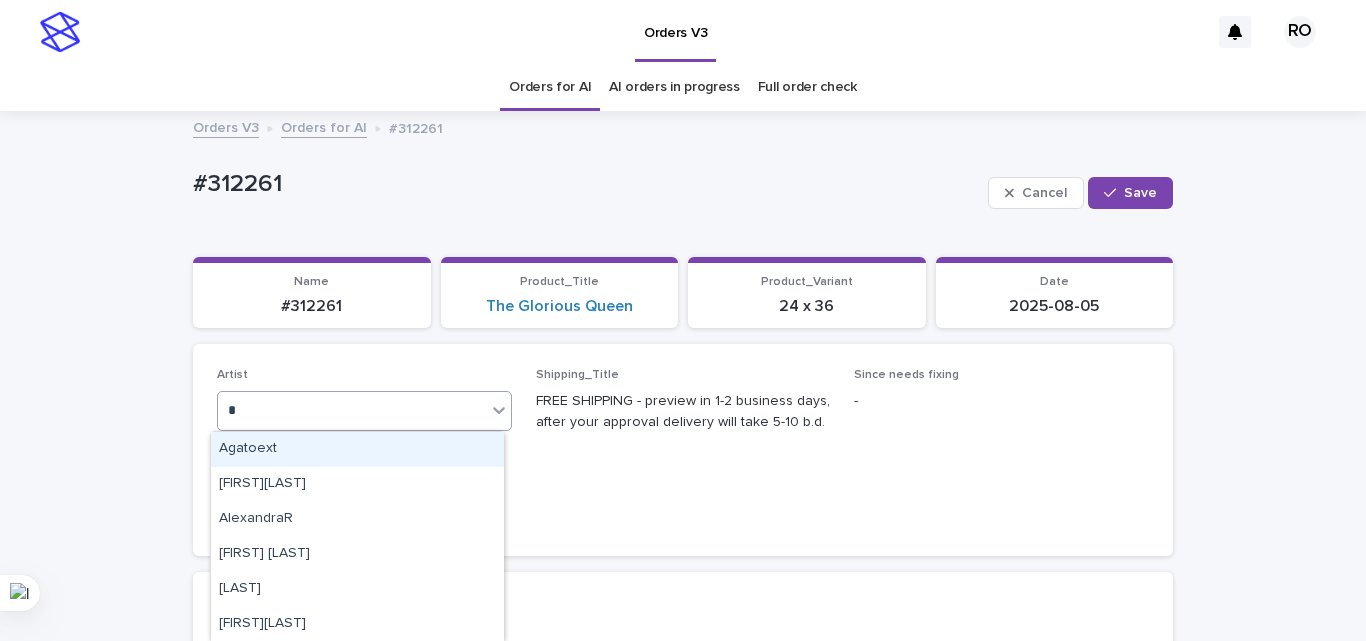 type on "**" 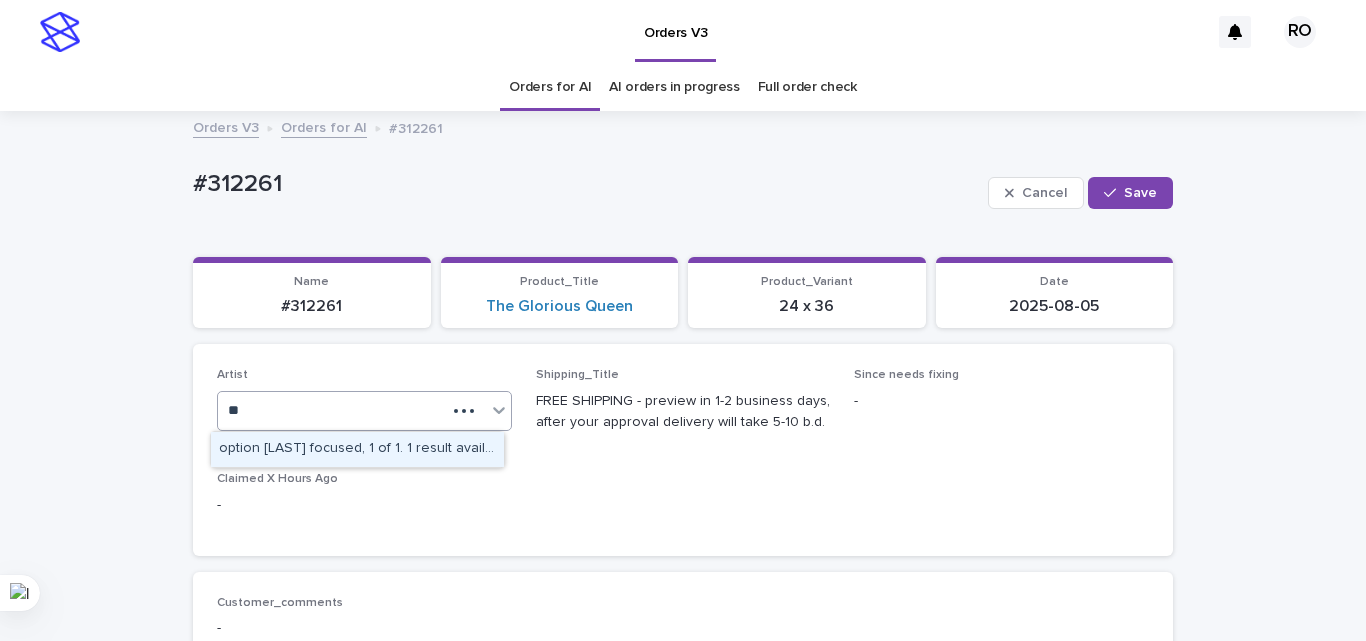 type 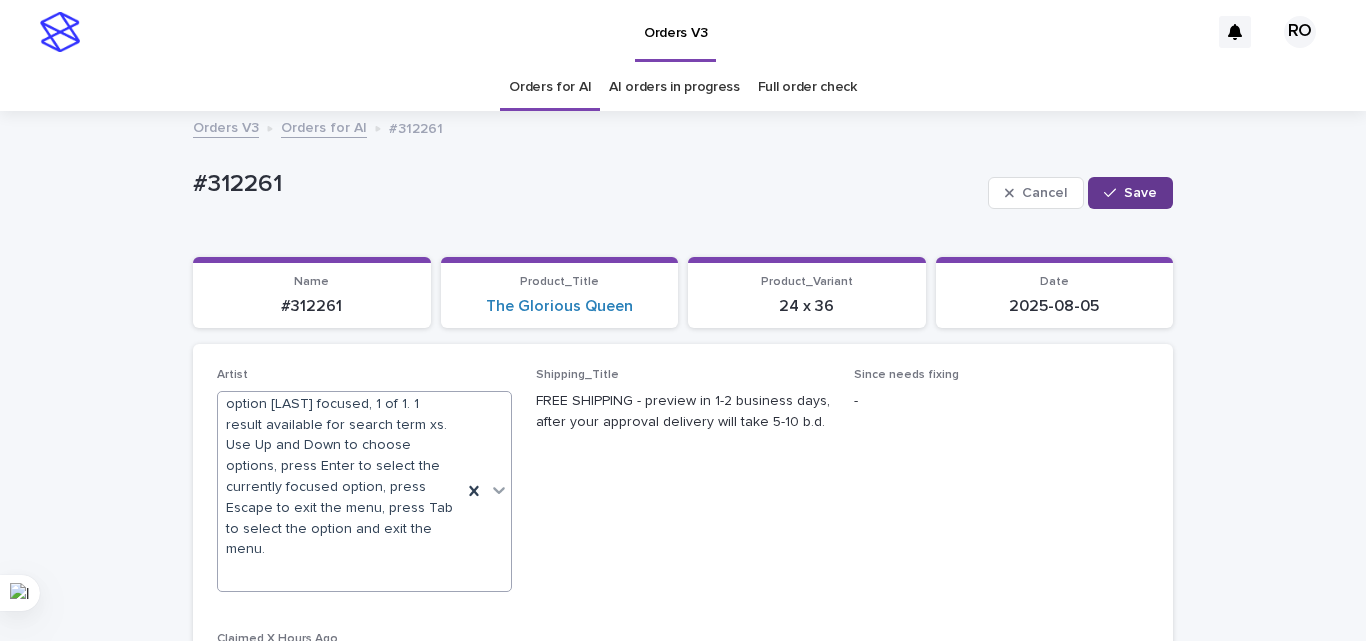 click on "Save" at bounding box center (1140, 193) 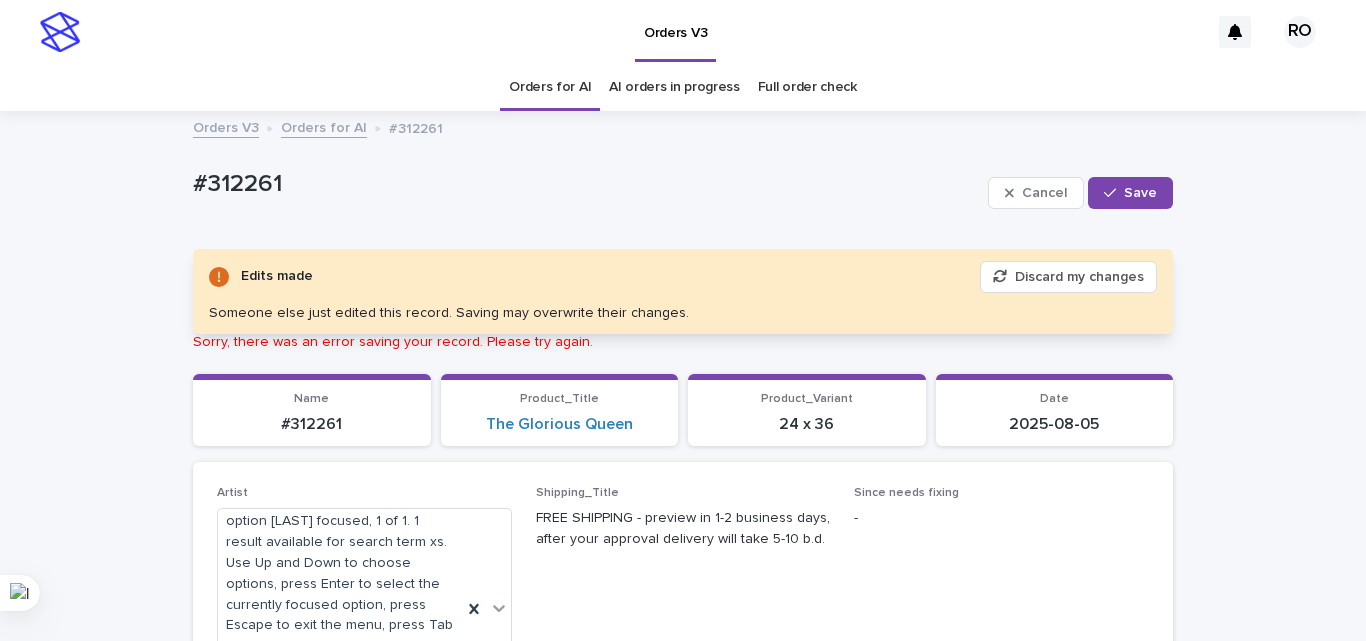 click on "Discard my changes" at bounding box center (1068, 277) 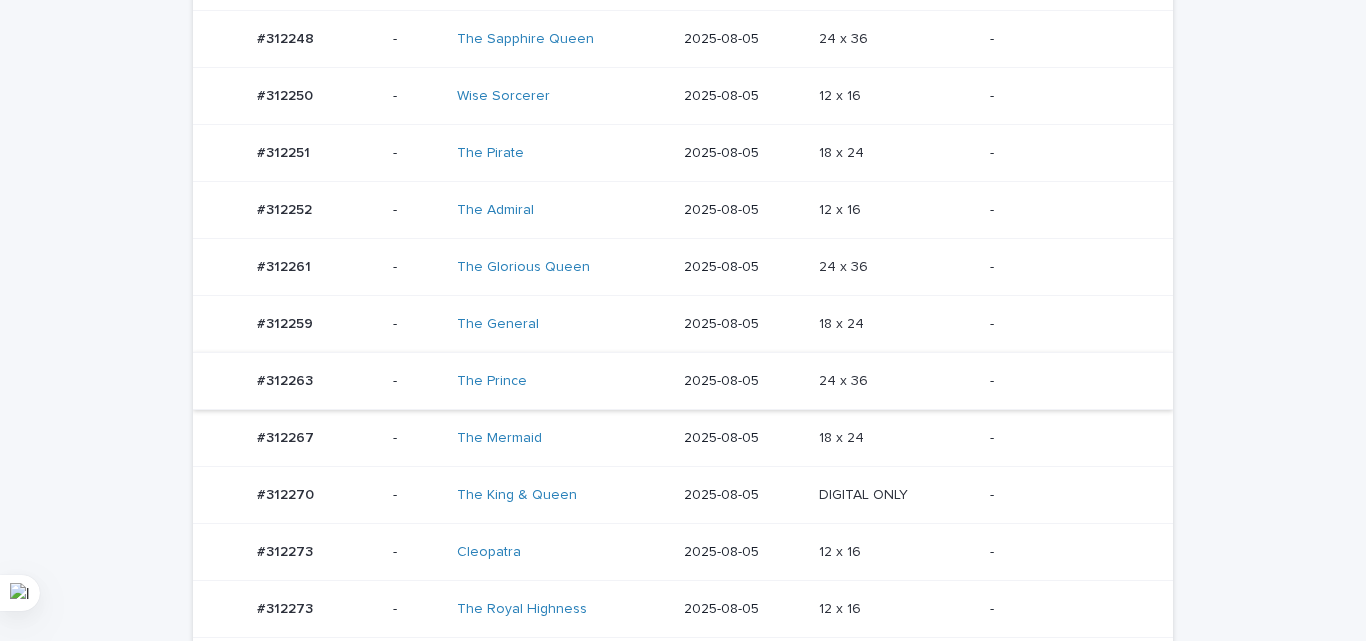 scroll, scrollTop: 429, scrollLeft: 0, axis: vertical 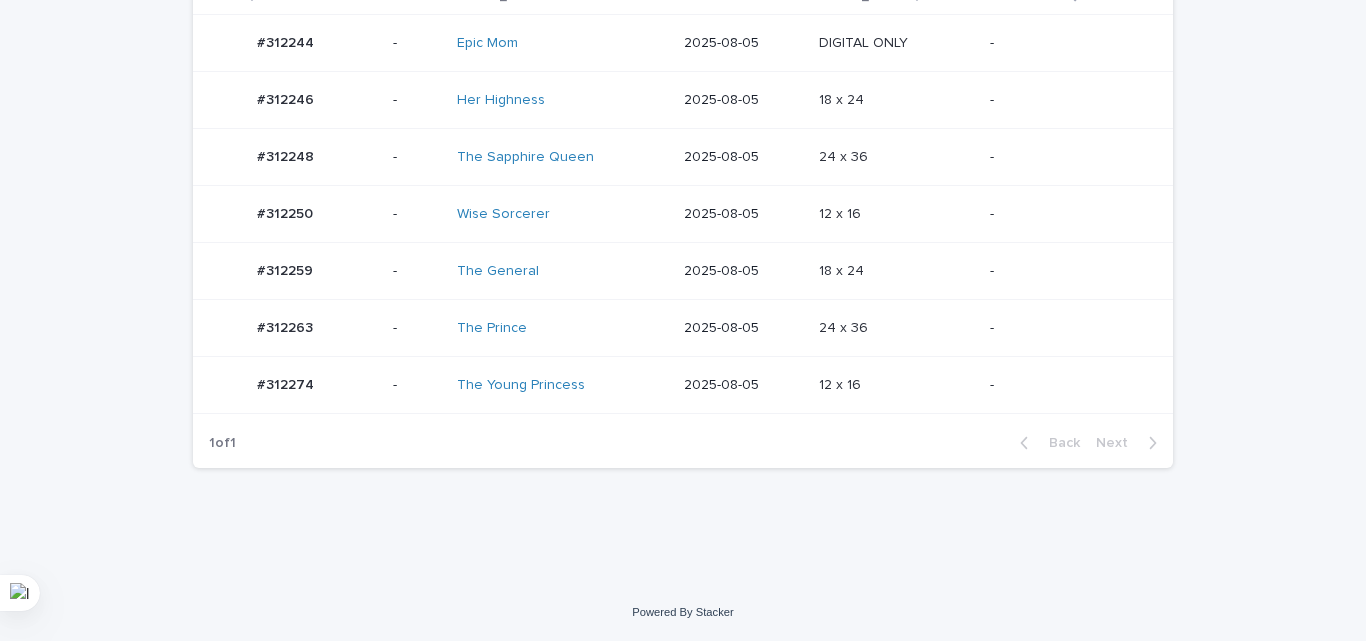 click on "24 x 36 24 x 36" at bounding box center [896, 328] 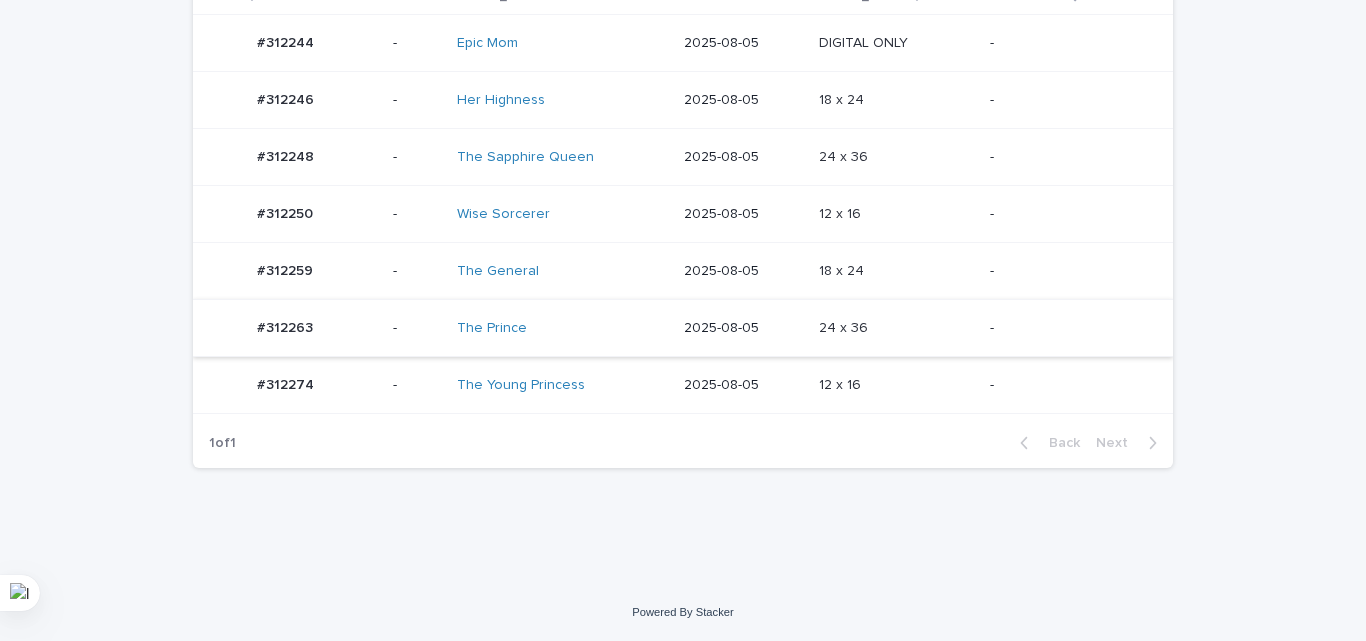 scroll, scrollTop: 0, scrollLeft: 0, axis: both 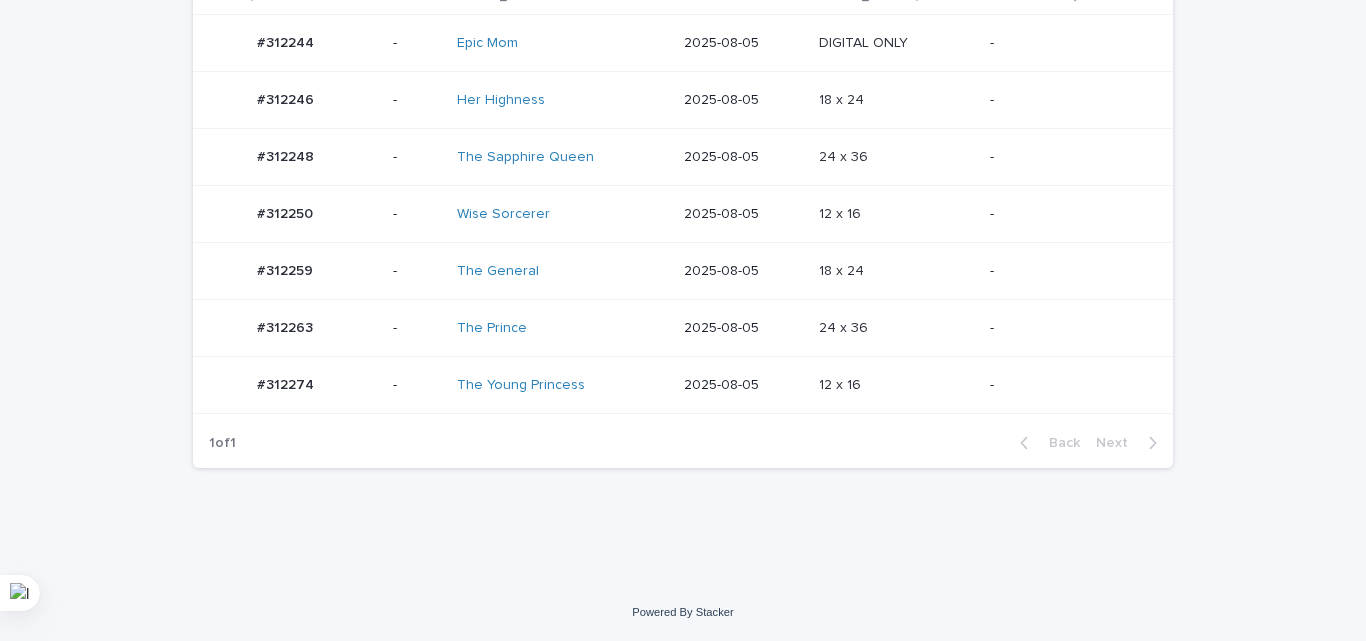 click at bounding box center [896, 271] 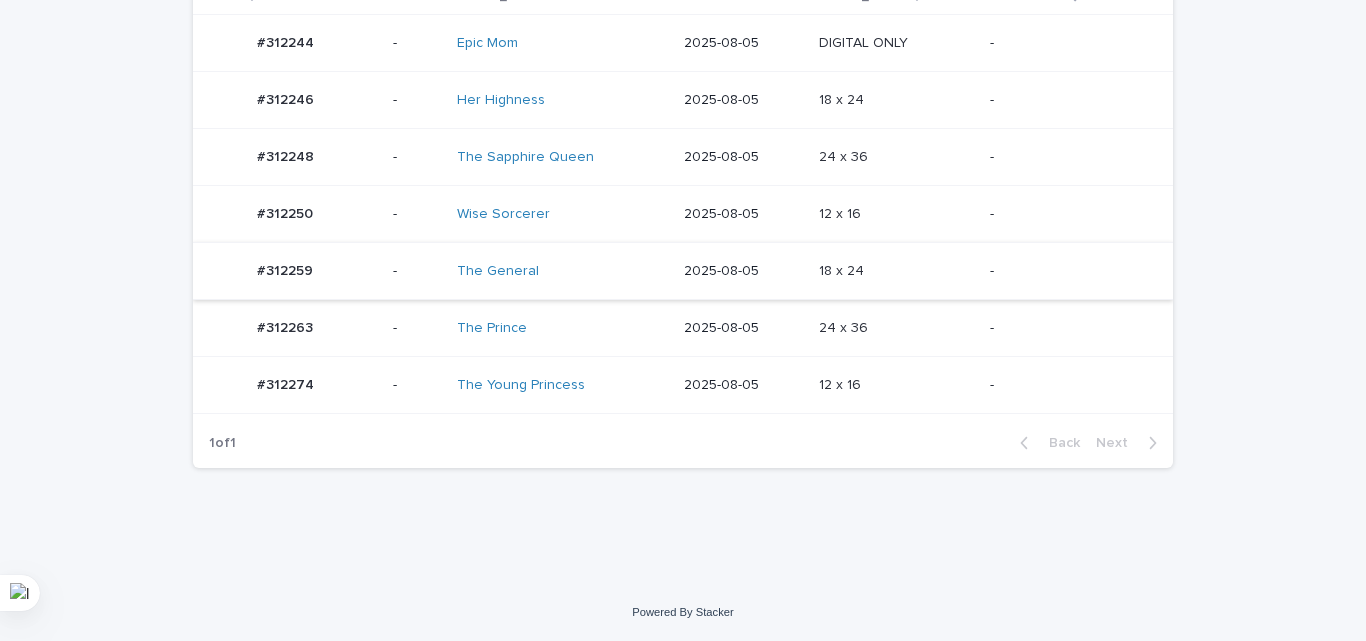 scroll, scrollTop: 0, scrollLeft: 0, axis: both 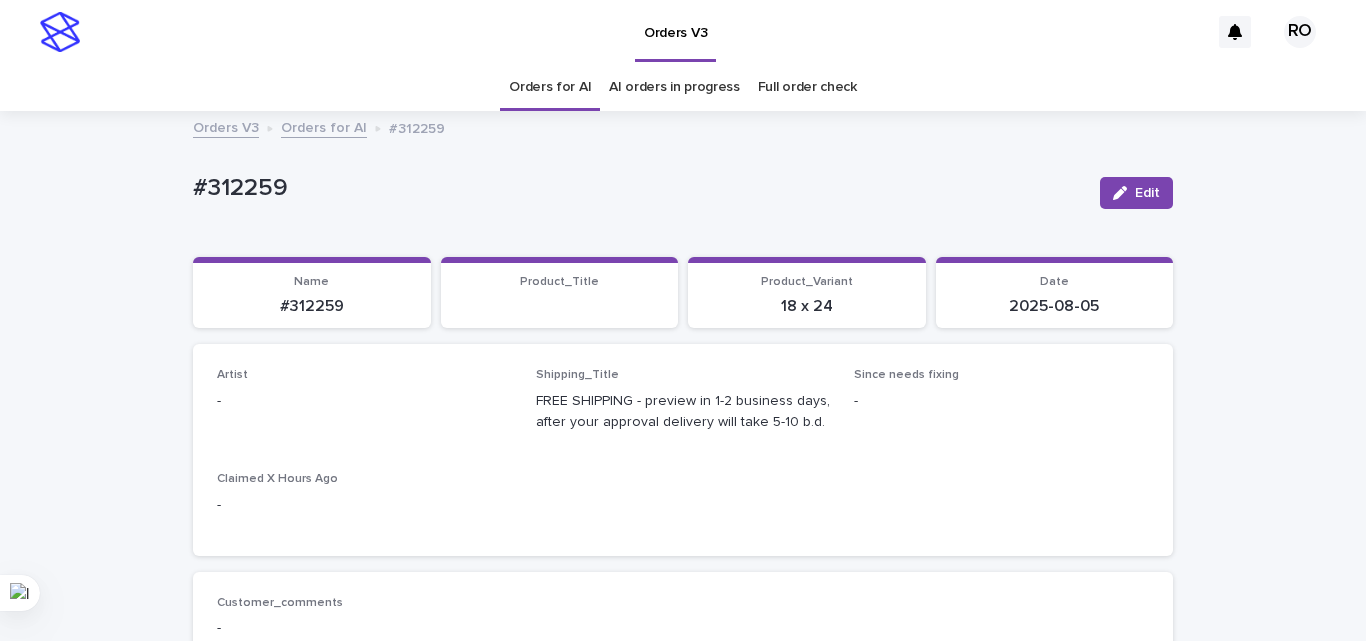 drag, startPoint x: 1119, startPoint y: 187, endPoint x: 366, endPoint y: 333, distance: 767.02344 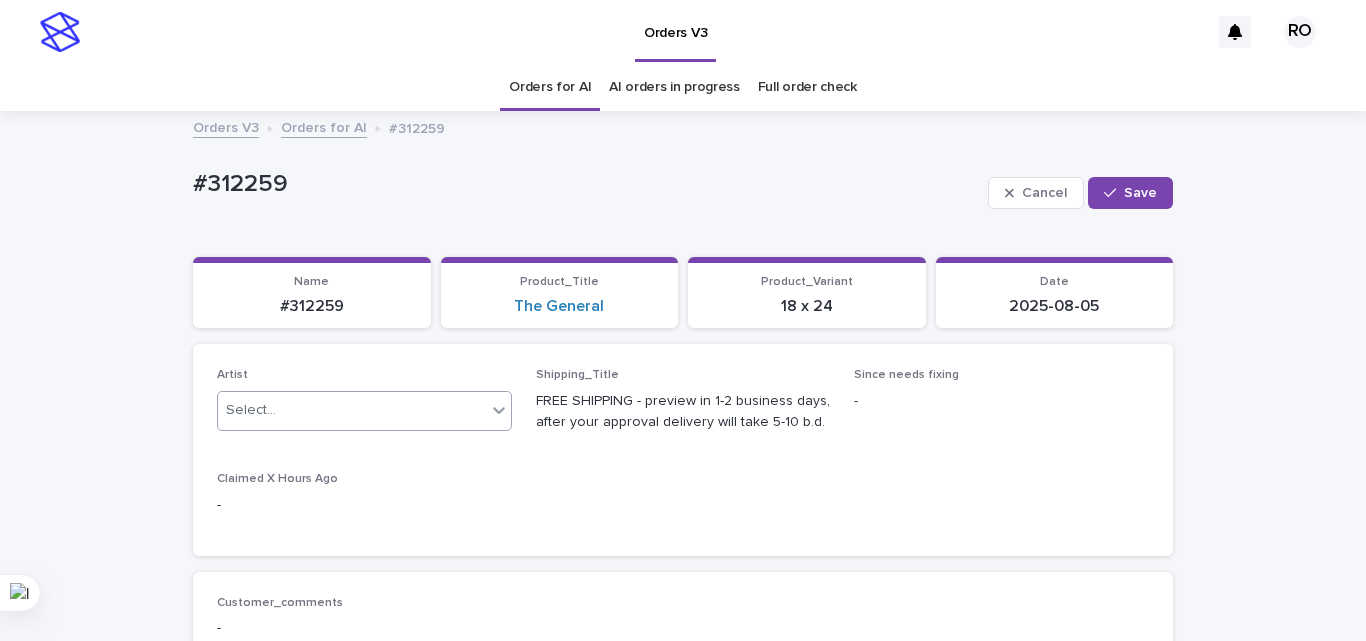 click on "Select..." at bounding box center [352, 410] 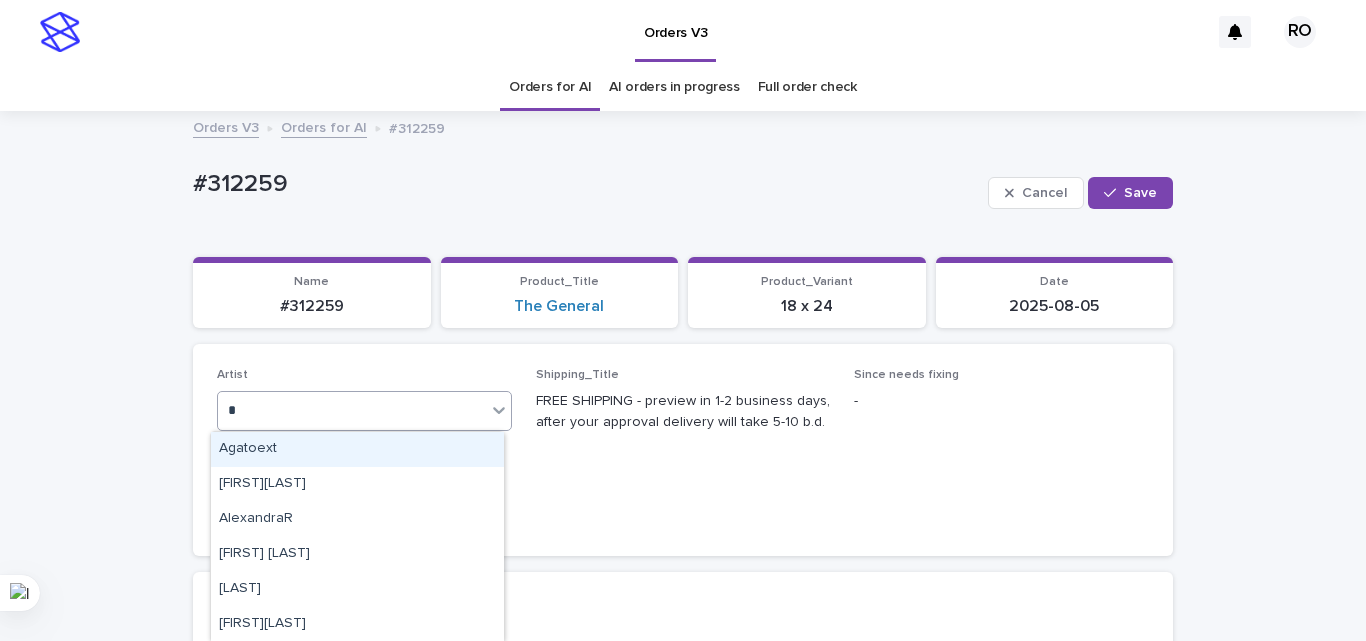 type on "**" 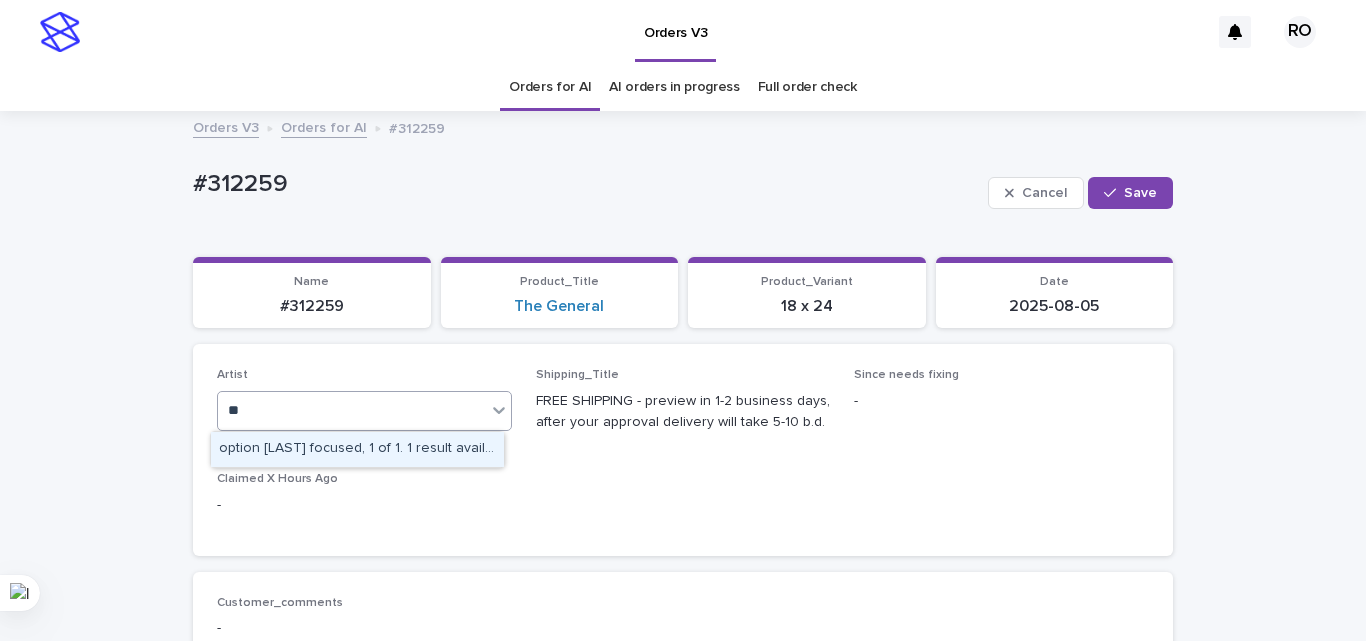 type 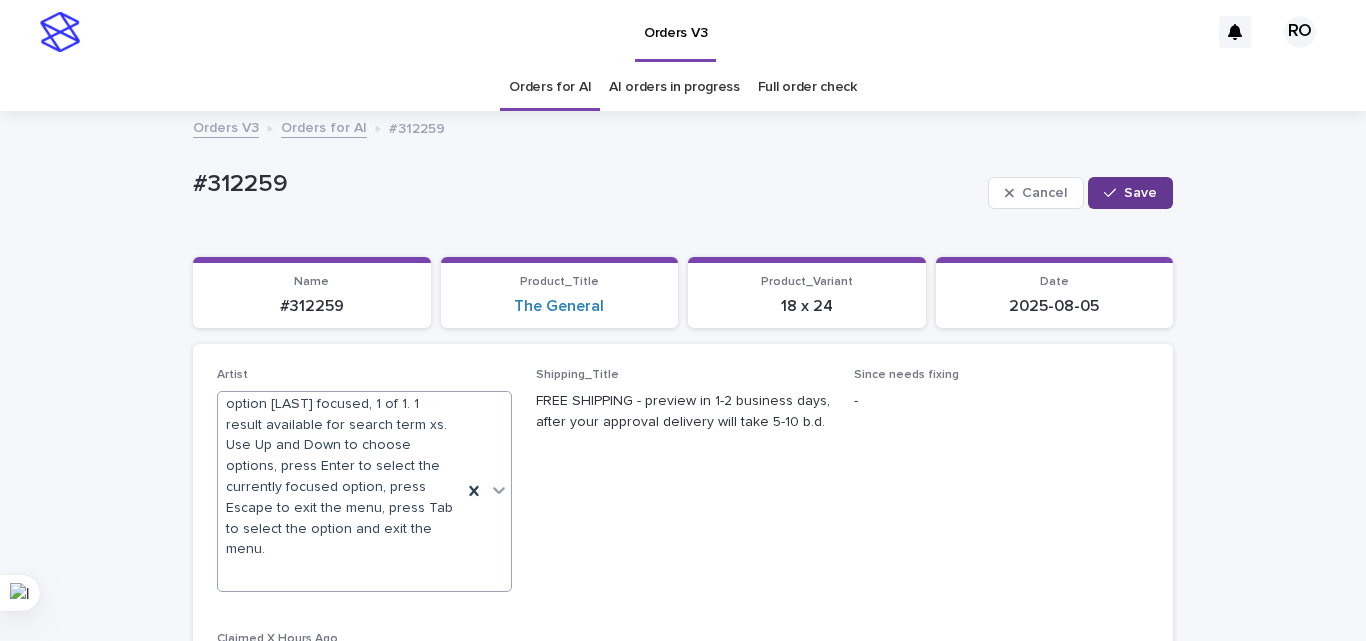click on "Save" at bounding box center [1130, 193] 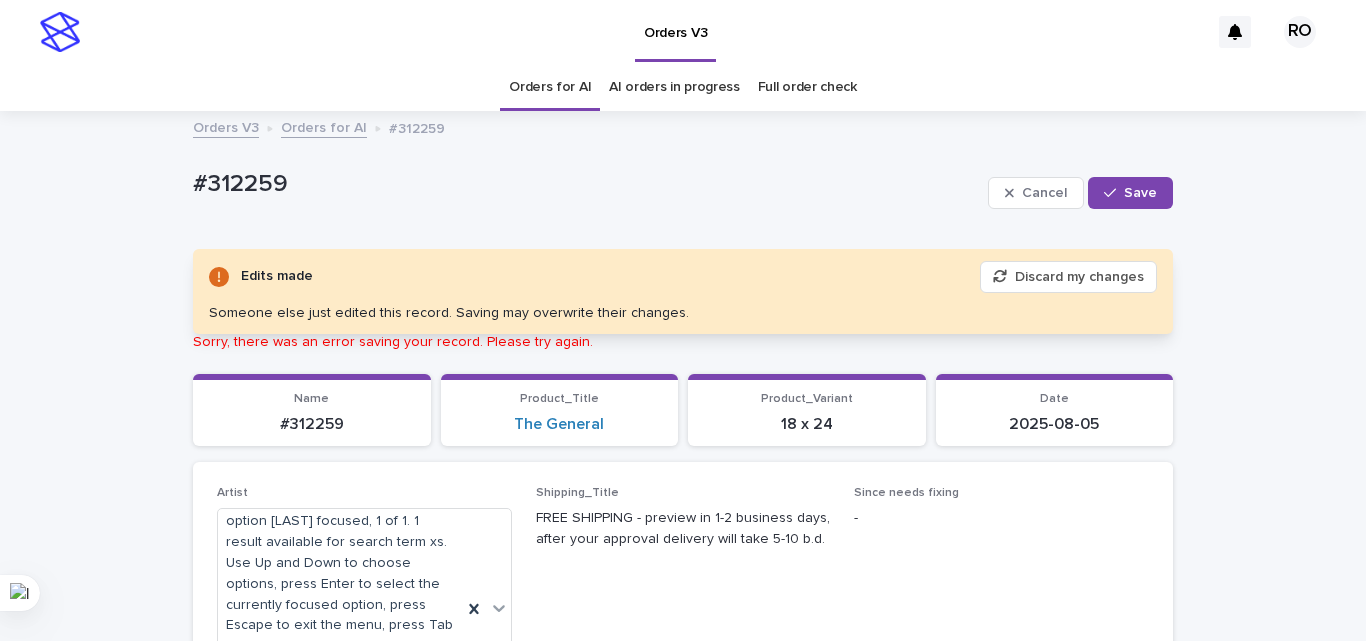 click on "Discard my changes" at bounding box center (1068, 277) 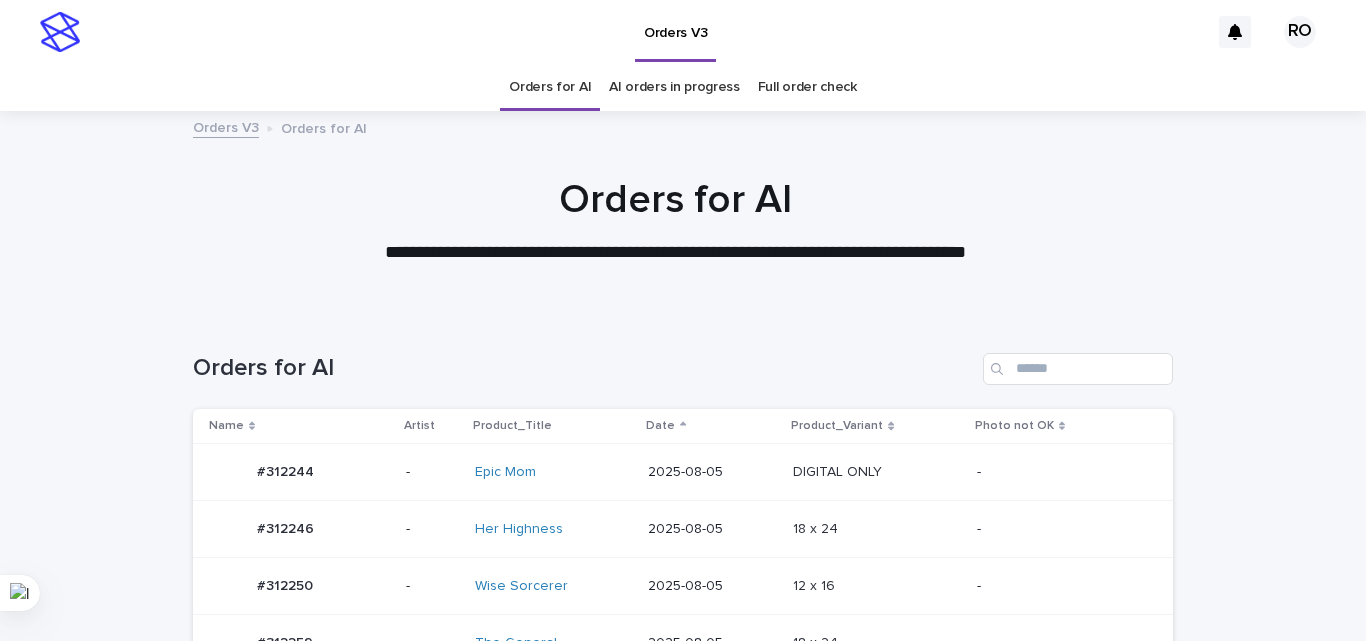 scroll, scrollTop: 64, scrollLeft: 0, axis: vertical 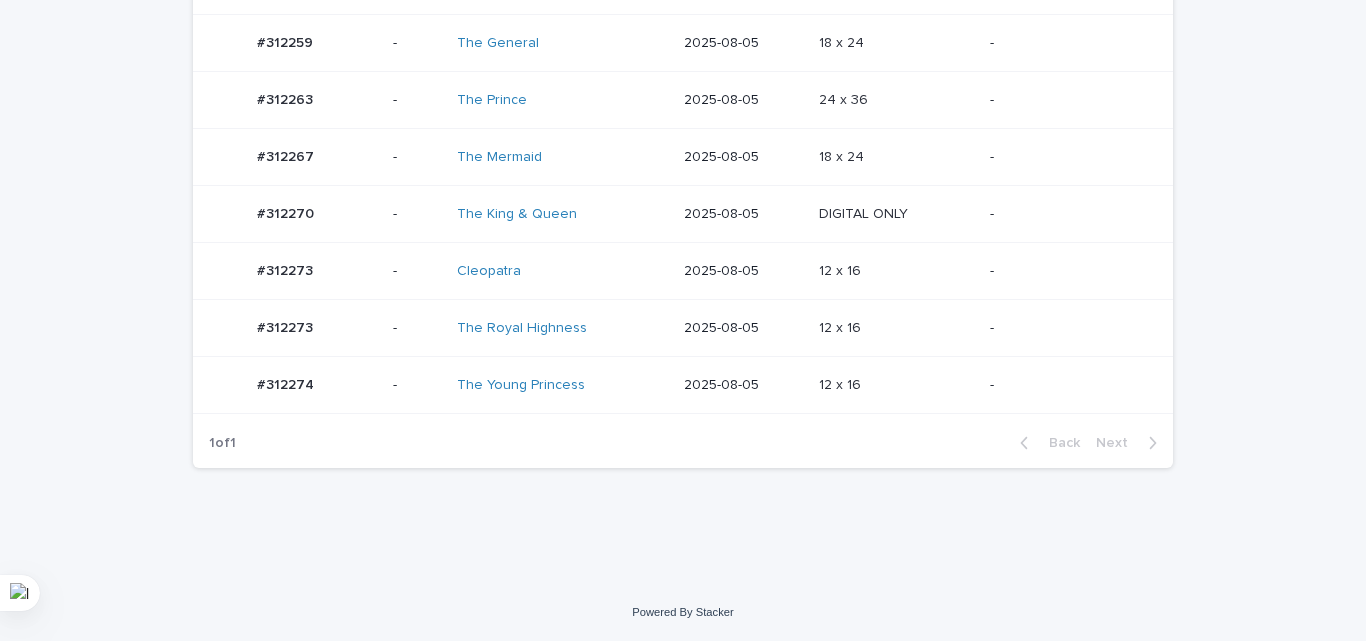 click on "12 x 16 12 x 16" at bounding box center (896, 328) 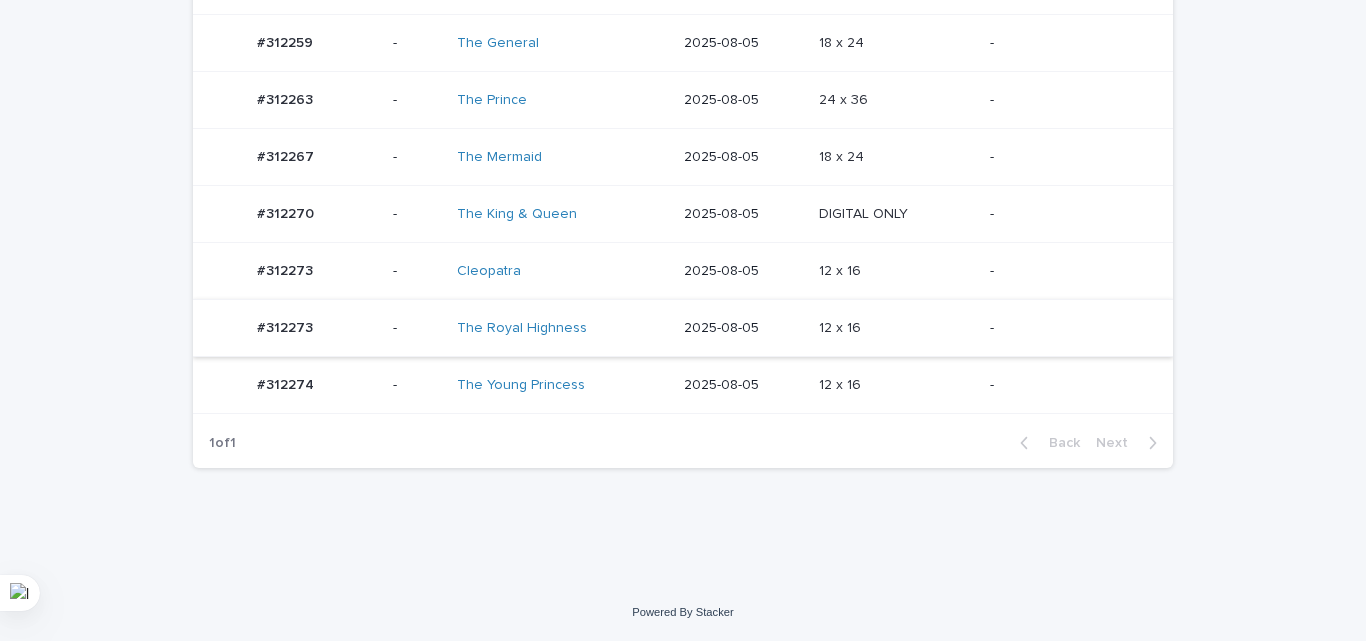 scroll, scrollTop: 0, scrollLeft: 0, axis: both 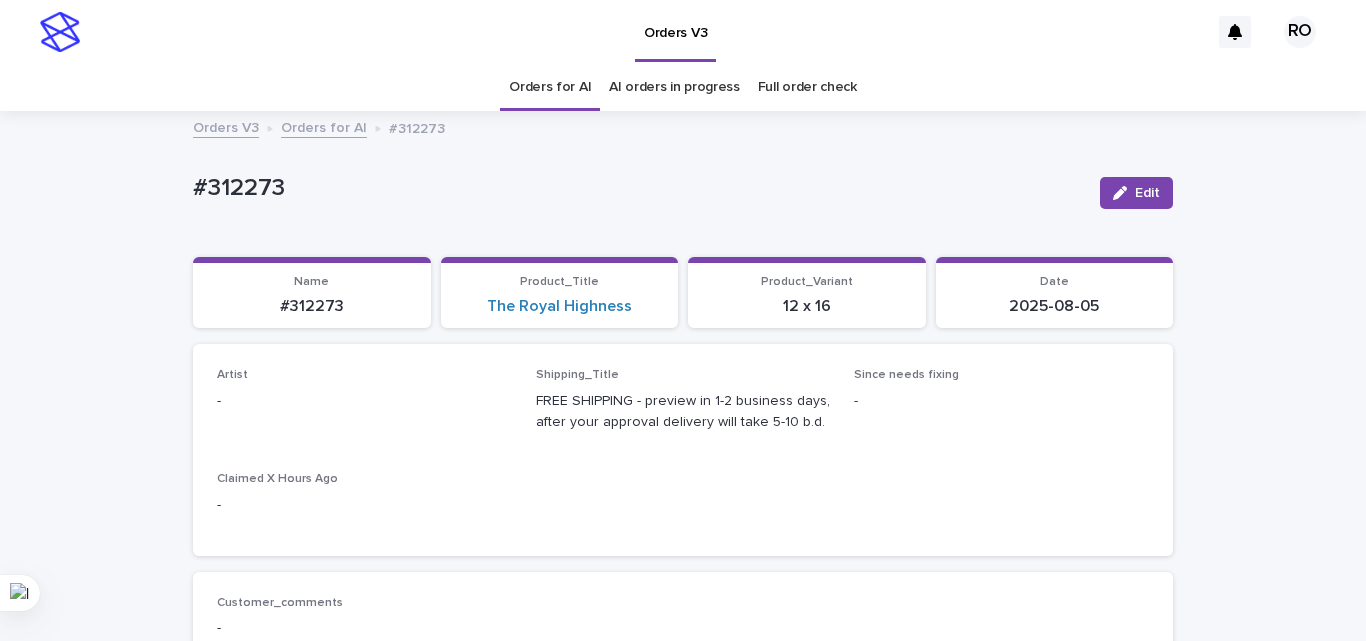 drag, startPoint x: 1139, startPoint y: 191, endPoint x: 402, endPoint y: 325, distance: 749.08276 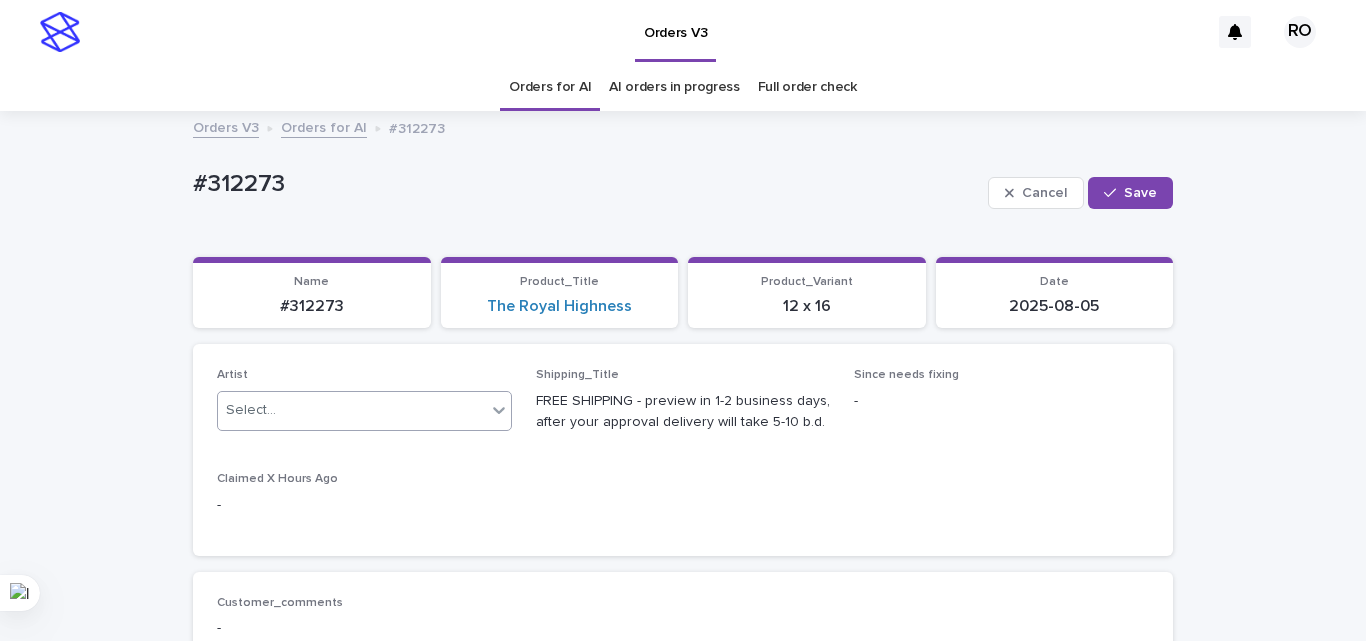 click on "Select..." at bounding box center [352, 410] 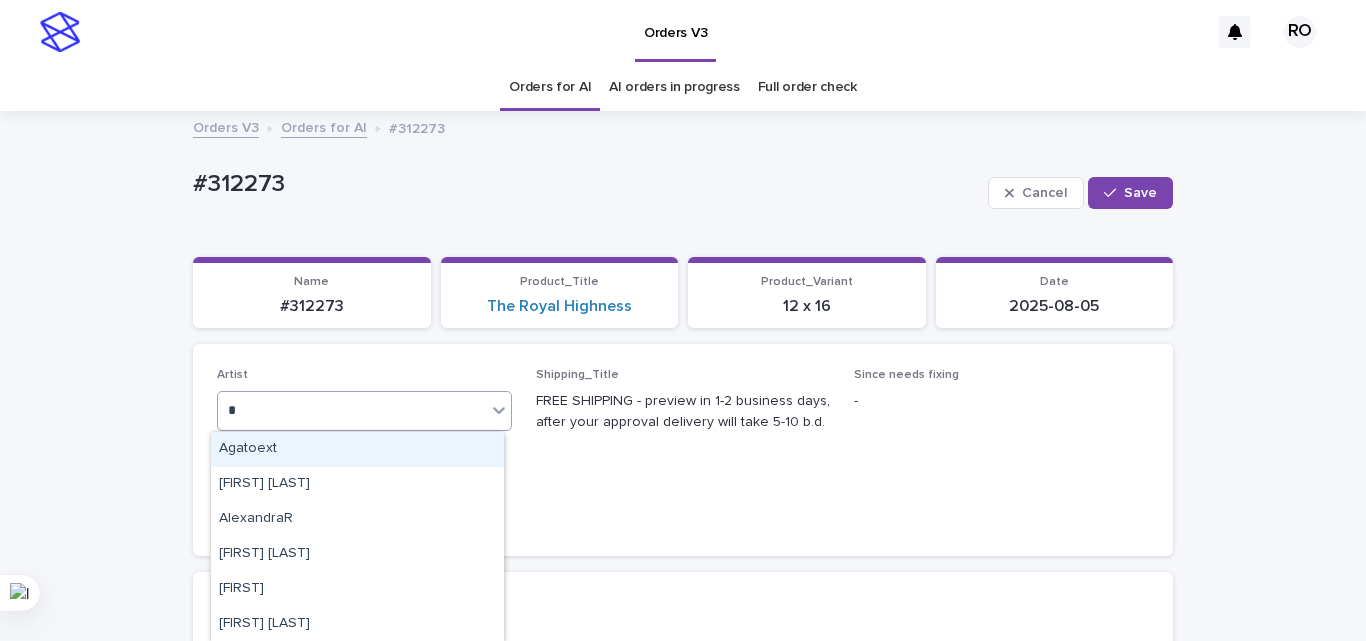 type on "**" 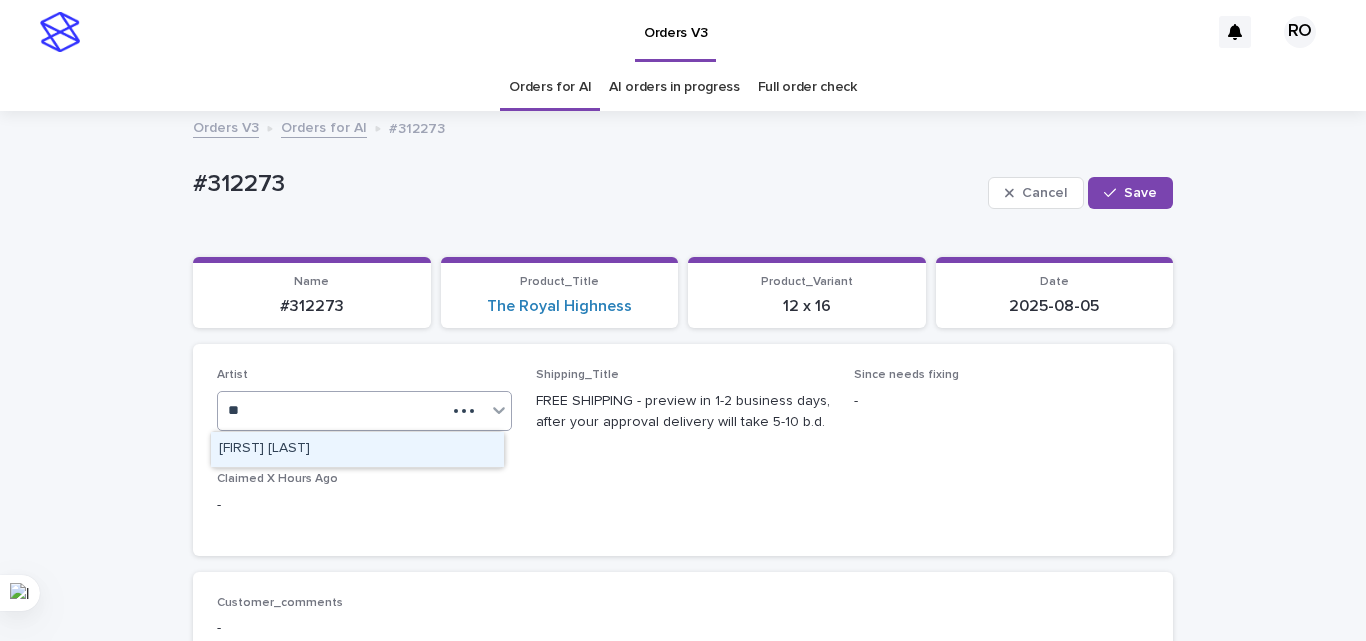type 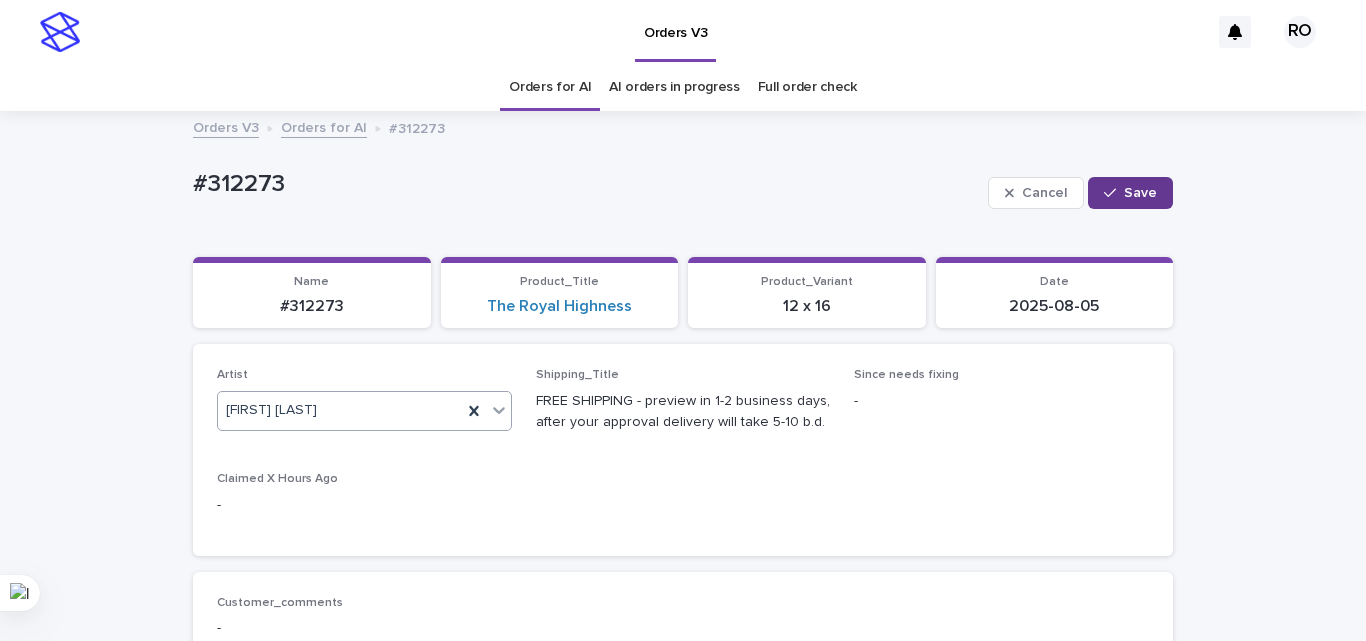 click on "Save" at bounding box center [1130, 193] 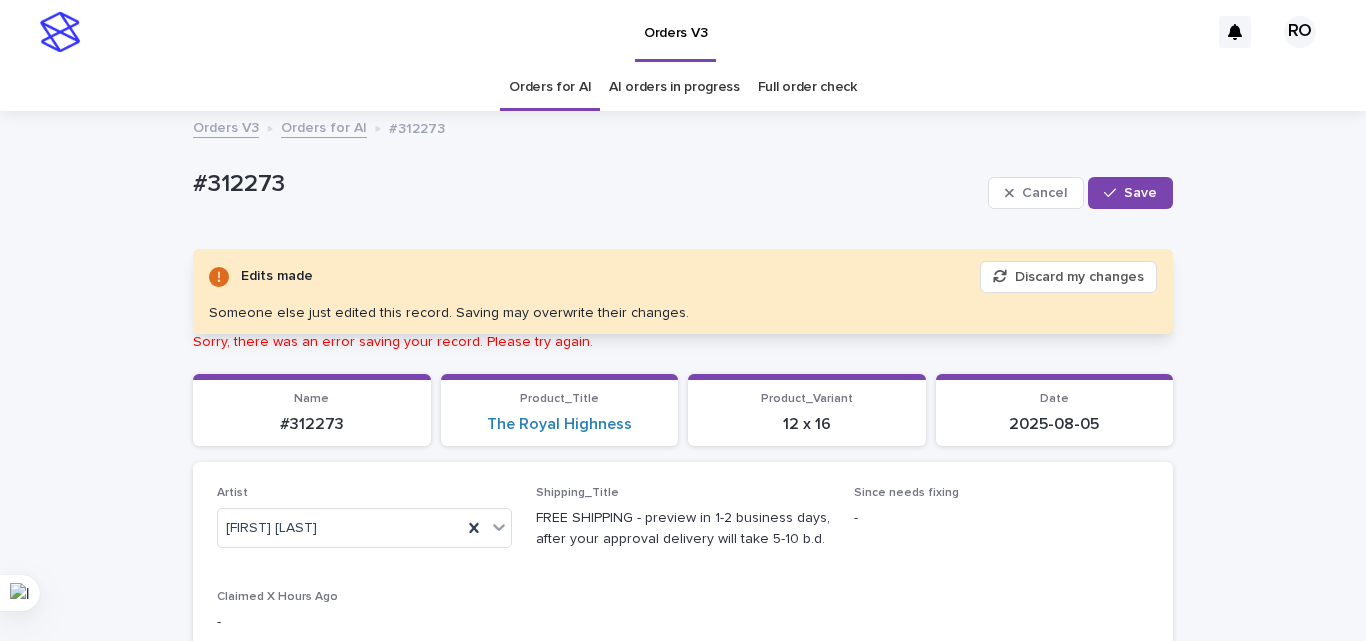 click on "Discard my changes" at bounding box center (1068, 277) 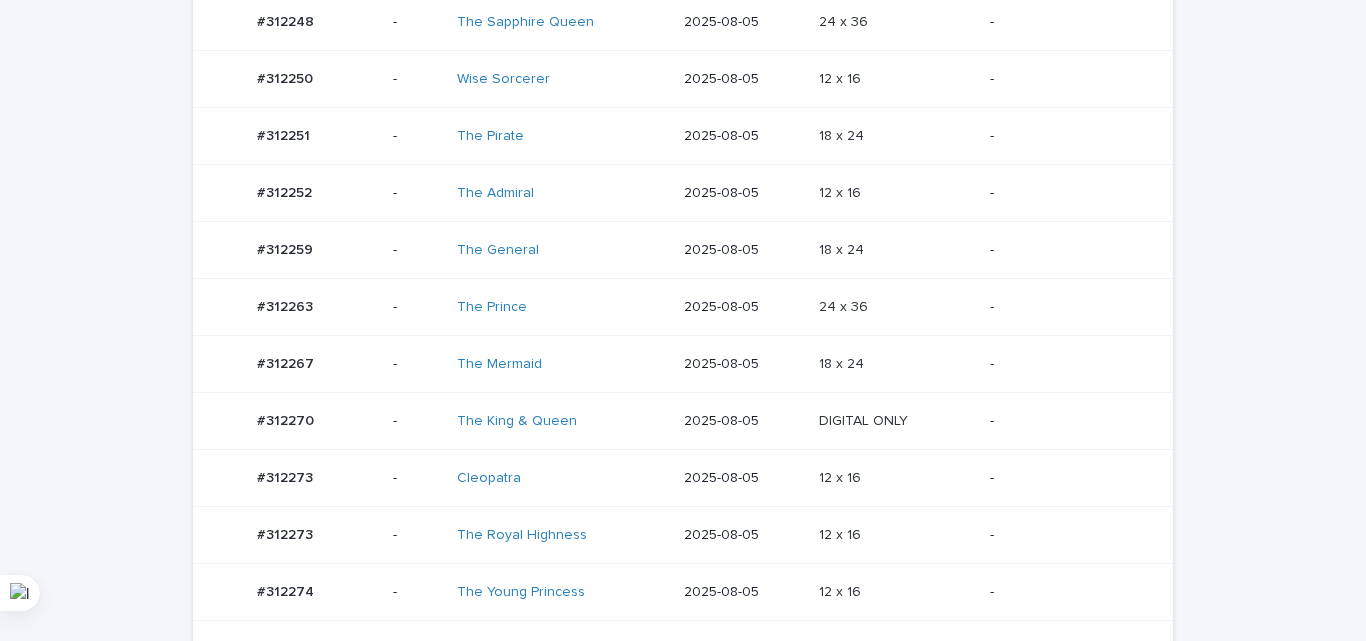 scroll, scrollTop: 258, scrollLeft: 0, axis: vertical 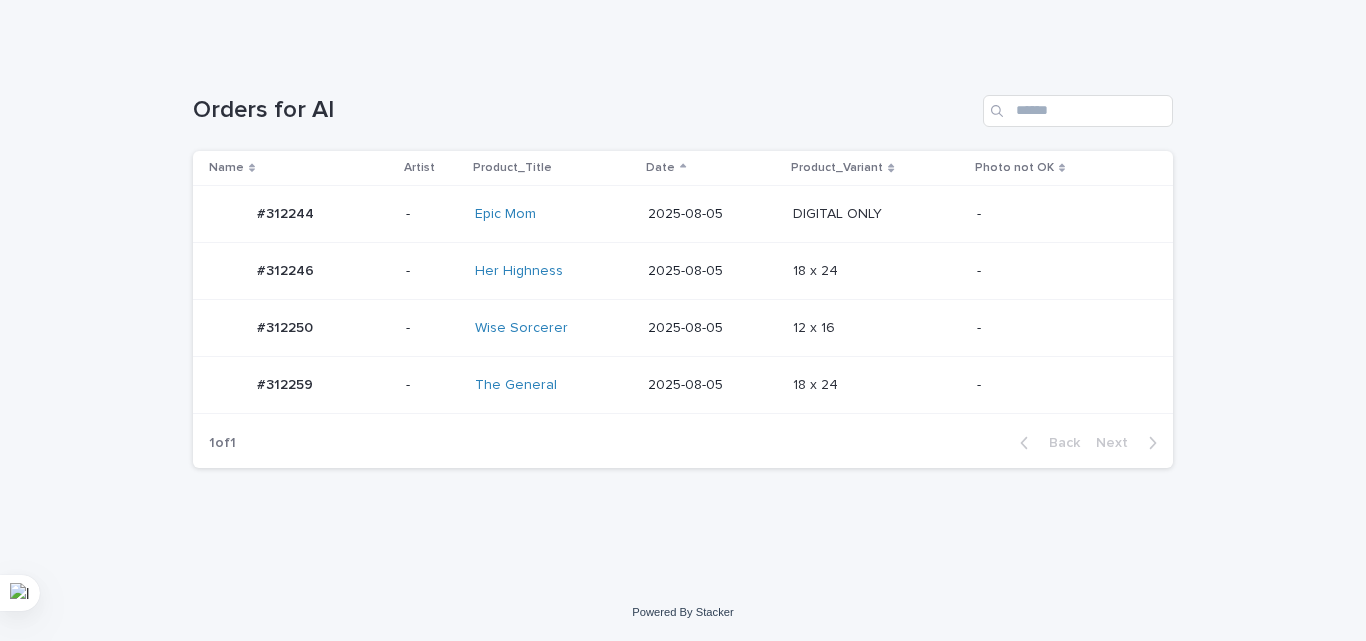 click on "12 x 16 12 x 16" at bounding box center (877, 328) 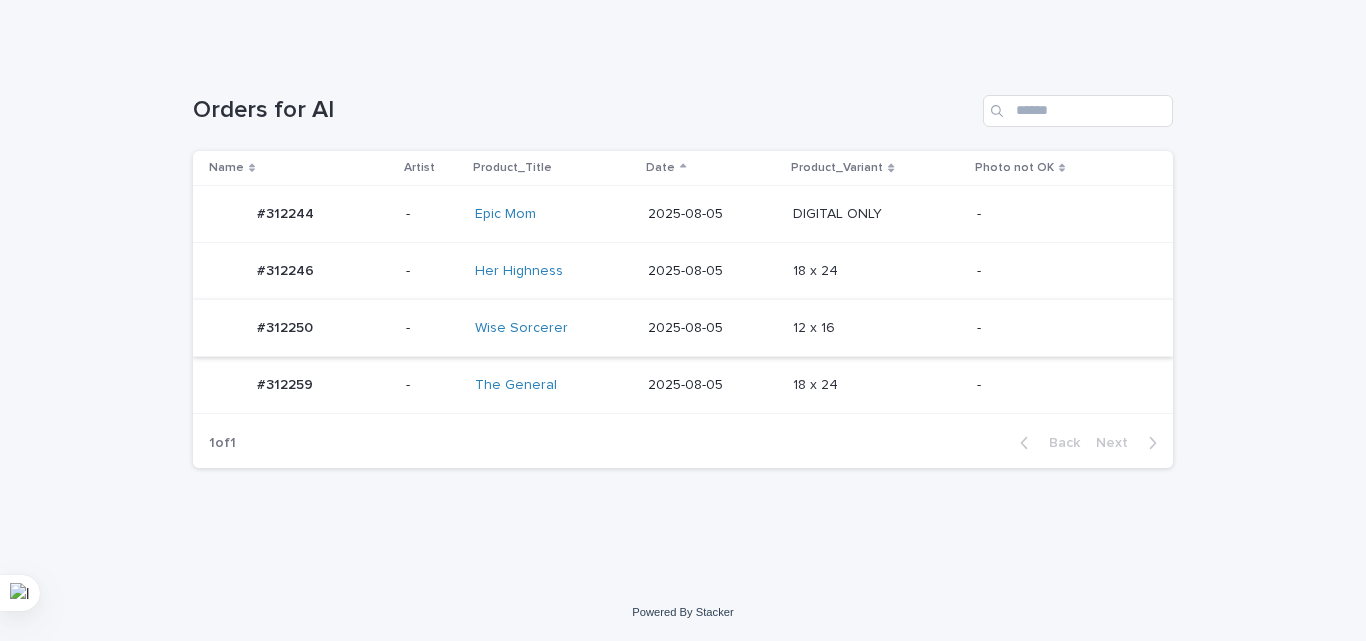 scroll, scrollTop: 0, scrollLeft: 0, axis: both 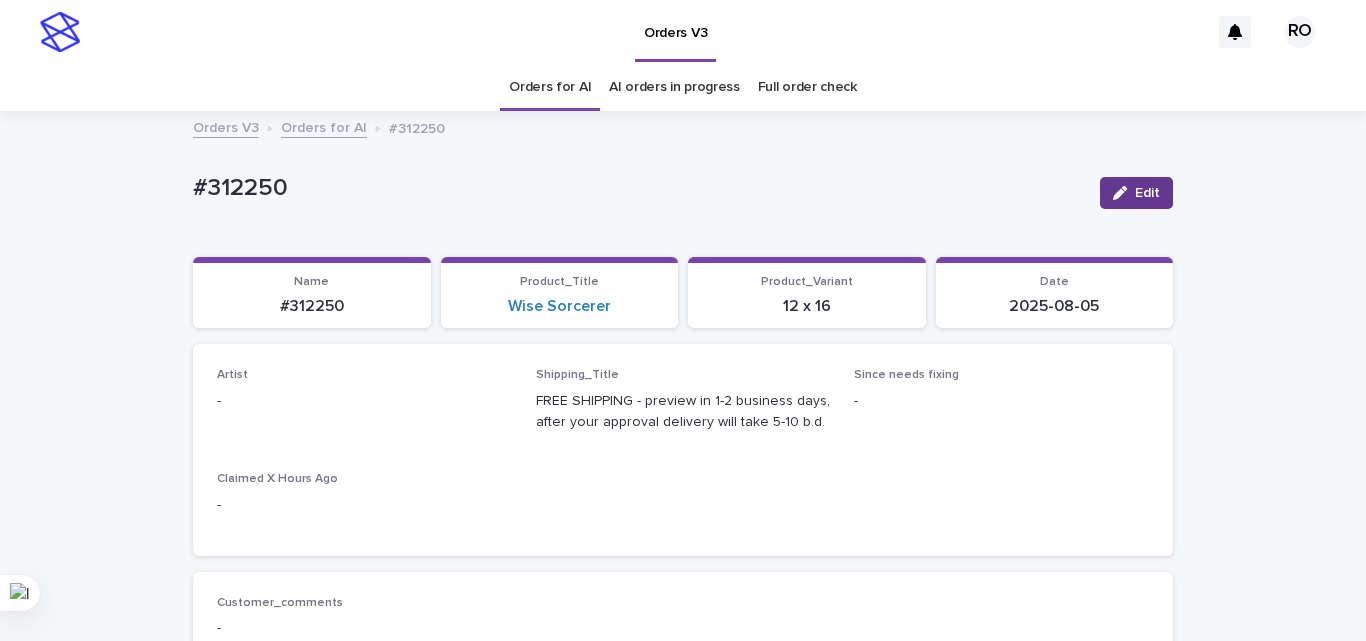 click on "Edit" at bounding box center (1147, 193) 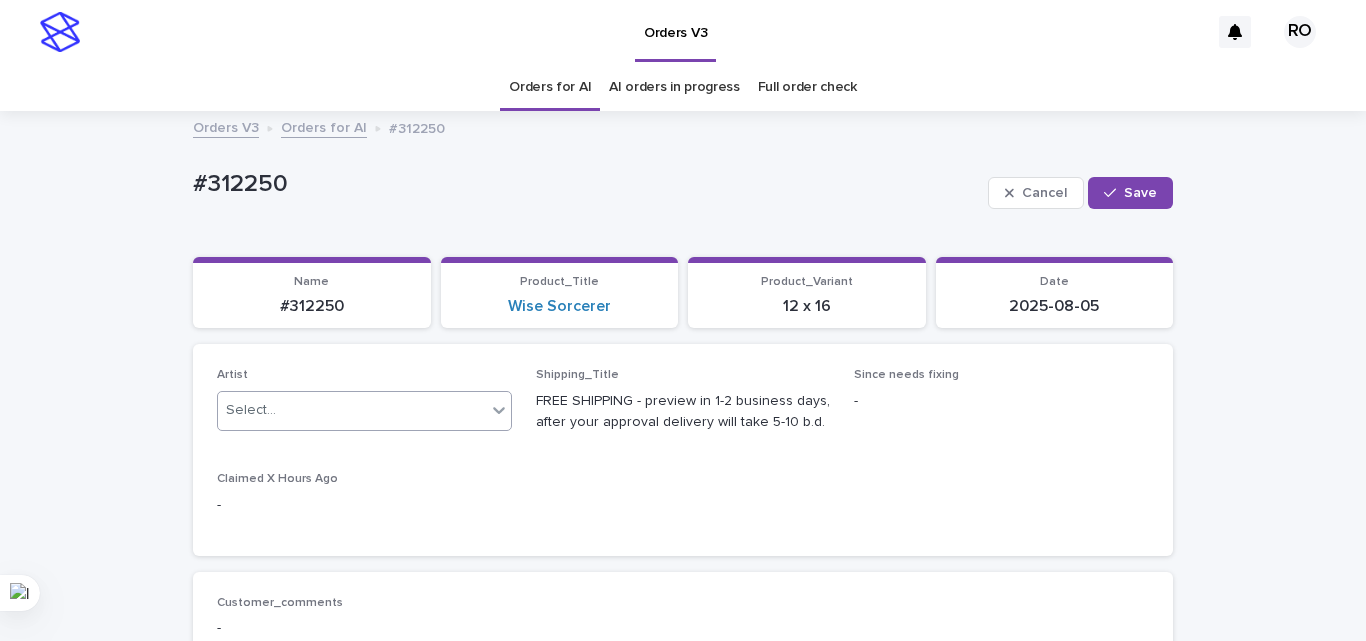 click on "Select..." at bounding box center [352, 410] 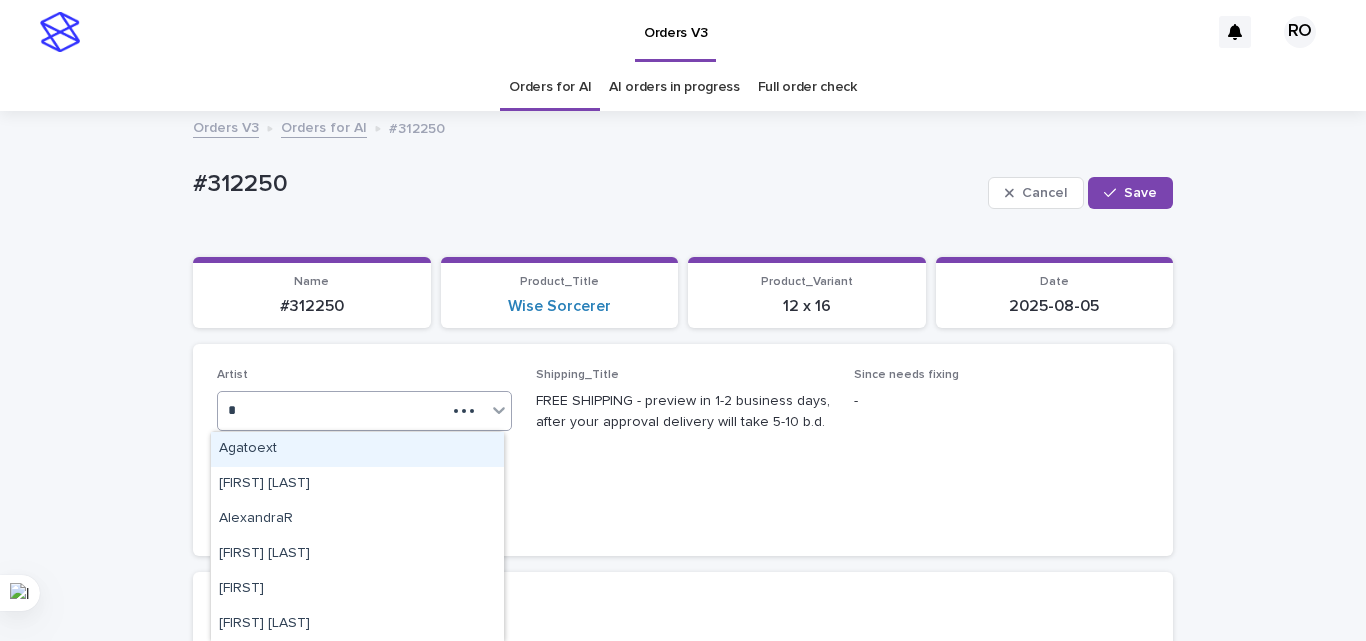 type on "**" 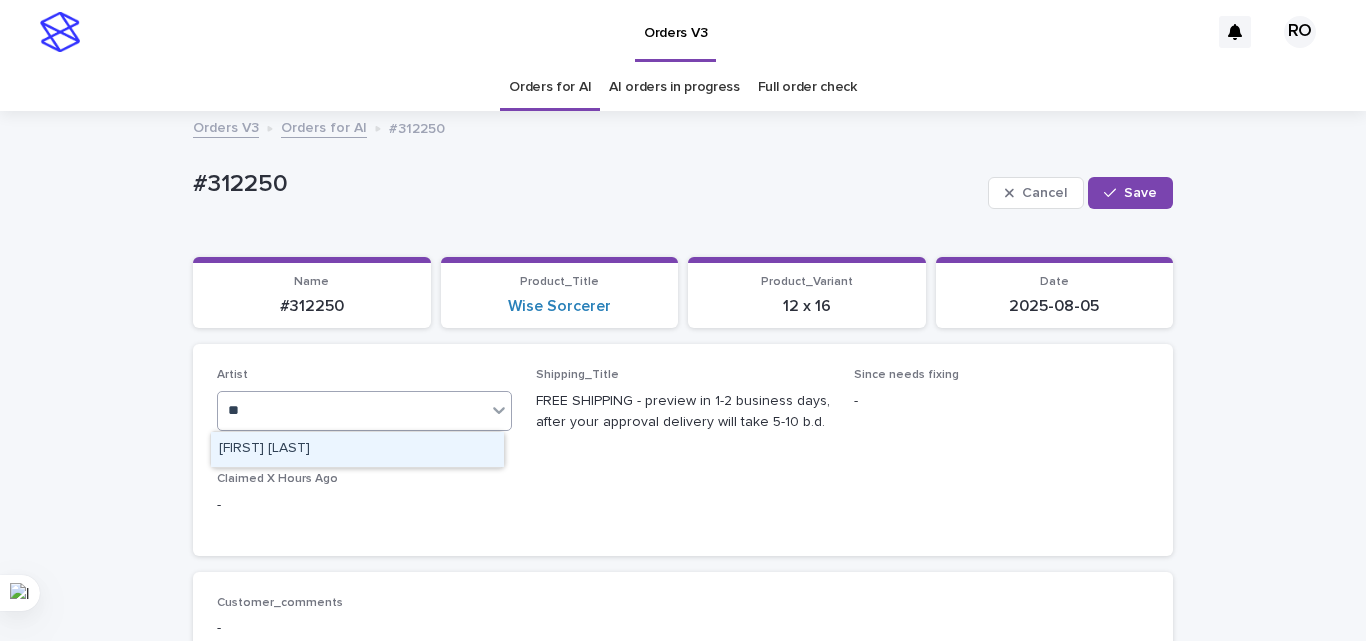 type 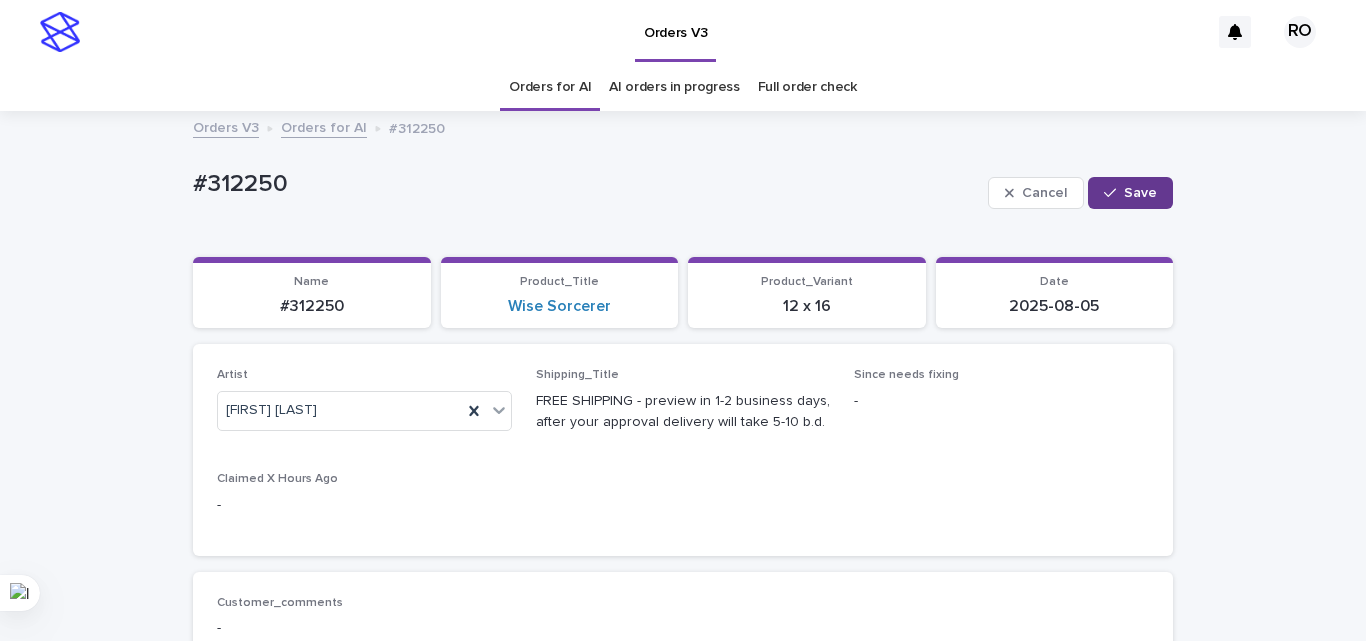 click on "Save" at bounding box center (1140, 193) 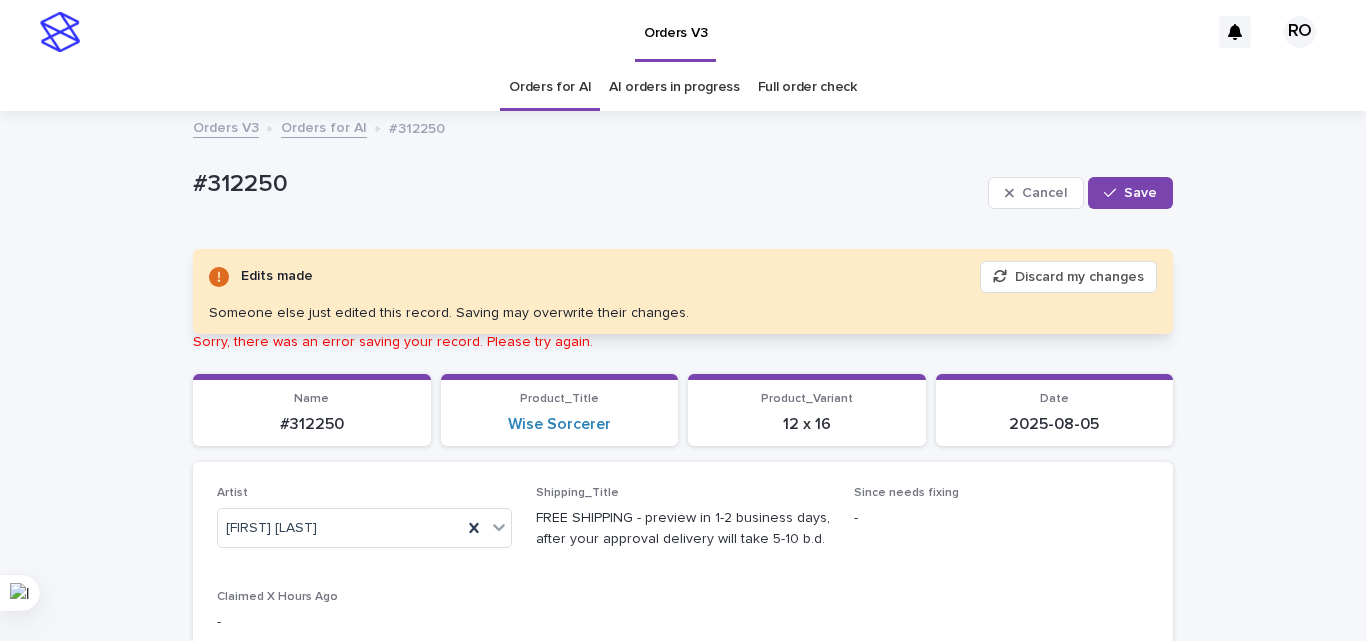 click on "Discard my changes" at bounding box center (1068, 277) 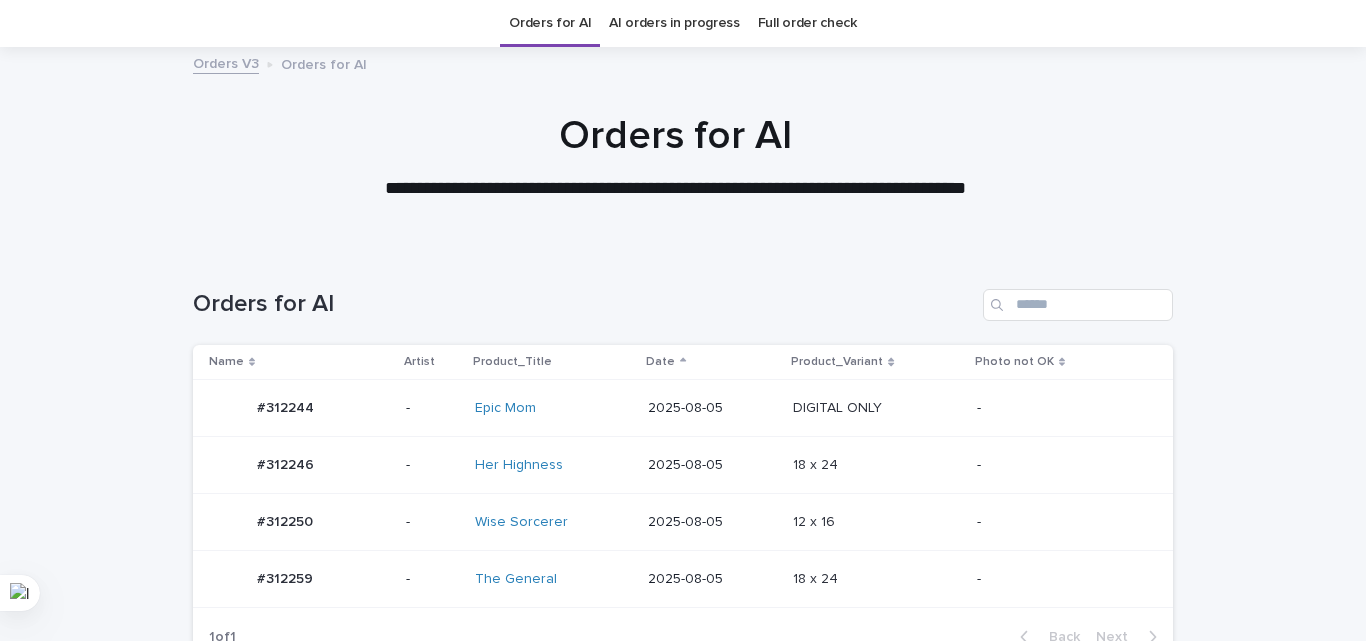 scroll, scrollTop: 87, scrollLeft: 0, axis: vertical 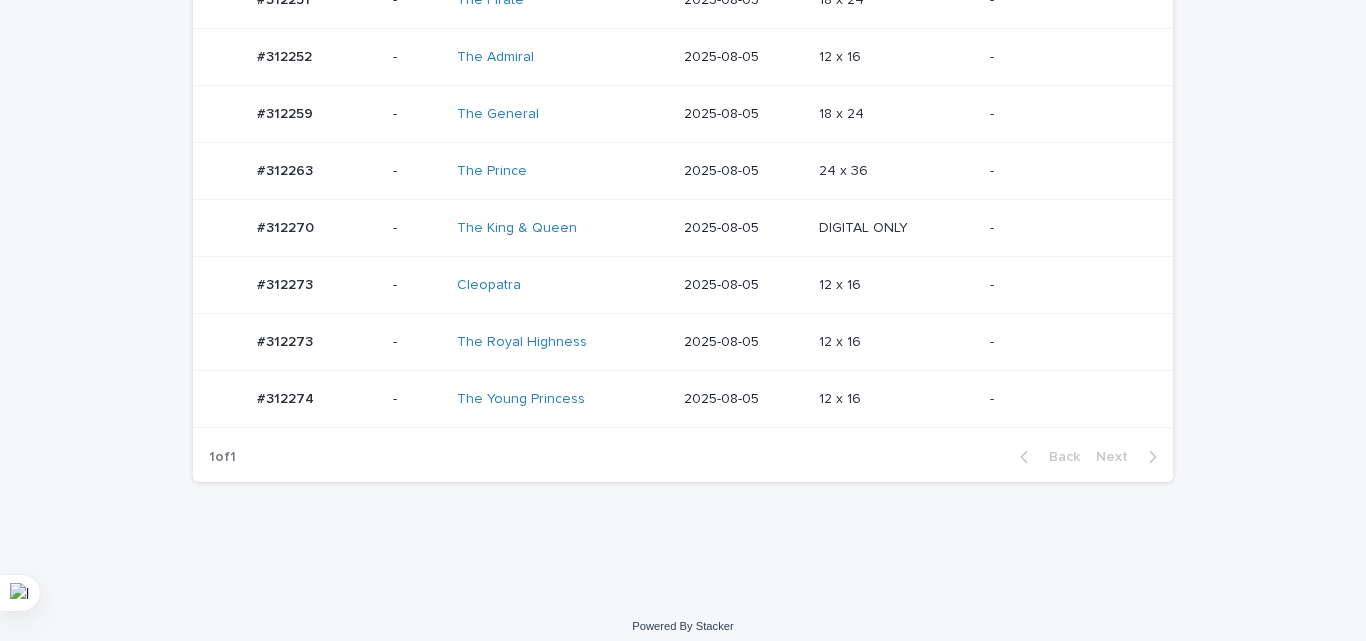 click on "24 x 36 24 x 36" at bounding box center (896, 171) 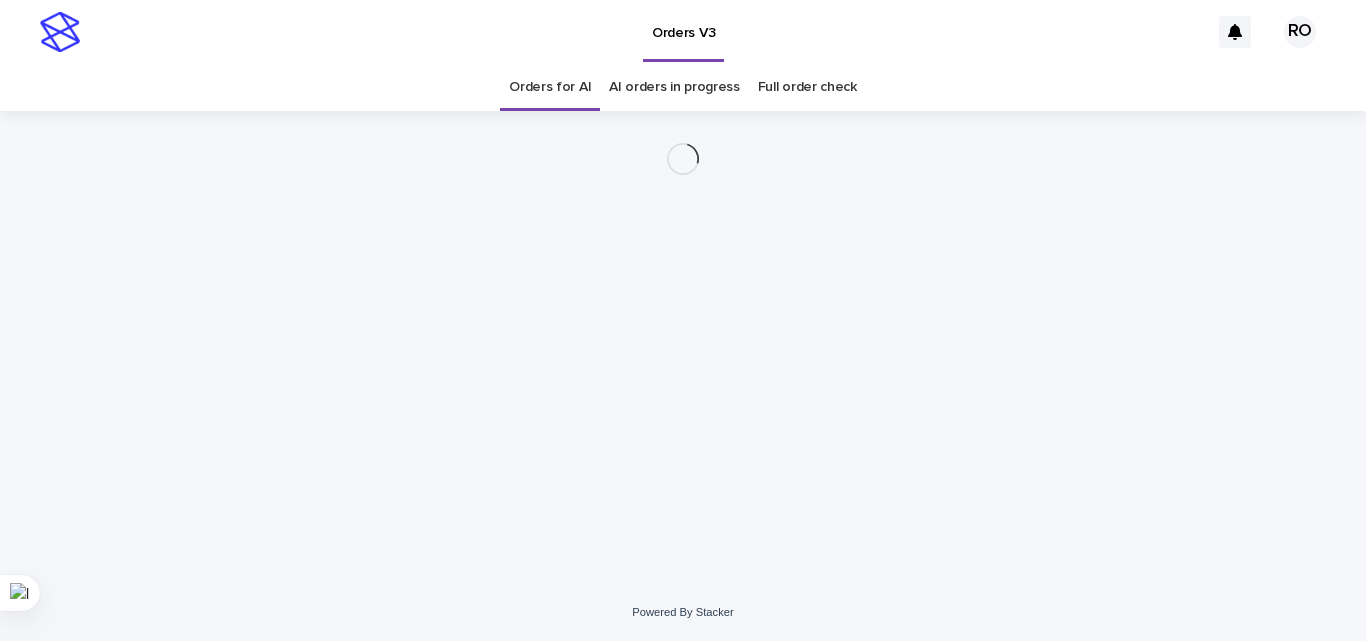 scroll, scrollTop: 0, scrollLeft: 0, axis: both 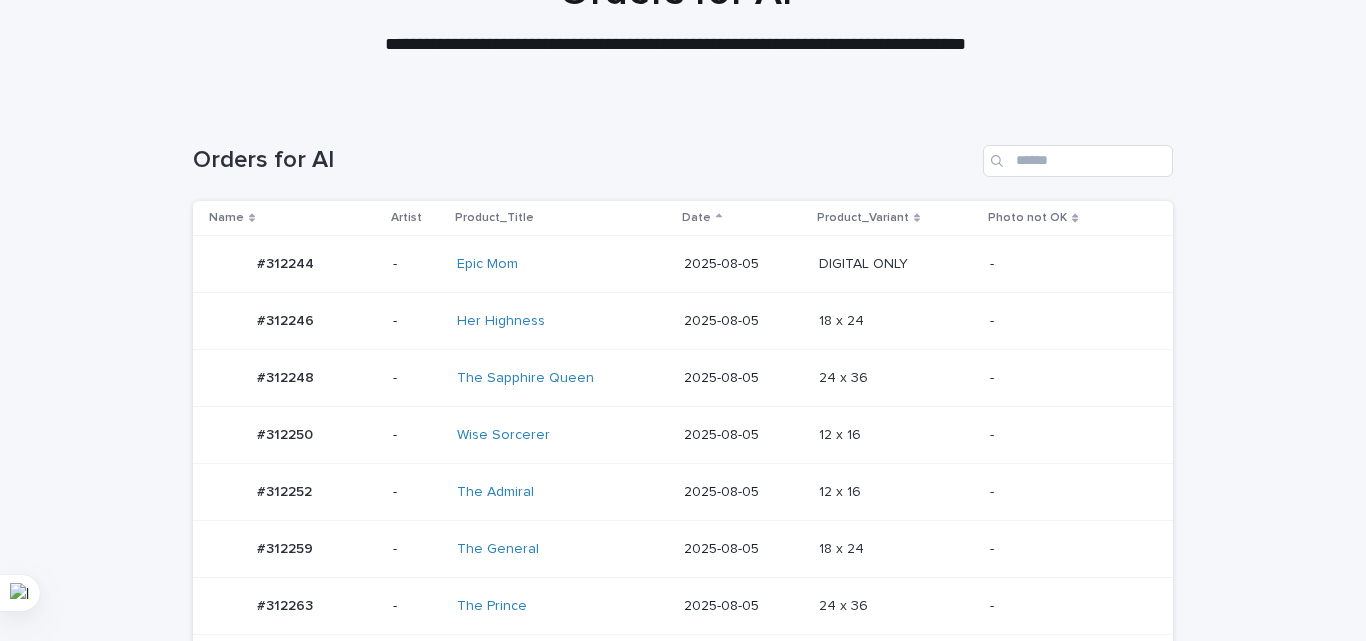 click on "2025-08-05" at bounding box center (743, 378) 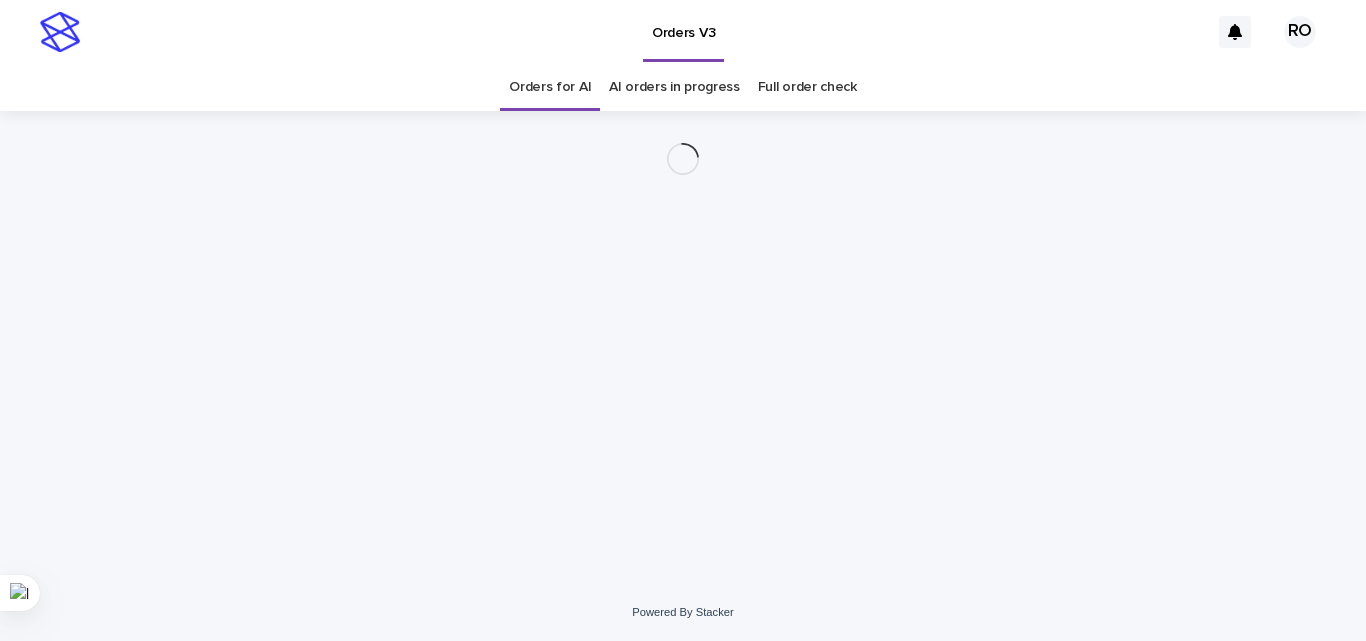 scroll, scrollTop: 0, scrollLeft: 0, axis: both 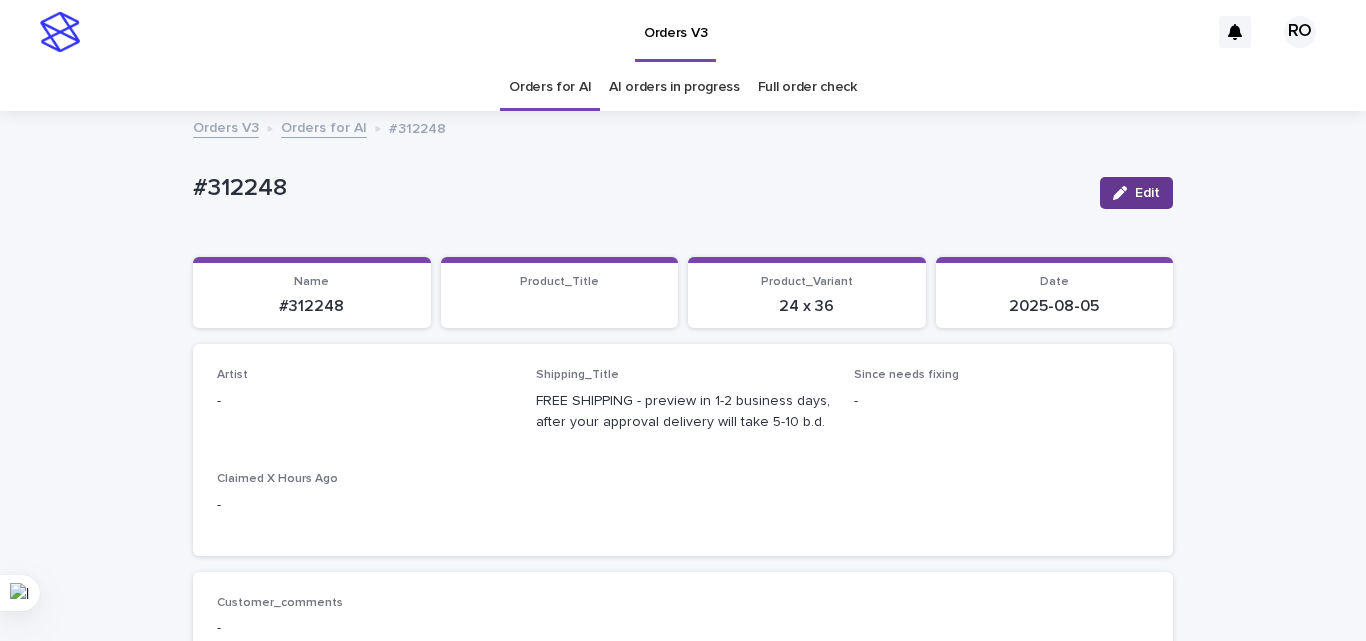 drag, startPoint x: 1128, startPoint y: 179, endPoint x: 528, endPoint y: 388, distance: 635.35895 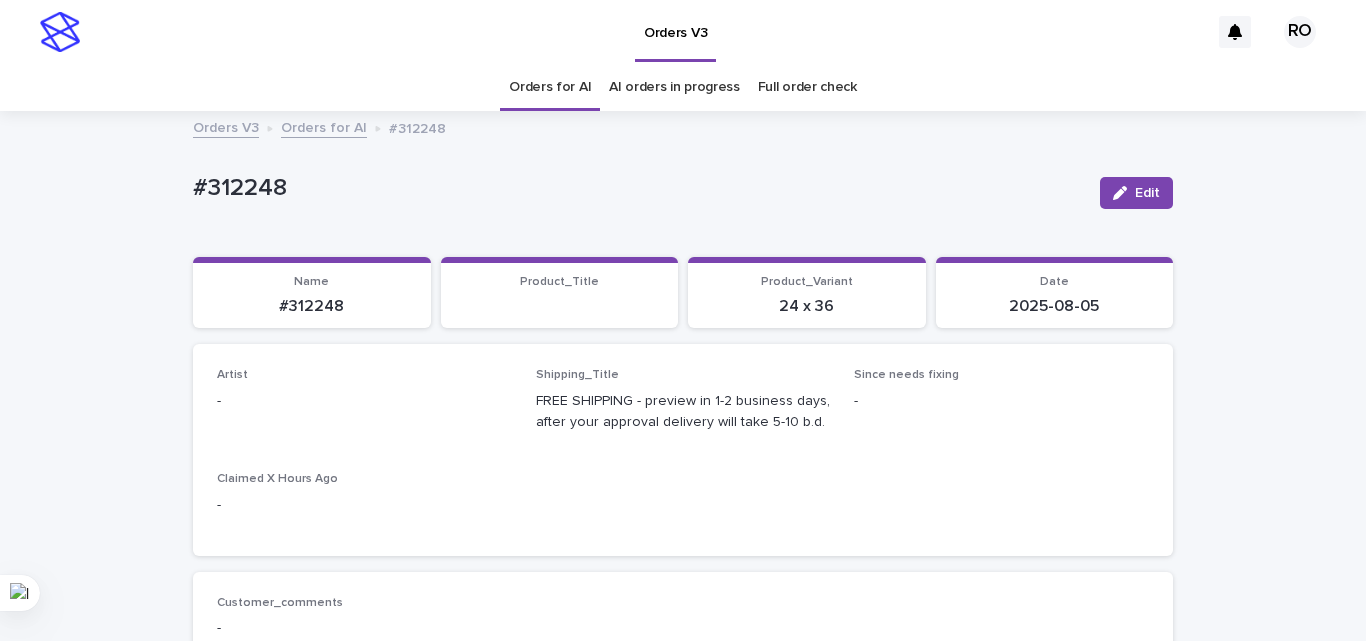 click on "Edit" at bounding box center [1136, 193] 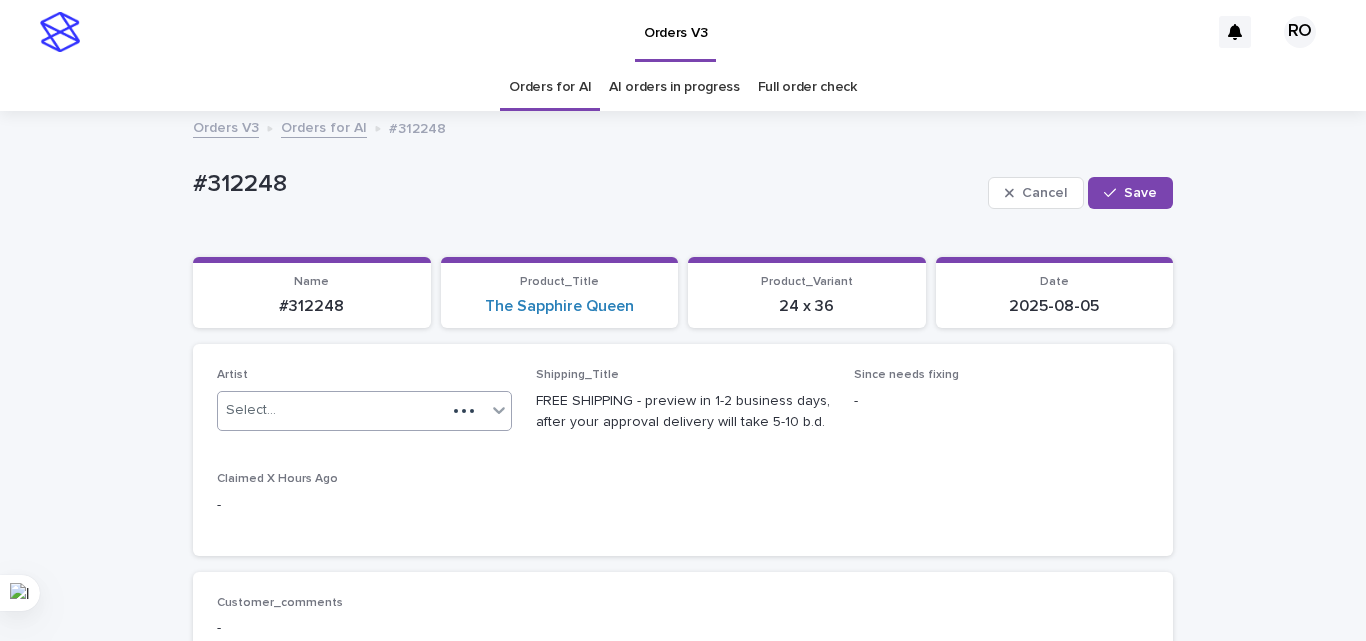 click on "Select..." at bounding box center [332, 410] 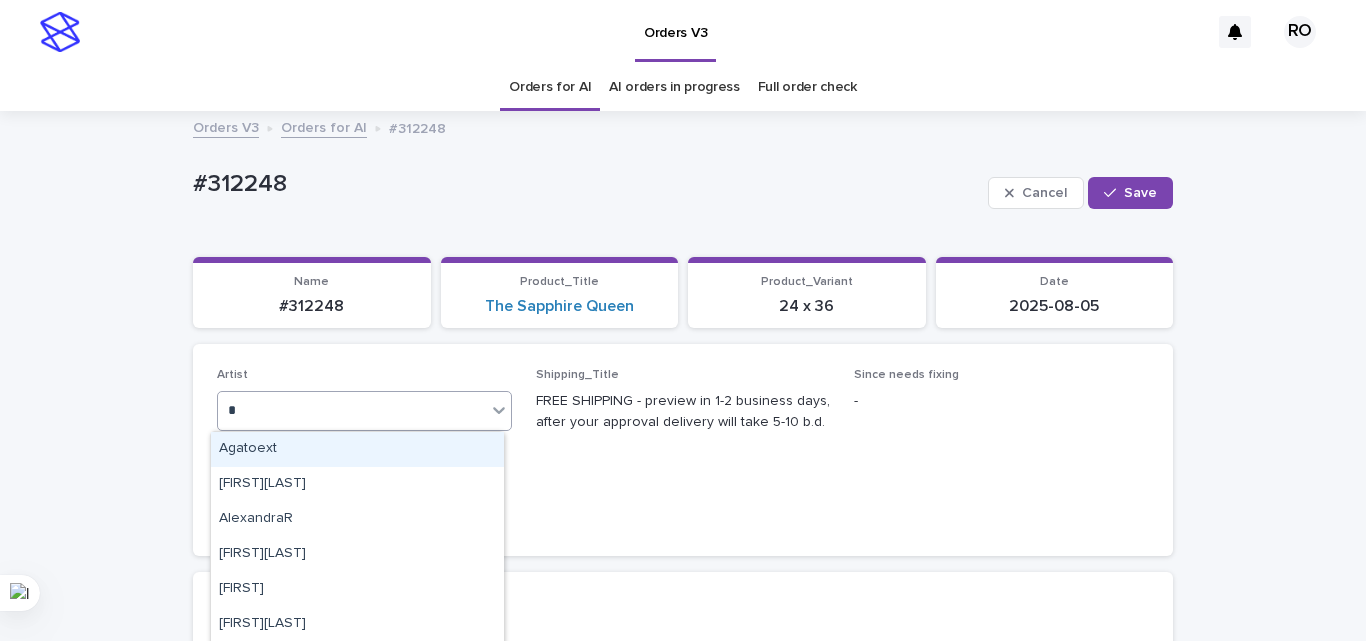 type on "**" 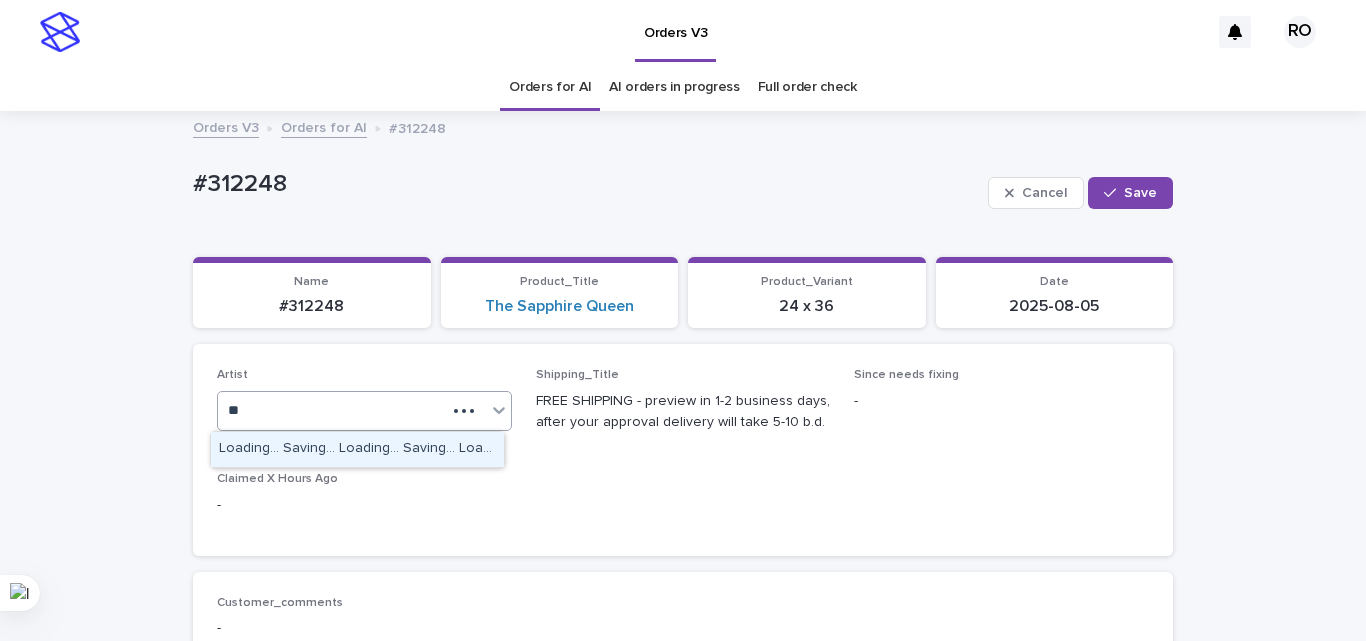 type 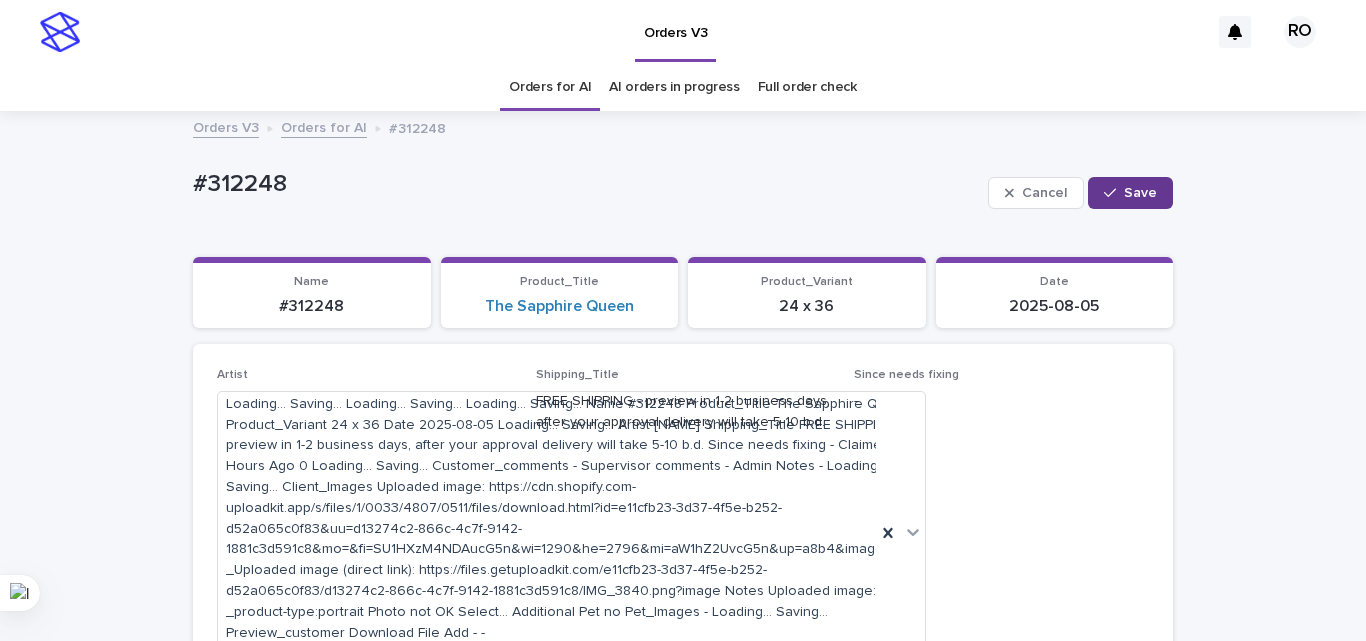 click on "Save" at bounding box center [1140, 193] 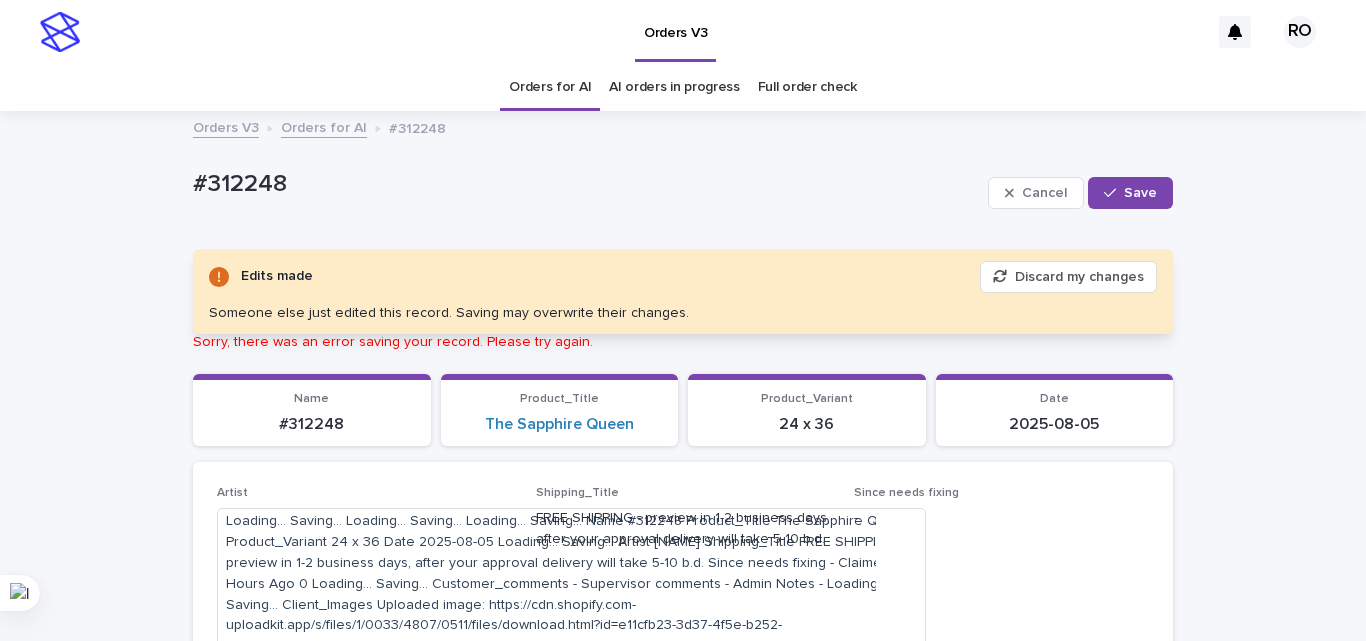 click on "Discard my changes" at bounding box center (1068, 277) 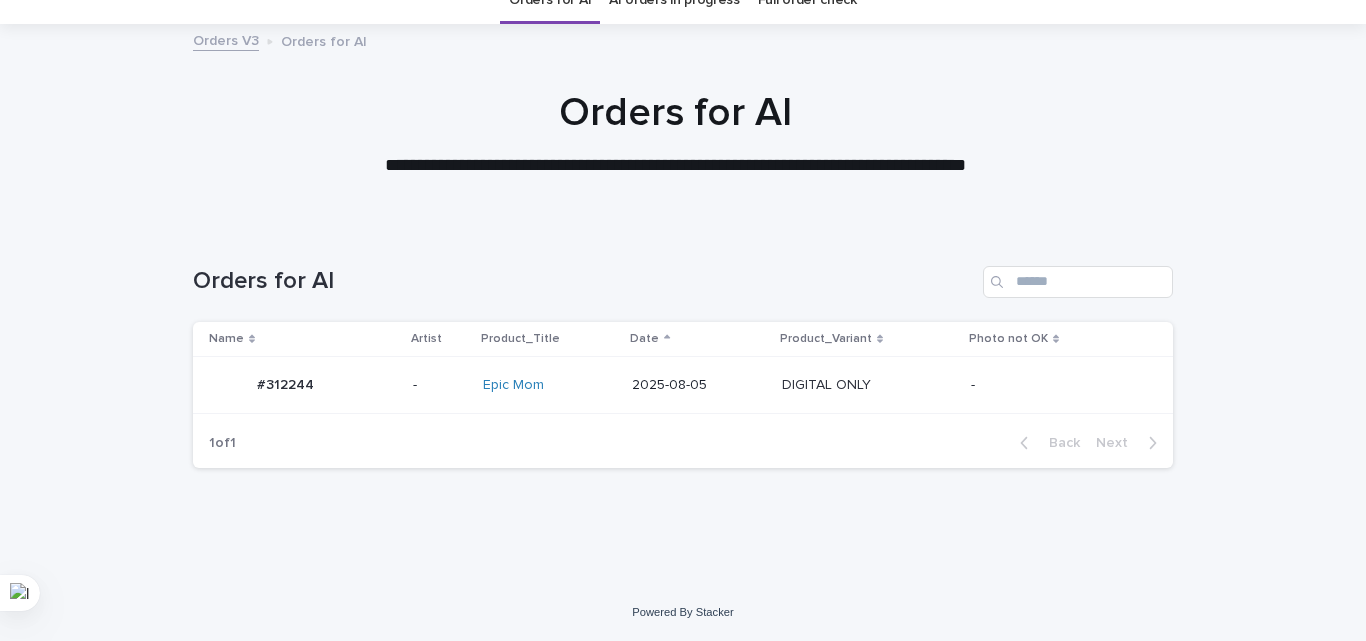 scroll, scrollTop: 87, scrollLeft: 0, axis: vertical 